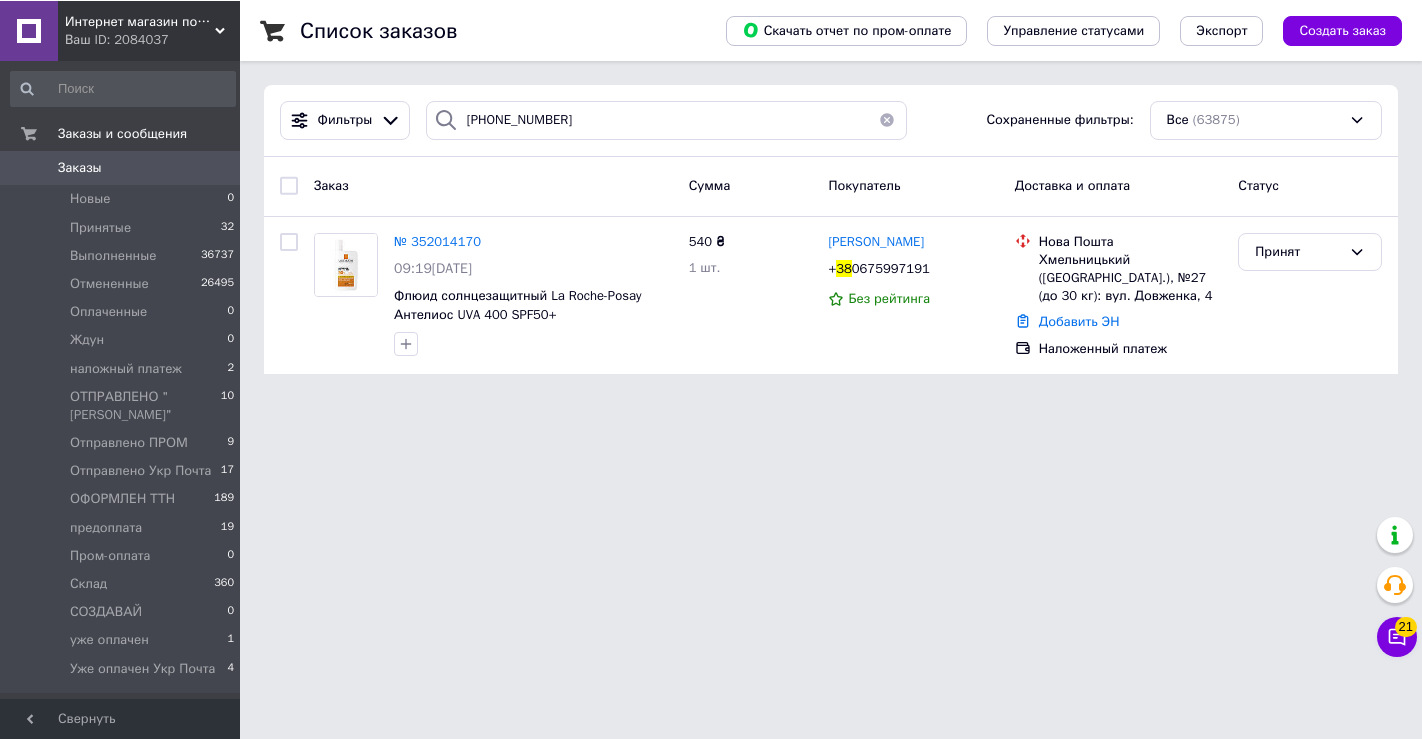 scroll, scrollTop: 0, scrollLeft: 0, axis: both 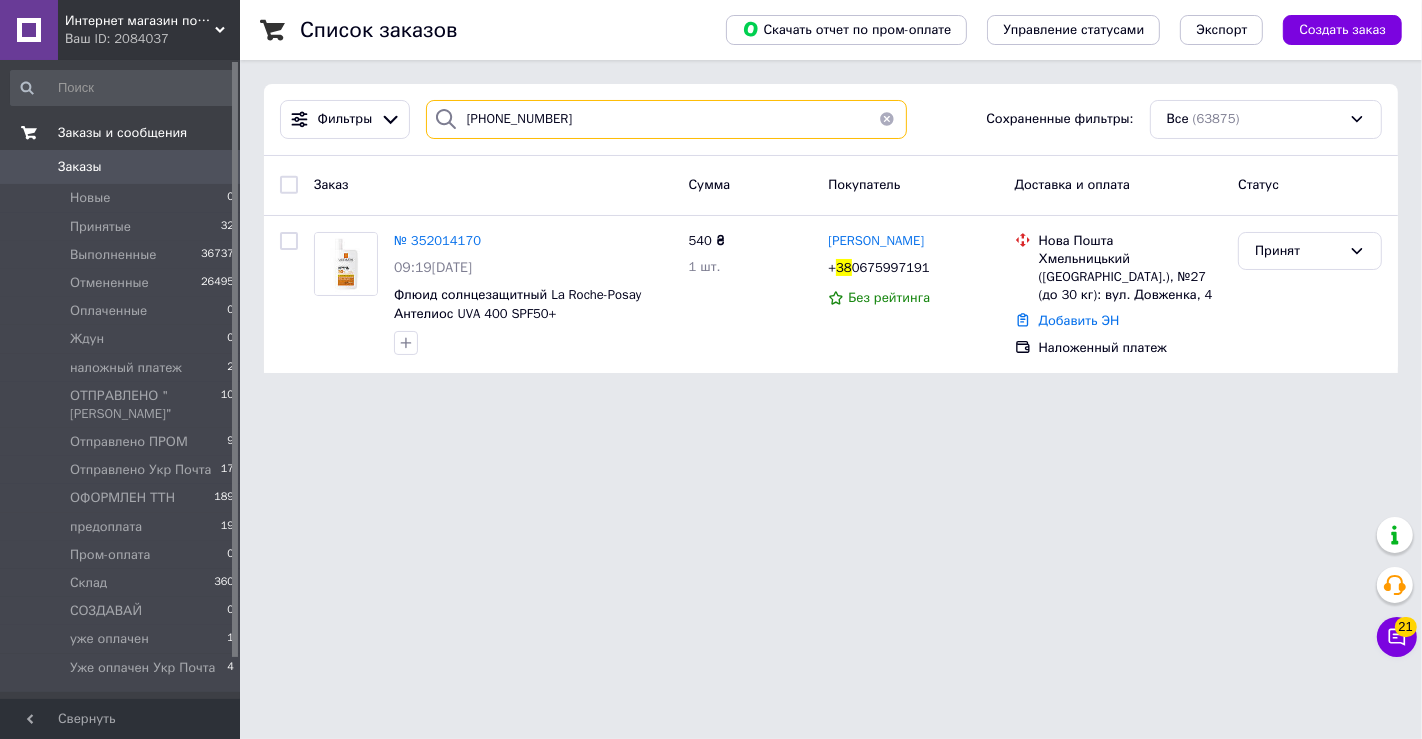 drag, startPoint x: 21, startPoint y: 123, endPoint x: 0, endPoint y: 123, distance: 21 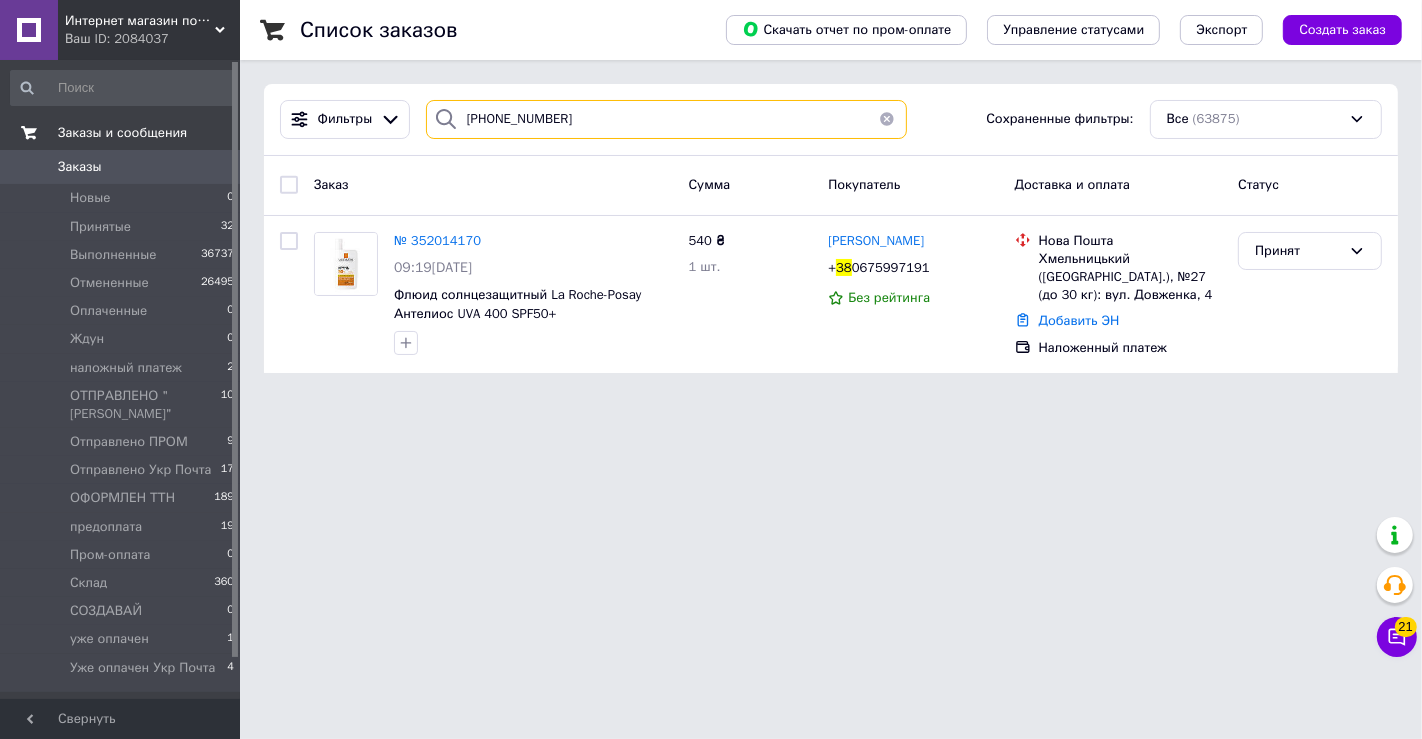 click on "Интернет магазин подарков и товаров для дома Ваш ID: 2084037 Сайт Интернет магазин подарков и товаров... Кабинет покупателя Проверить состояние системы Страница на портале Справка Выйти Заказы и сообщения Заказы 0 Новые 0 Принятые 32 Выполненные 36737 Отмененные 26495 Оплаченные 0 Ждун 0 наложный платеж 2 ОТПРАВЛЕНО "Justin" 10 Отправлено ПРОМ 9 Отправлено Укр Почта 17 ОФОРМЛЕН ТТН 189 предоплата 19 Пром-оплата  0 Склад 360 СОЗДАВАЙ 0 уже оплачен 1 Уже оплачен Укр Почта 4 Сообщения 0 Клиенты Свернуть
Список заказов   Скачать отчет по пром-оплате Экспорт Фильтры +" at bounding box center [711, 198] 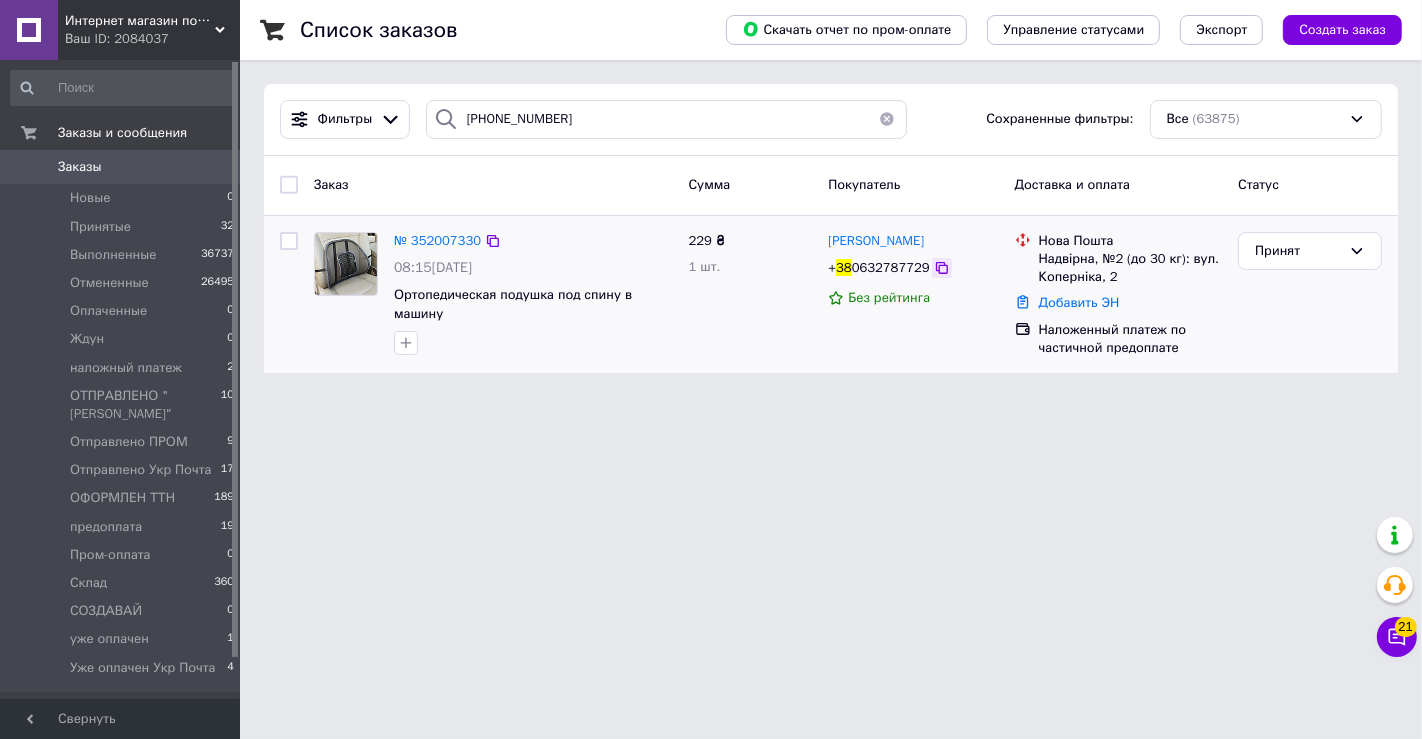 click 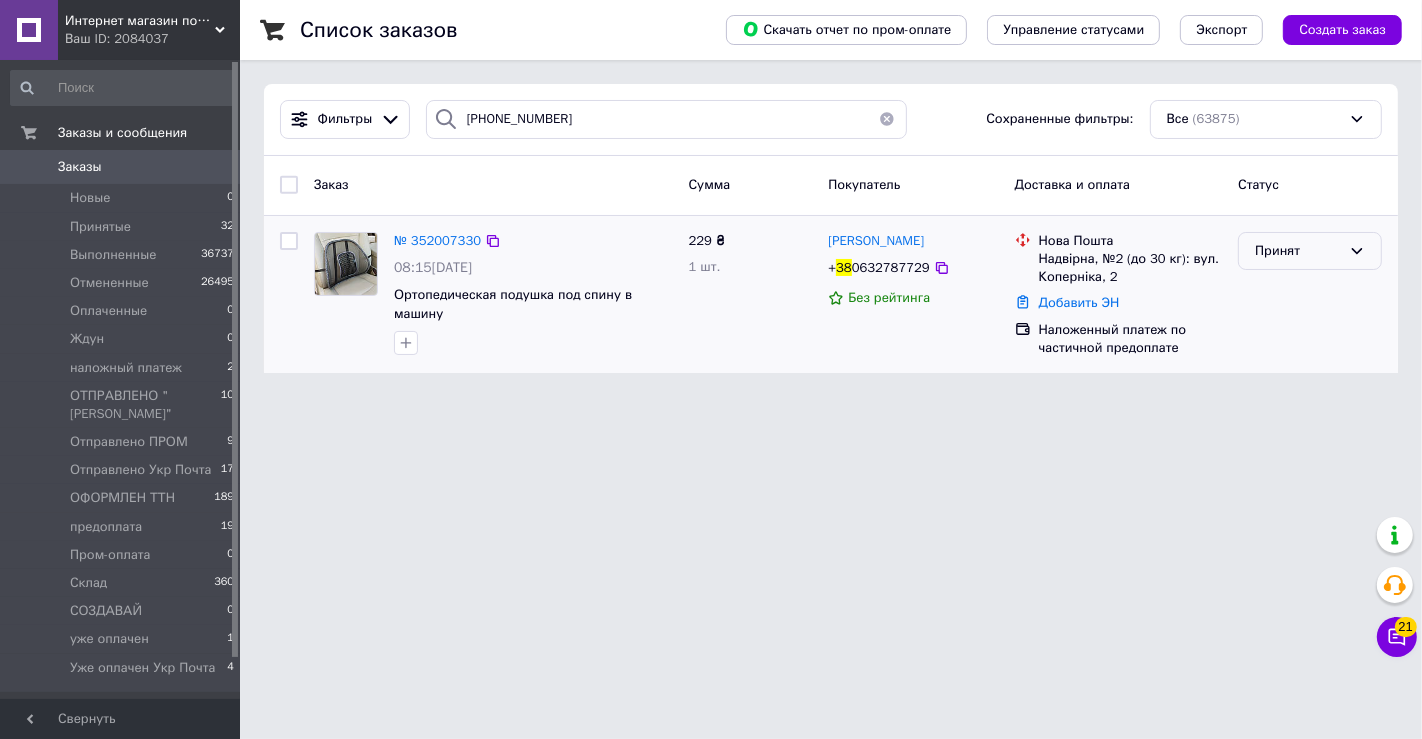 click on "Принят" at bounding box center [1298, 251] 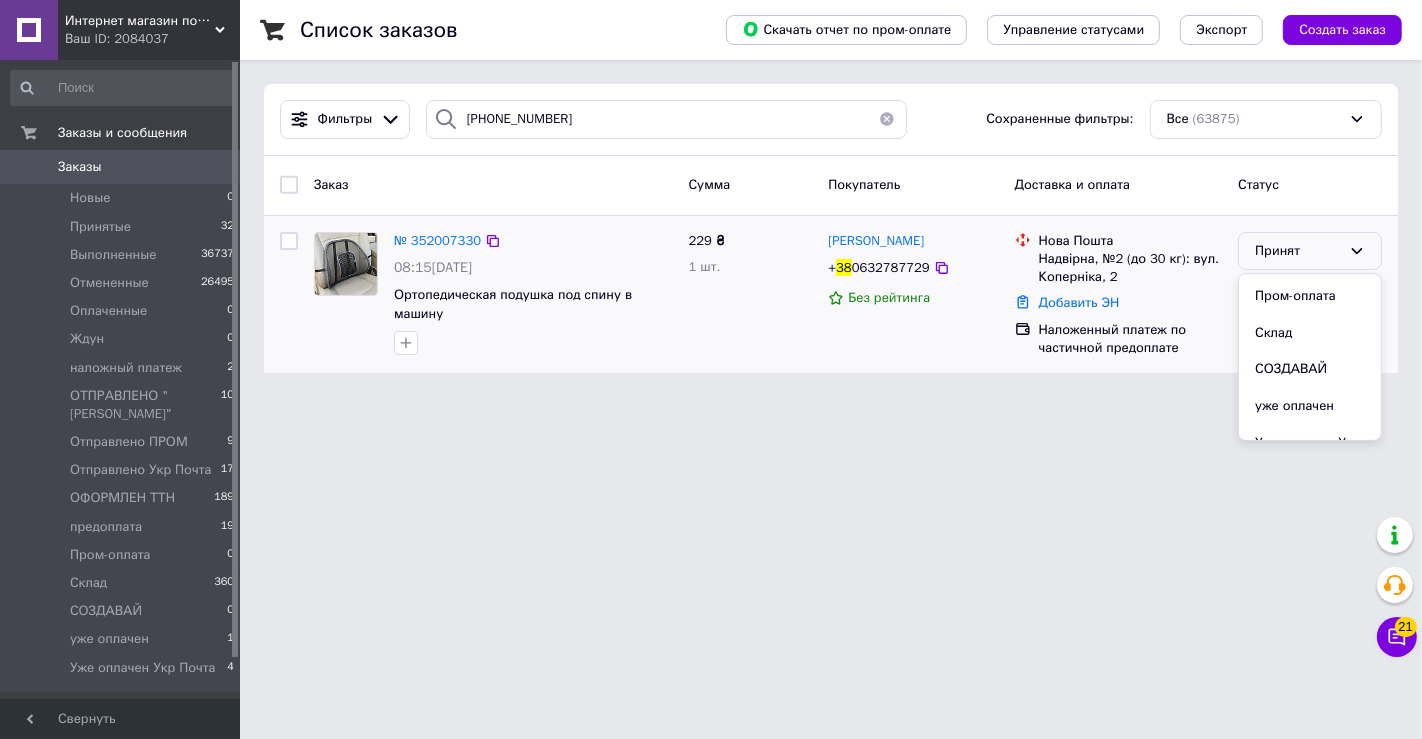 scroll, scrollTop: 333, scrollLeft: 0, axis: vertical 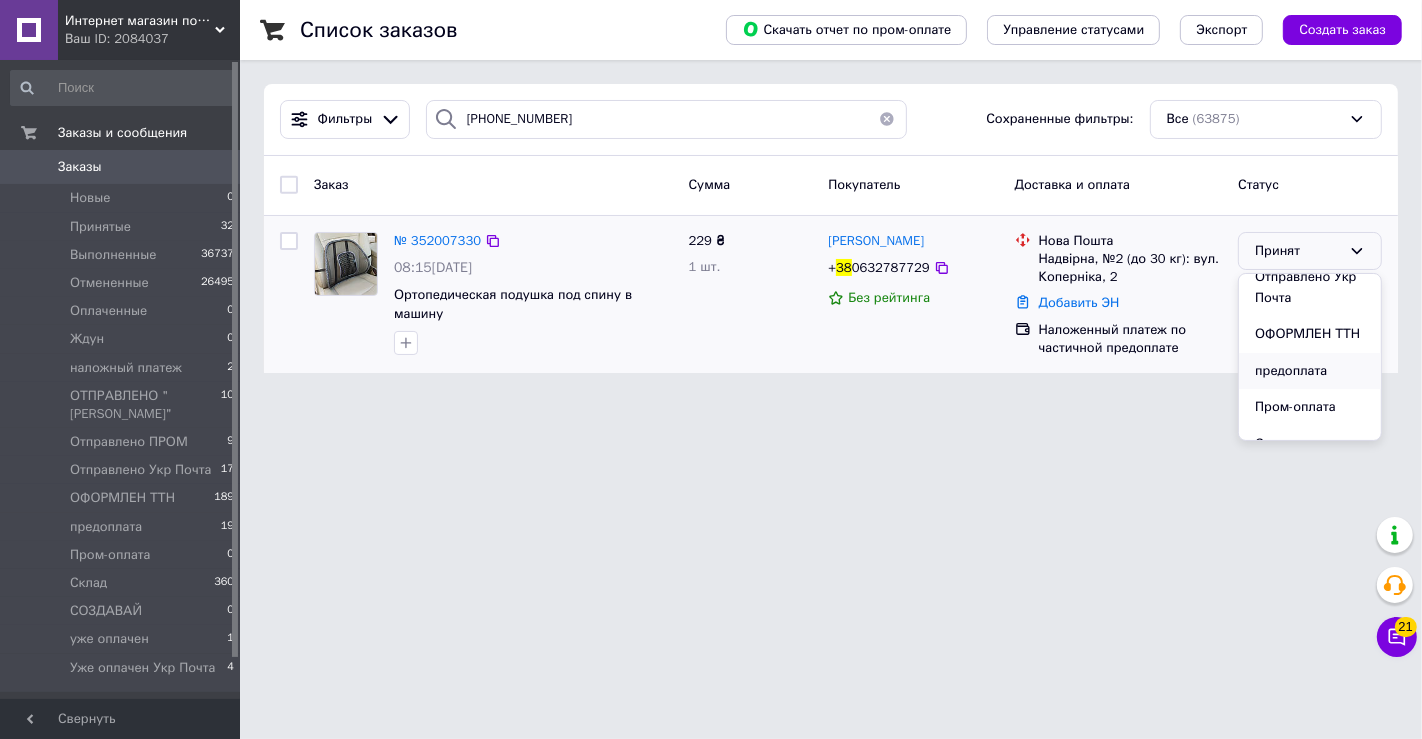 click on "предоплата" at bounding box center [1310, 371] 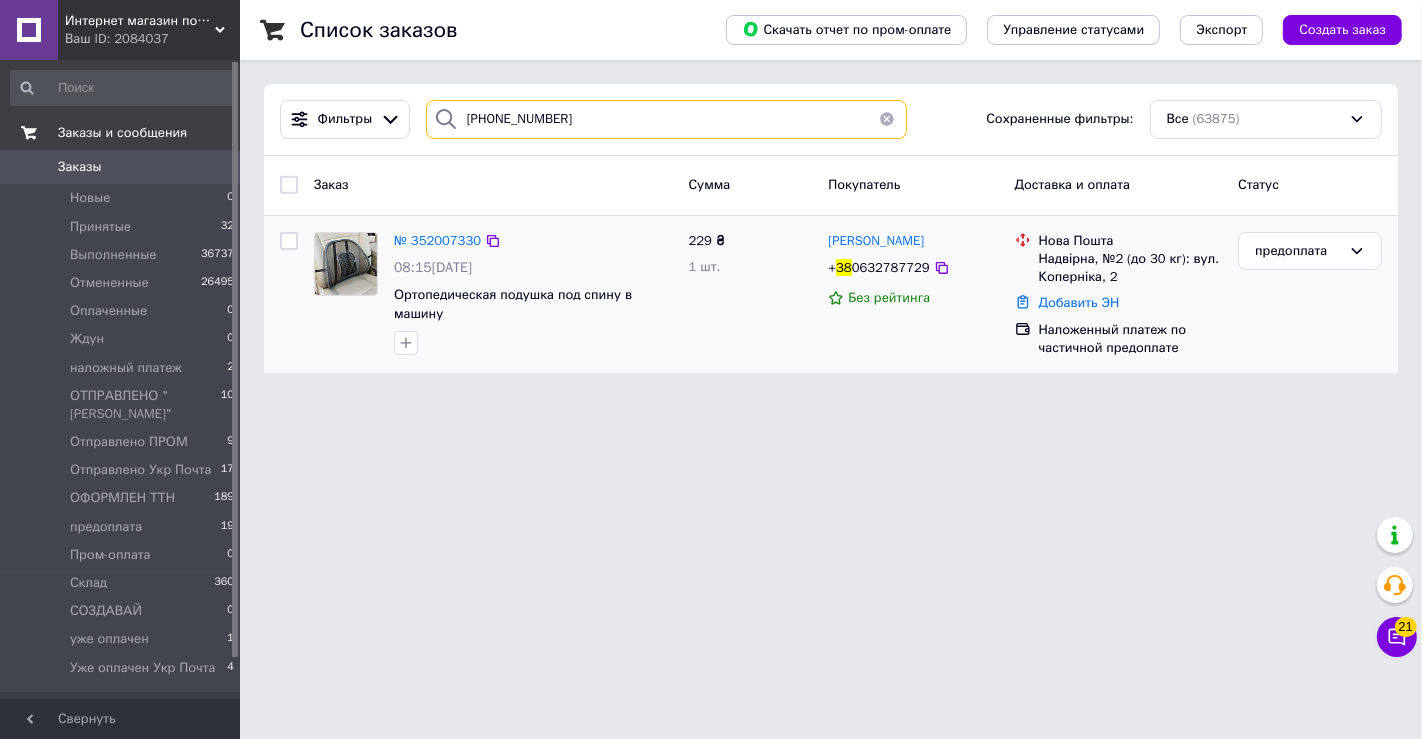 paste on "7) [PHONE_NUMBER]" 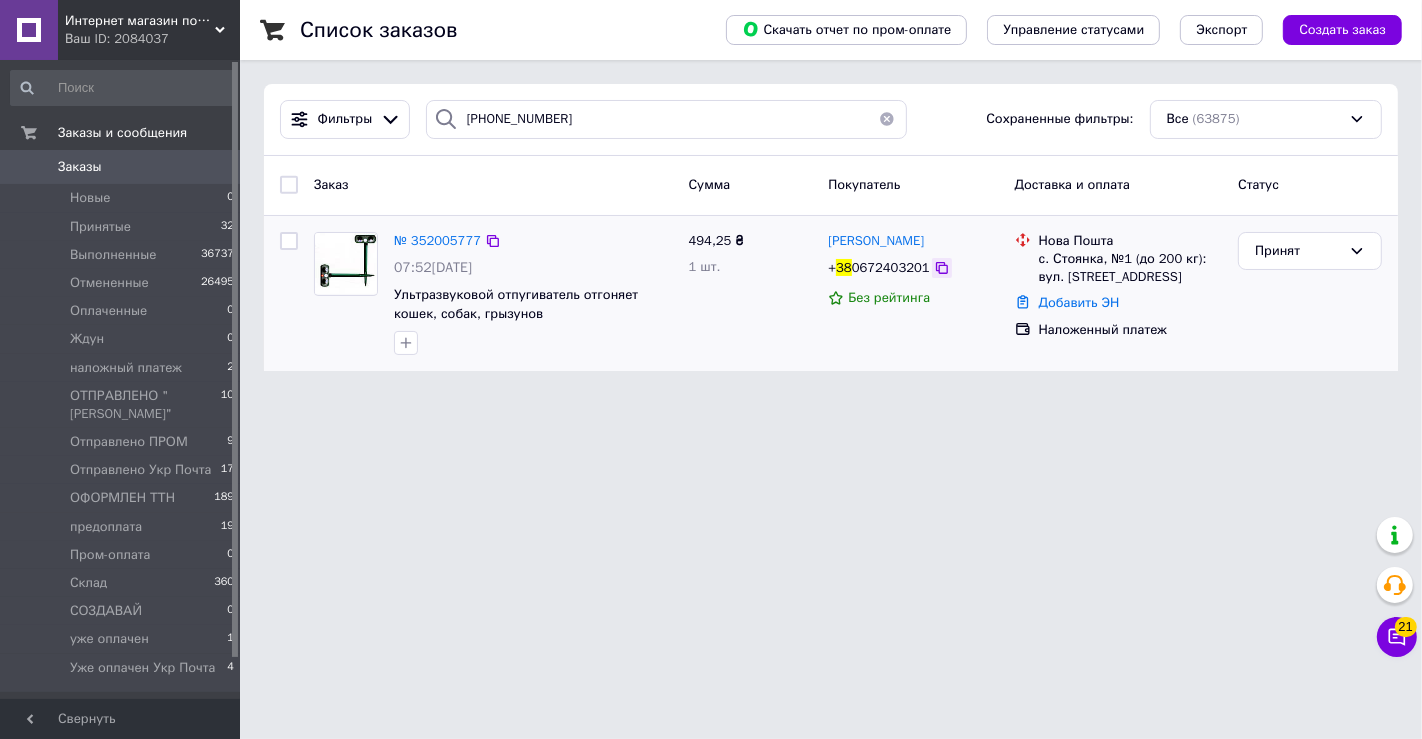 click 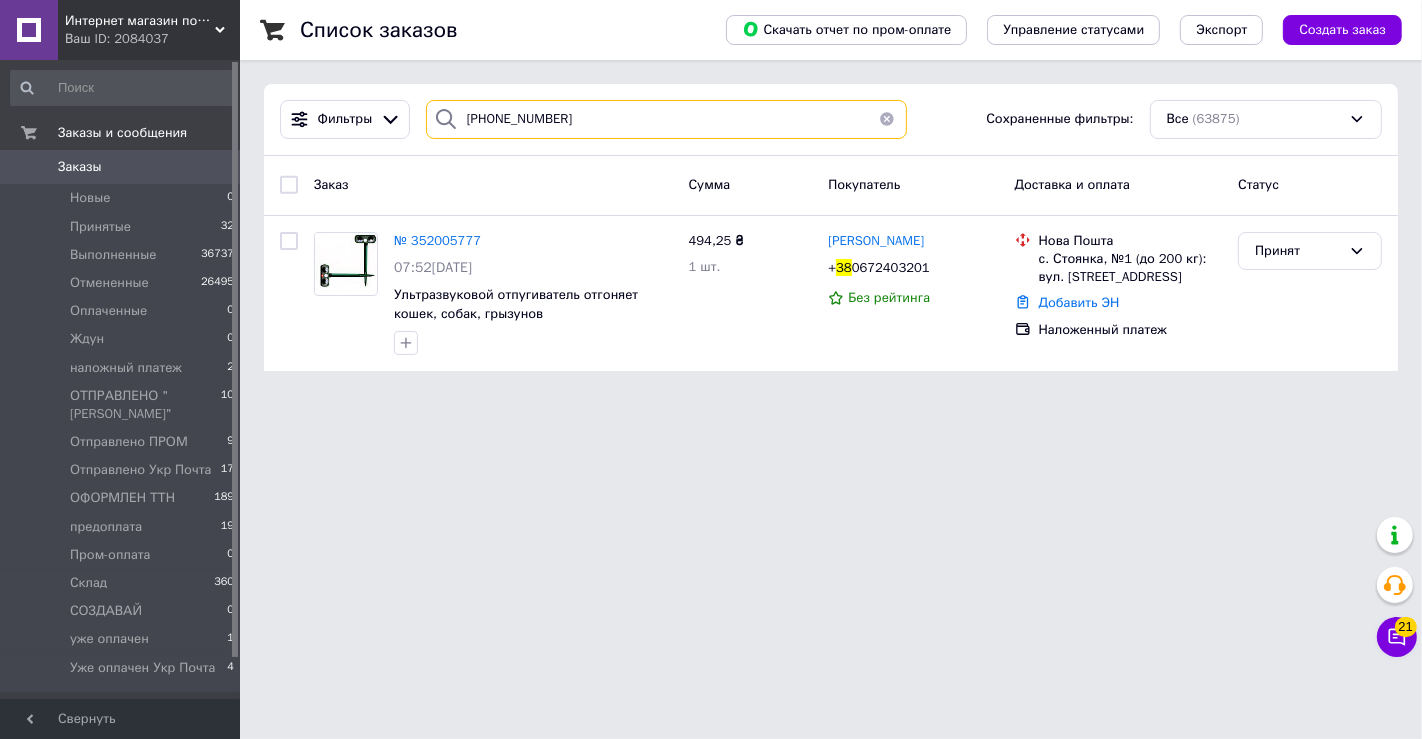 paste on "97) [PHONE_NUMBER]" 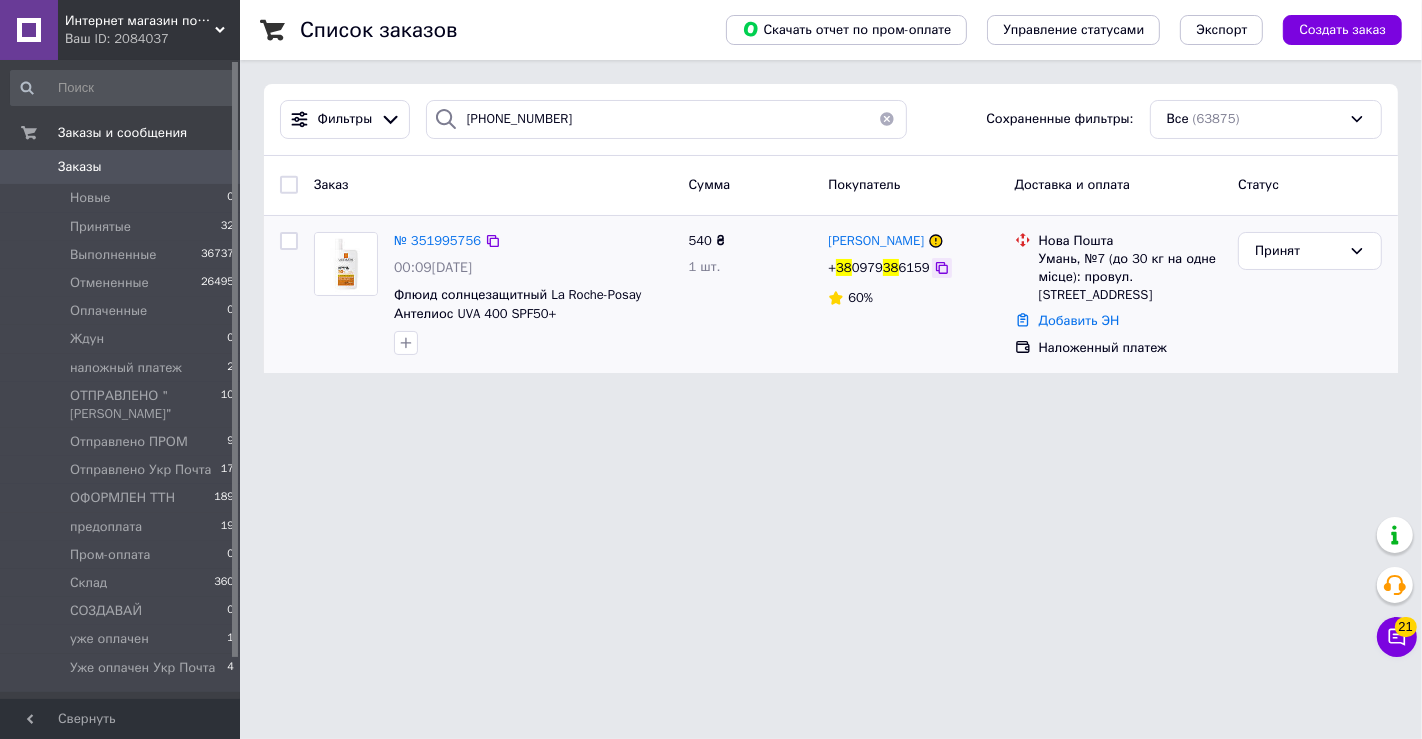 click 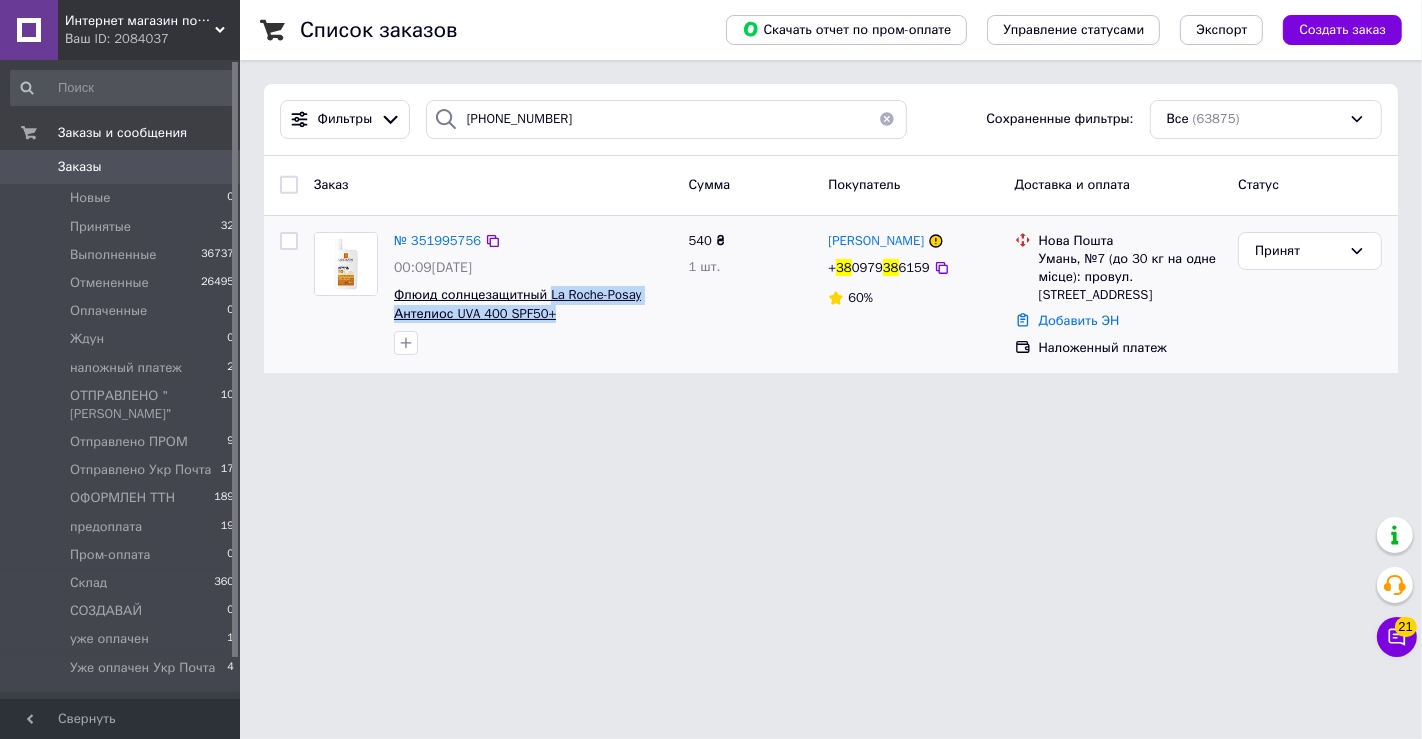 drag, startPoint x: 547, startPoint y: 315, endPoint x: 547, endPoint y: 302, distance: 13 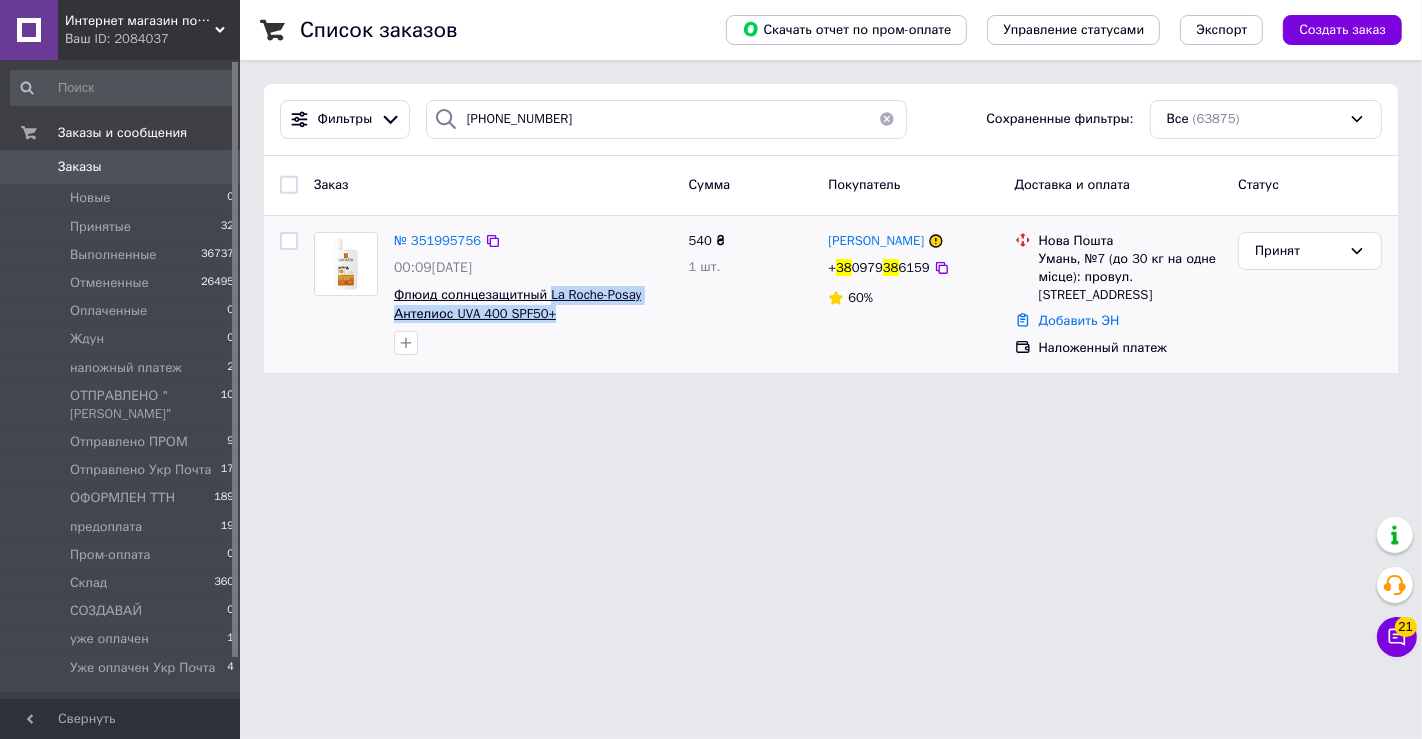 click on "Флюид солнцезащитный La Roche-Posay Антелиос UVA 400 SPF50+" at bounding box center (533, 304) 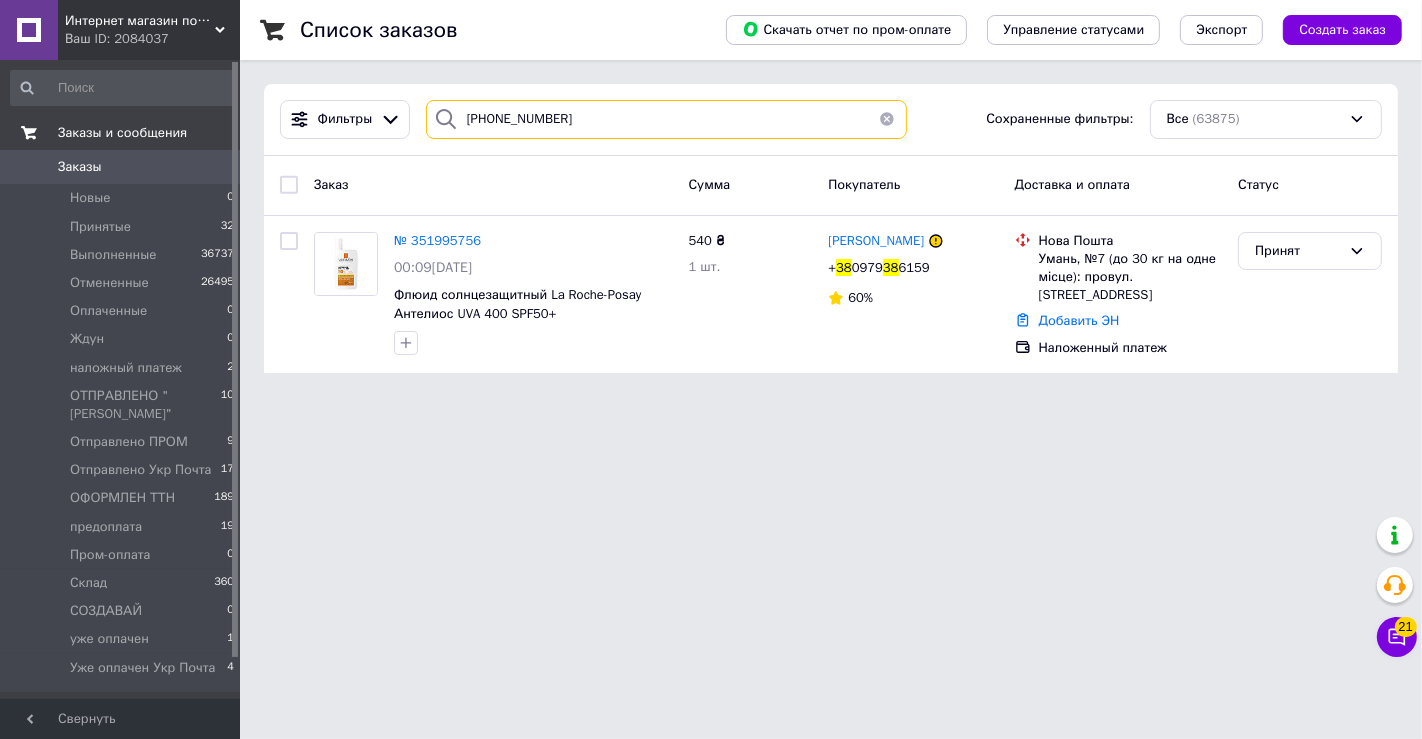 drag, startPoint x: 697, startPoint y: 113, endPoint x: 0, endPoint y: 127, distance: 697.14056 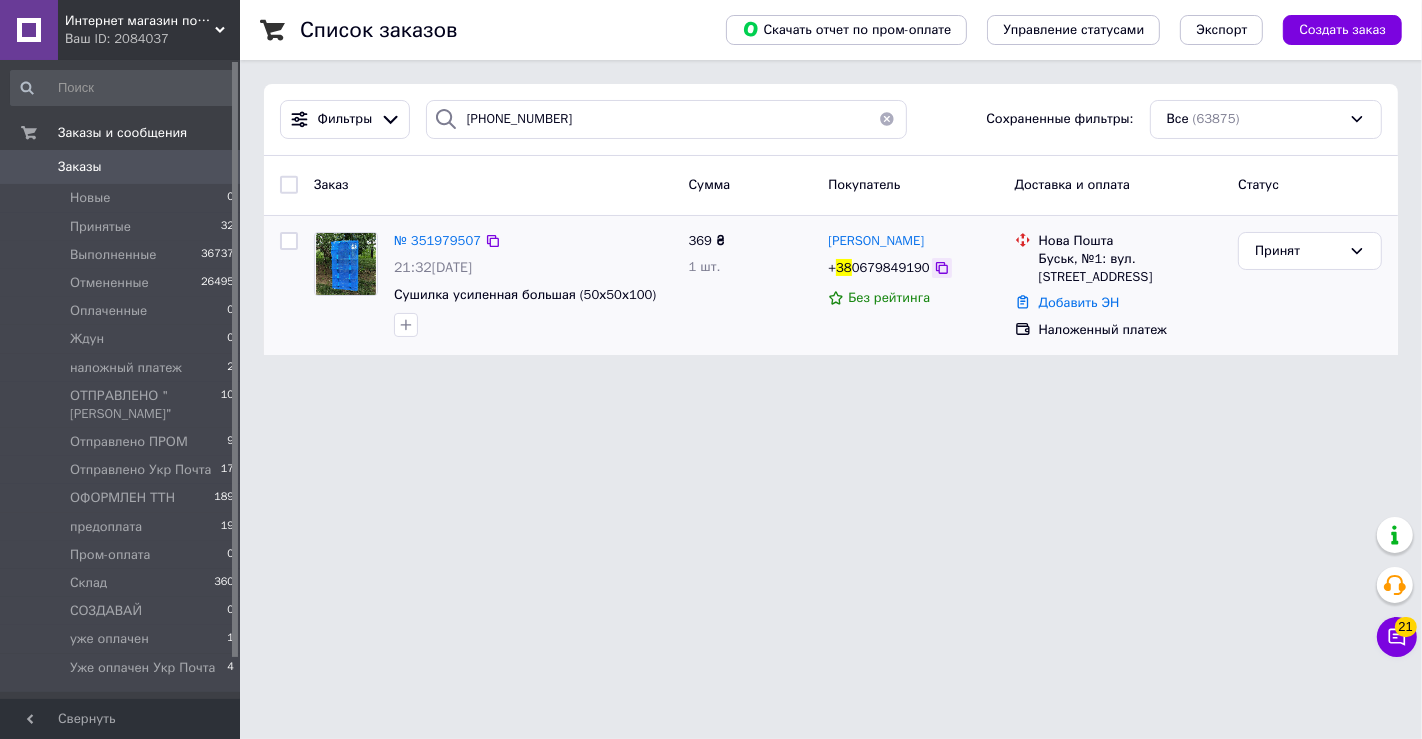 click 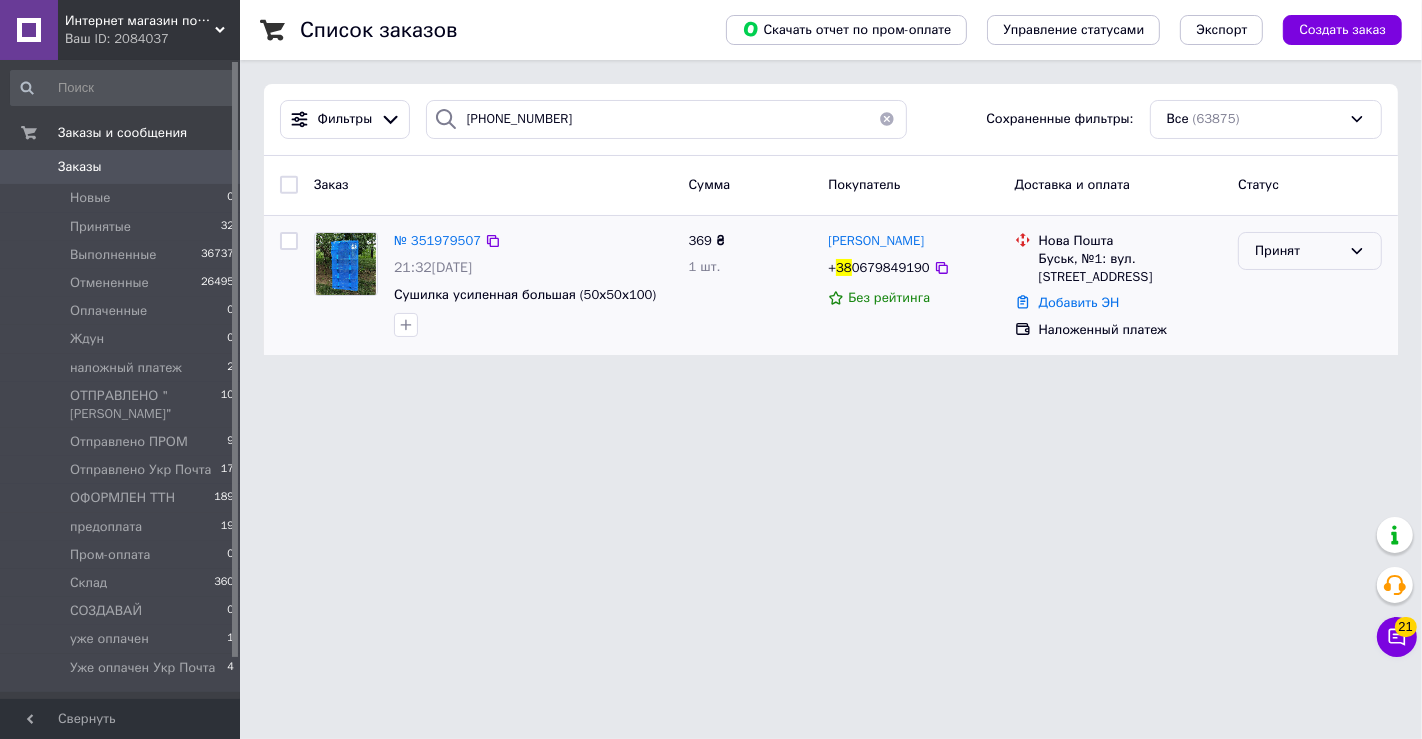 click on "Принят" at bounding box center [1298, 251] 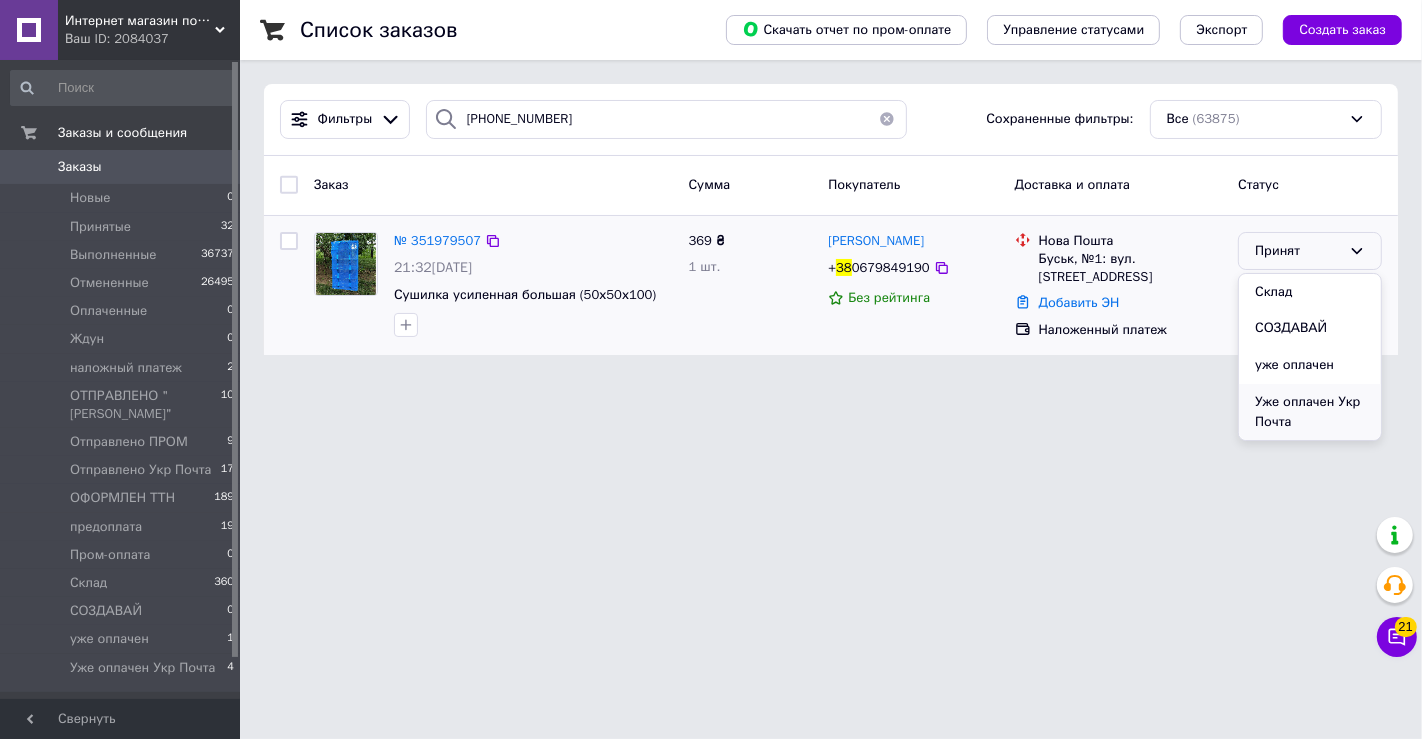 scroll, scrollTop: 374, scrollLeft: 0, axis: vertical 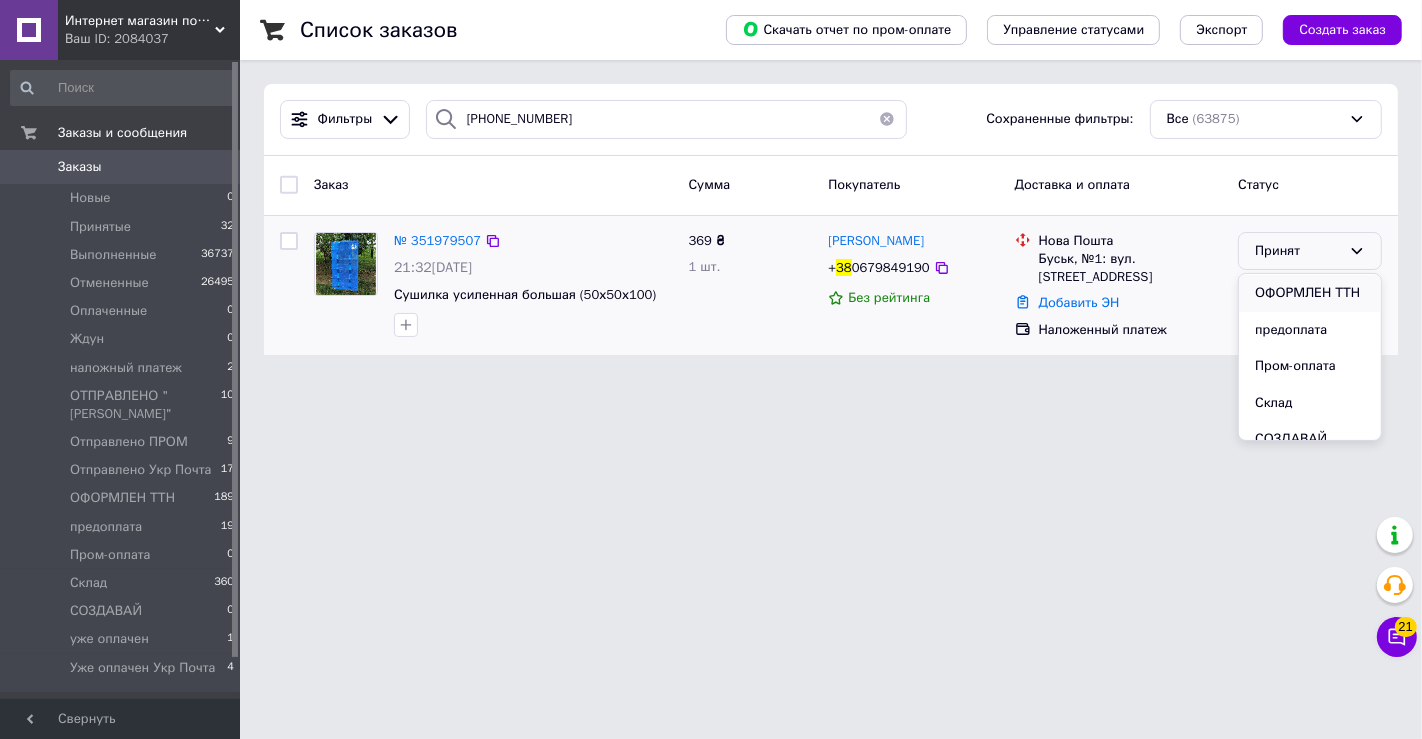 click on "ОФОРМЛЕН ТТН" at bounding box center (1310, 293) 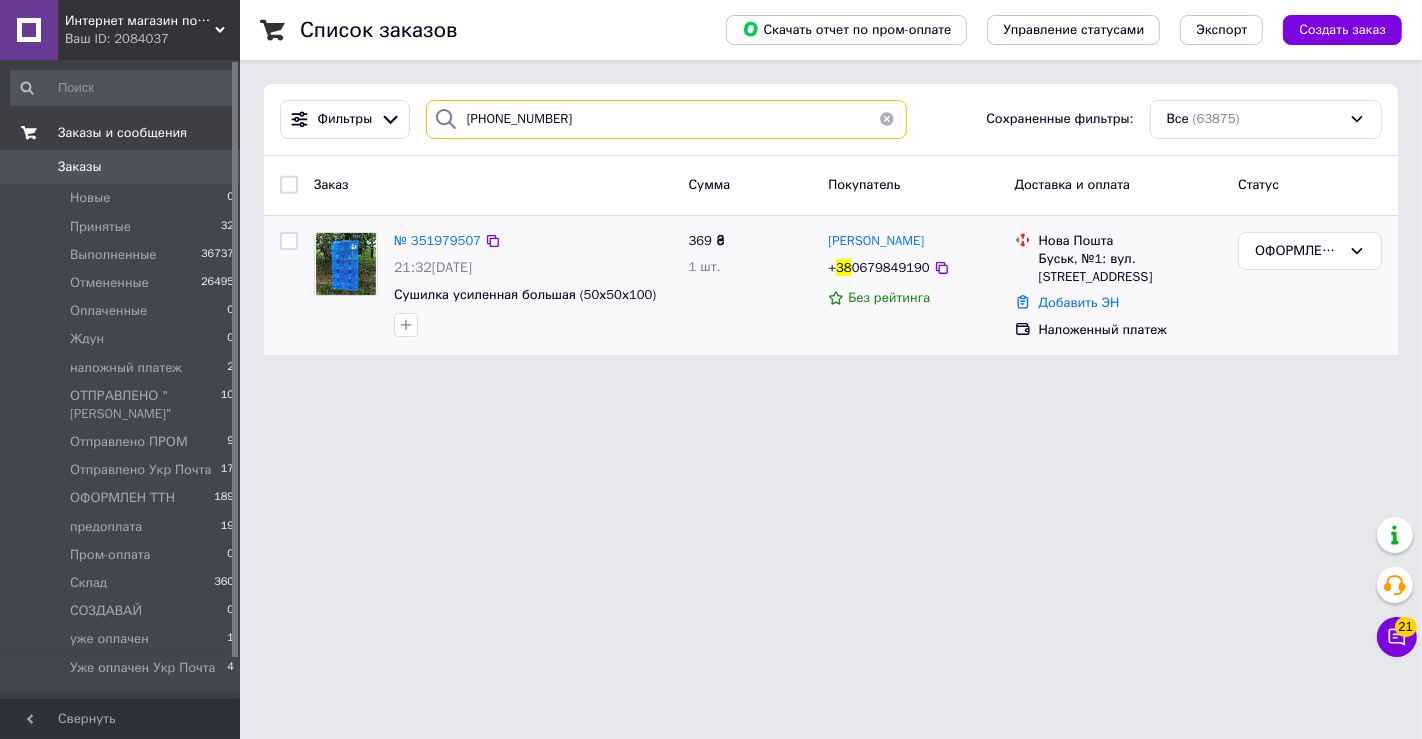 drag, startPoint x: 618, startPoint y: 118, endPoint x: 45, endPoint y: 135, distance: 573.25214 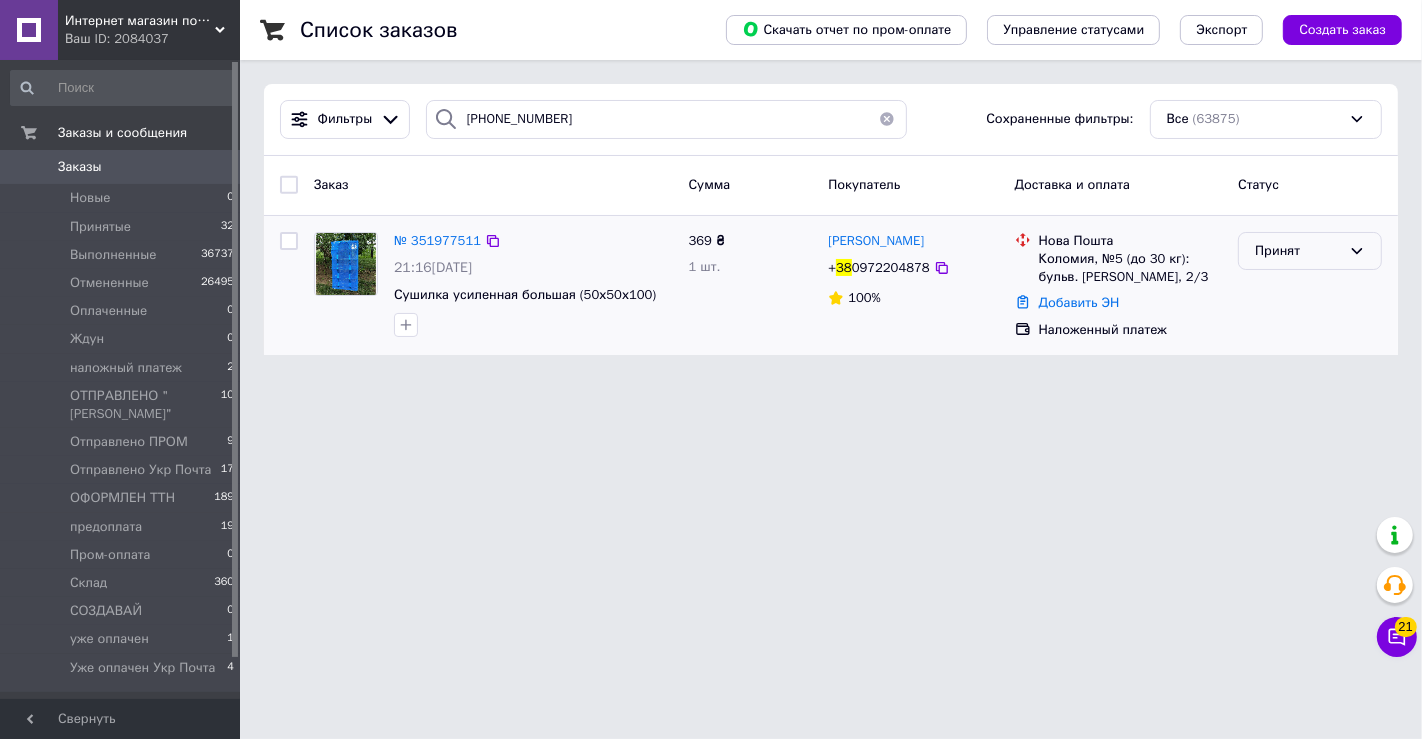 click on "Принят" at bounding box center [1298, 251] 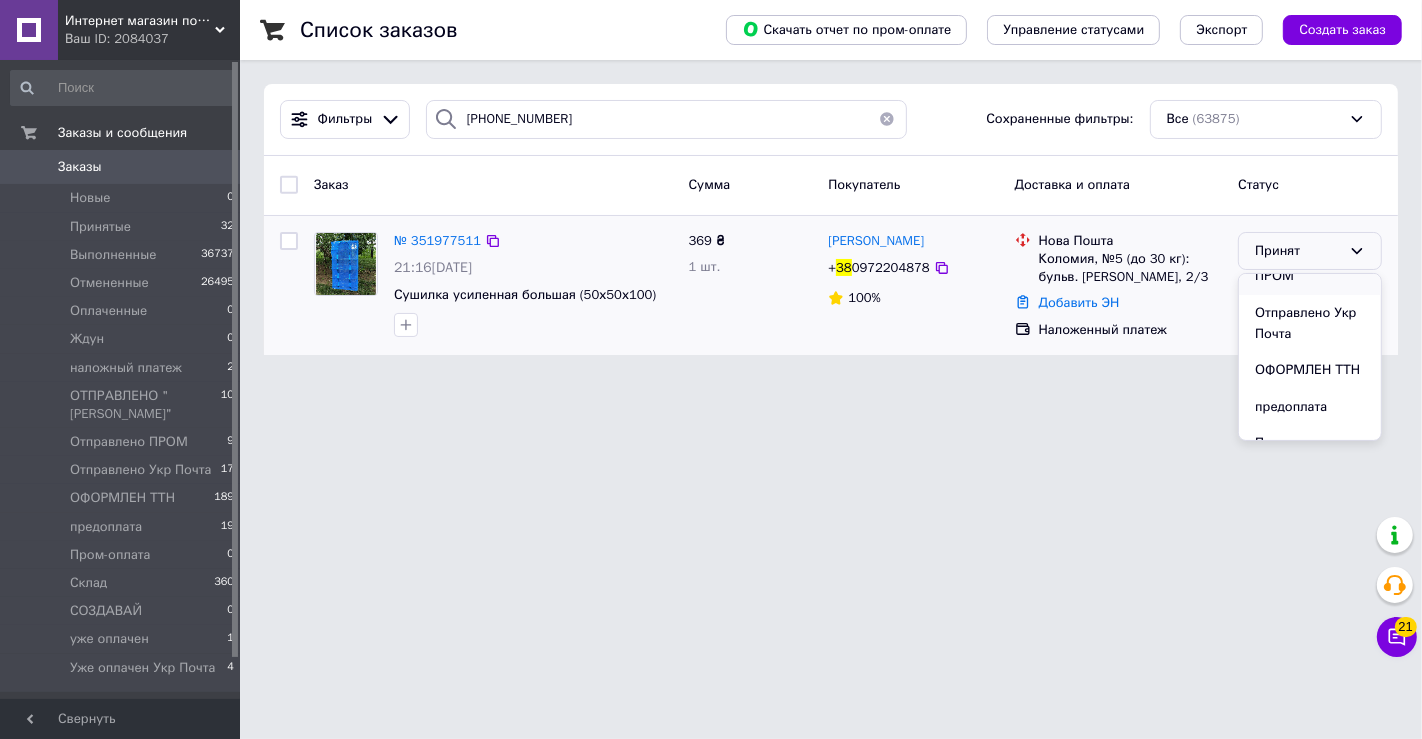 scroll, scrollTop: 333, scrollLeft: 0, axis: vertical 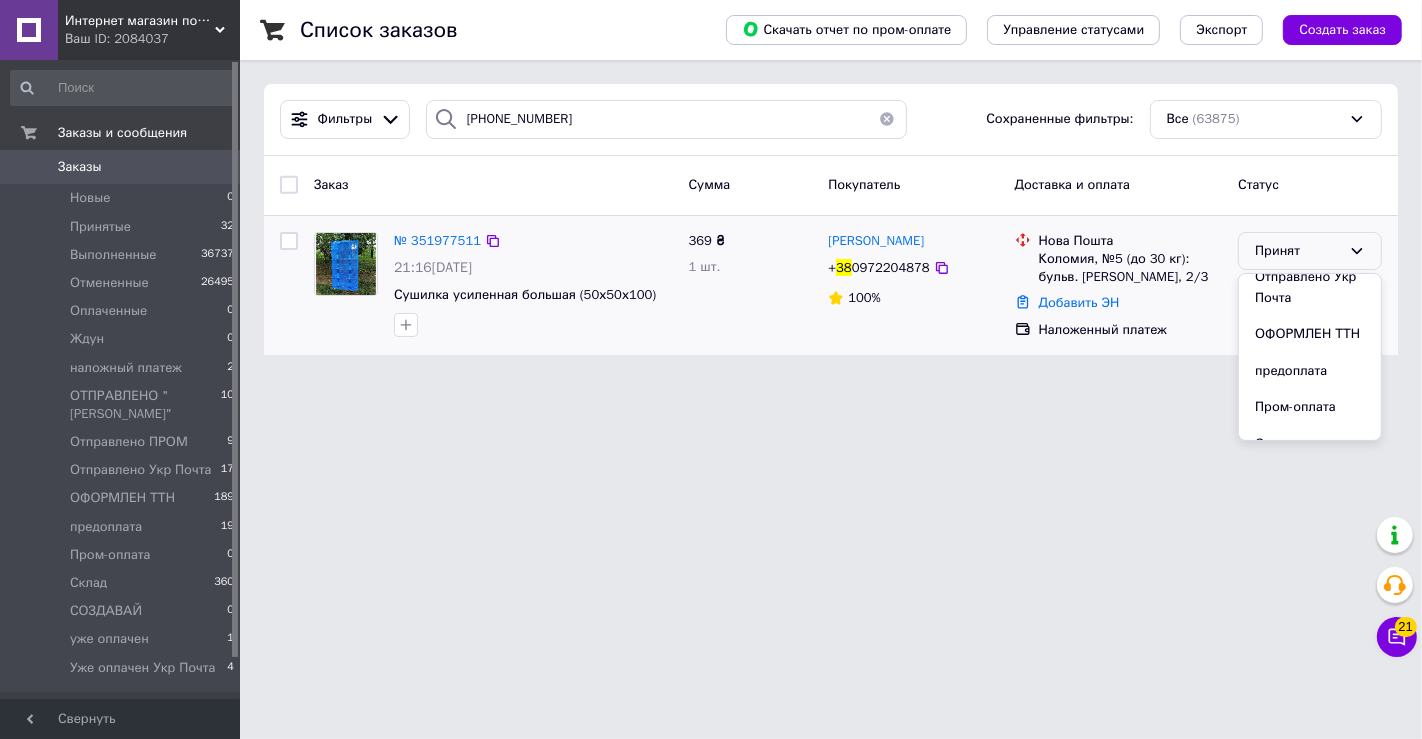 click on "ОФОРМЛЕН ТТН" at bounding box center (1310, 334) 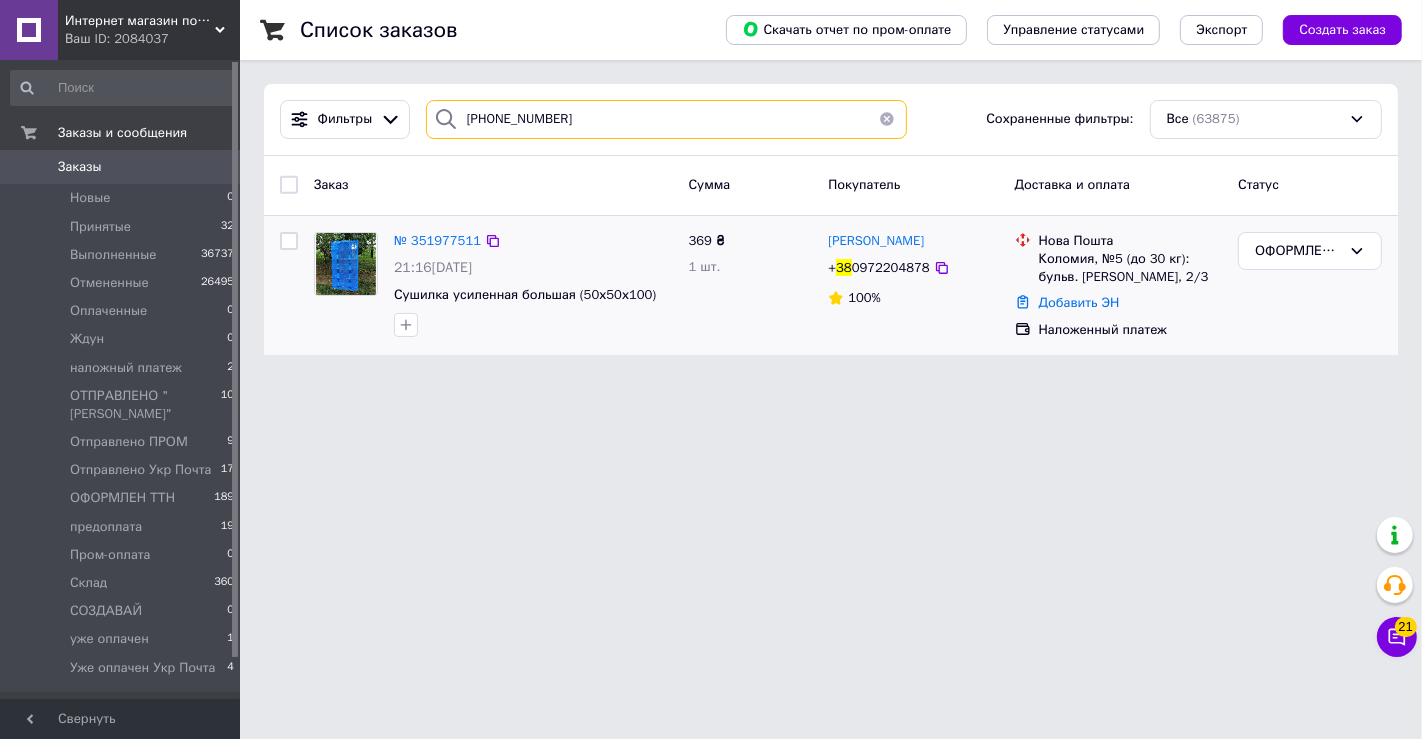 paste on "66) 368-05-1" 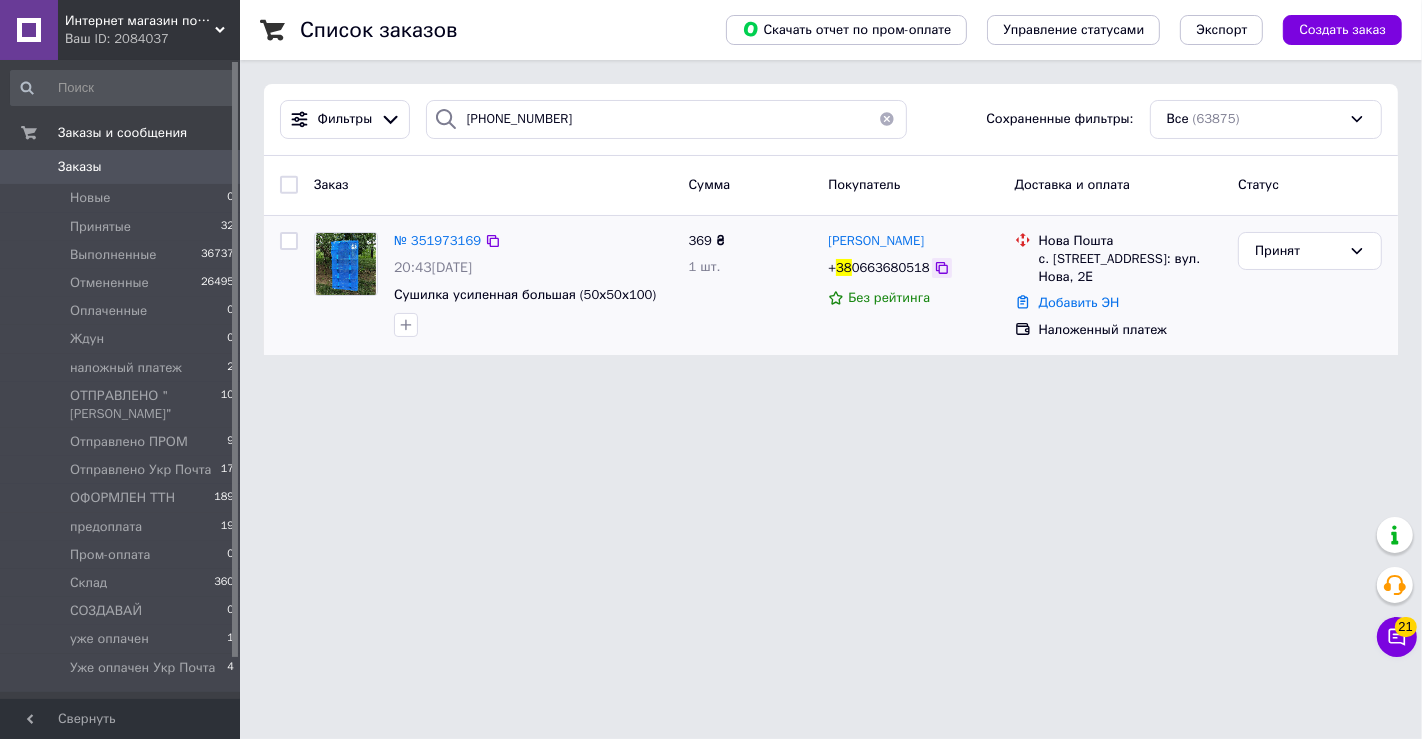 click 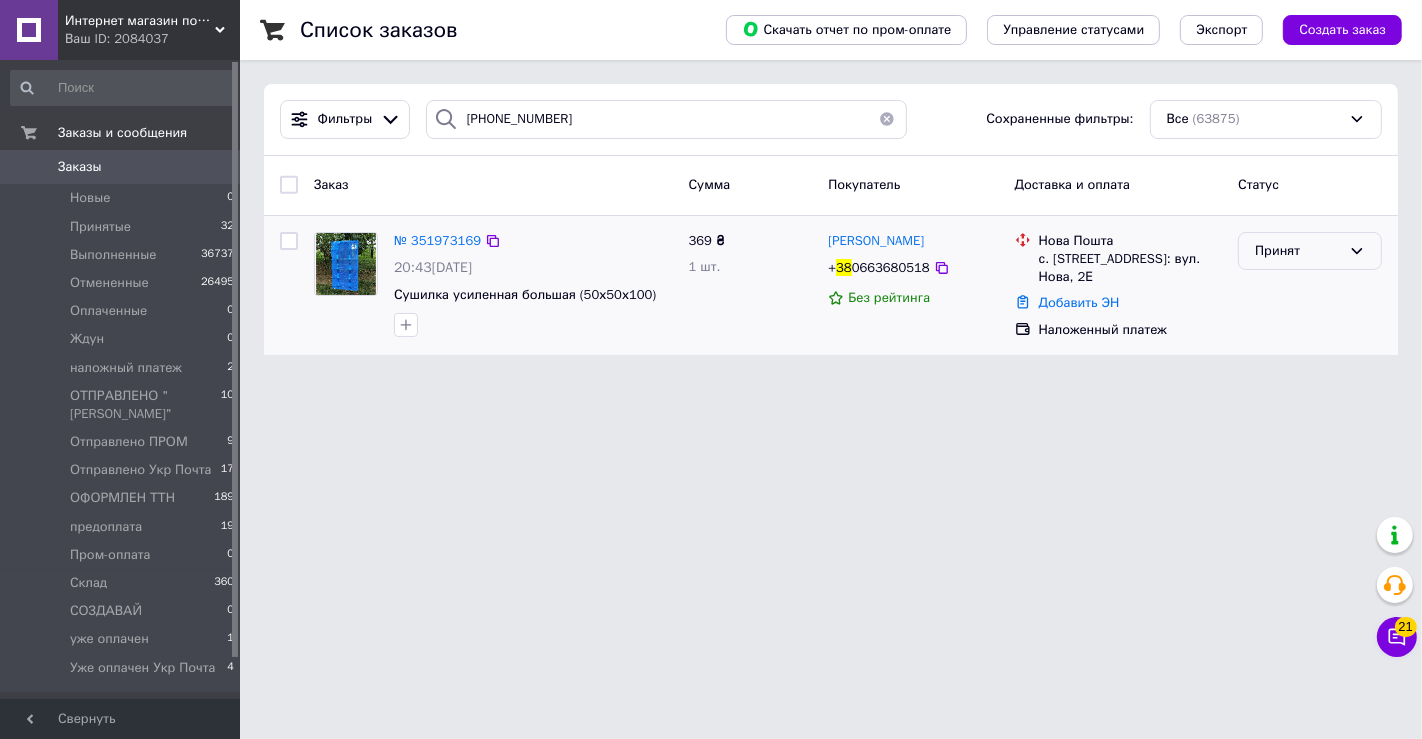 click on "Принят" at bounding box center [1298, 251] 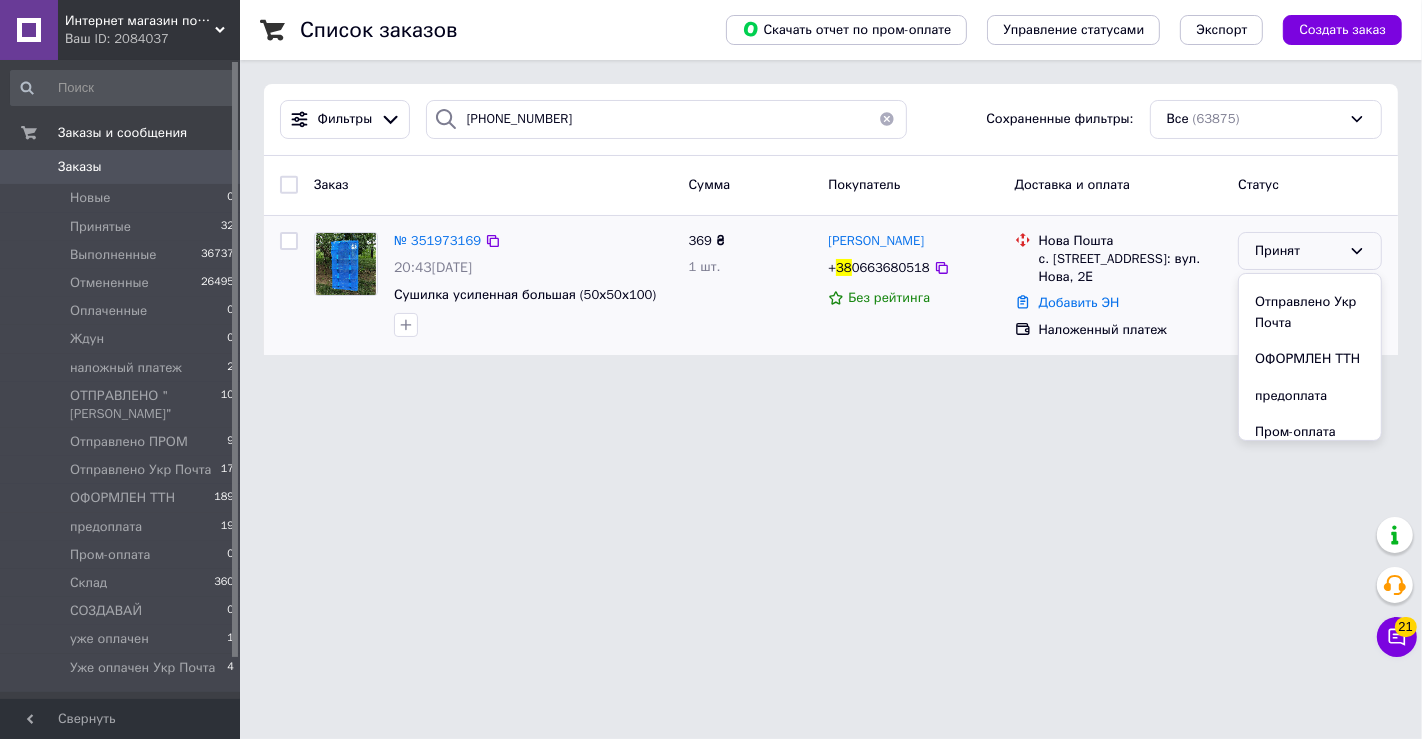 scroll, scrollTop: 333, scrollLeft: 0, axis: vertical 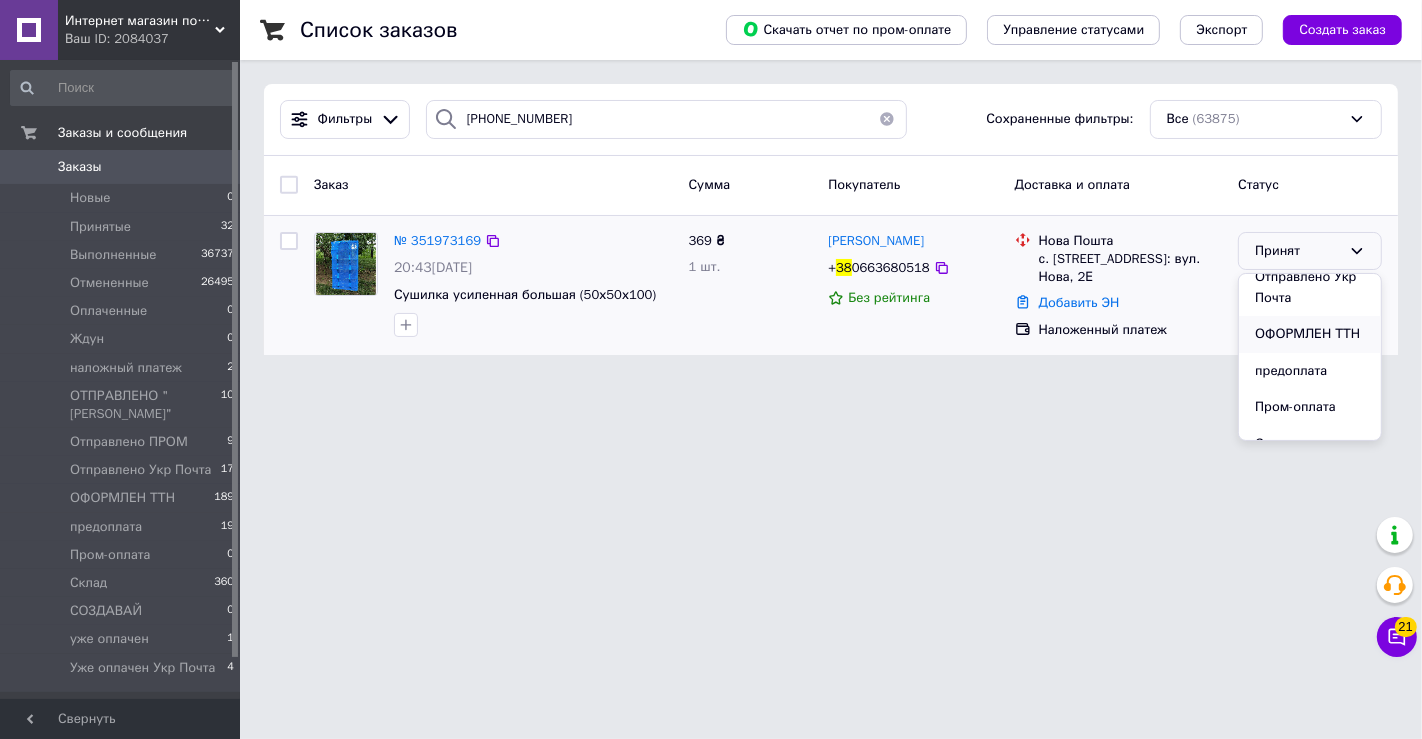 click on "ОФОРМЛЕН ТТН" at bounding box center (1310, 334) 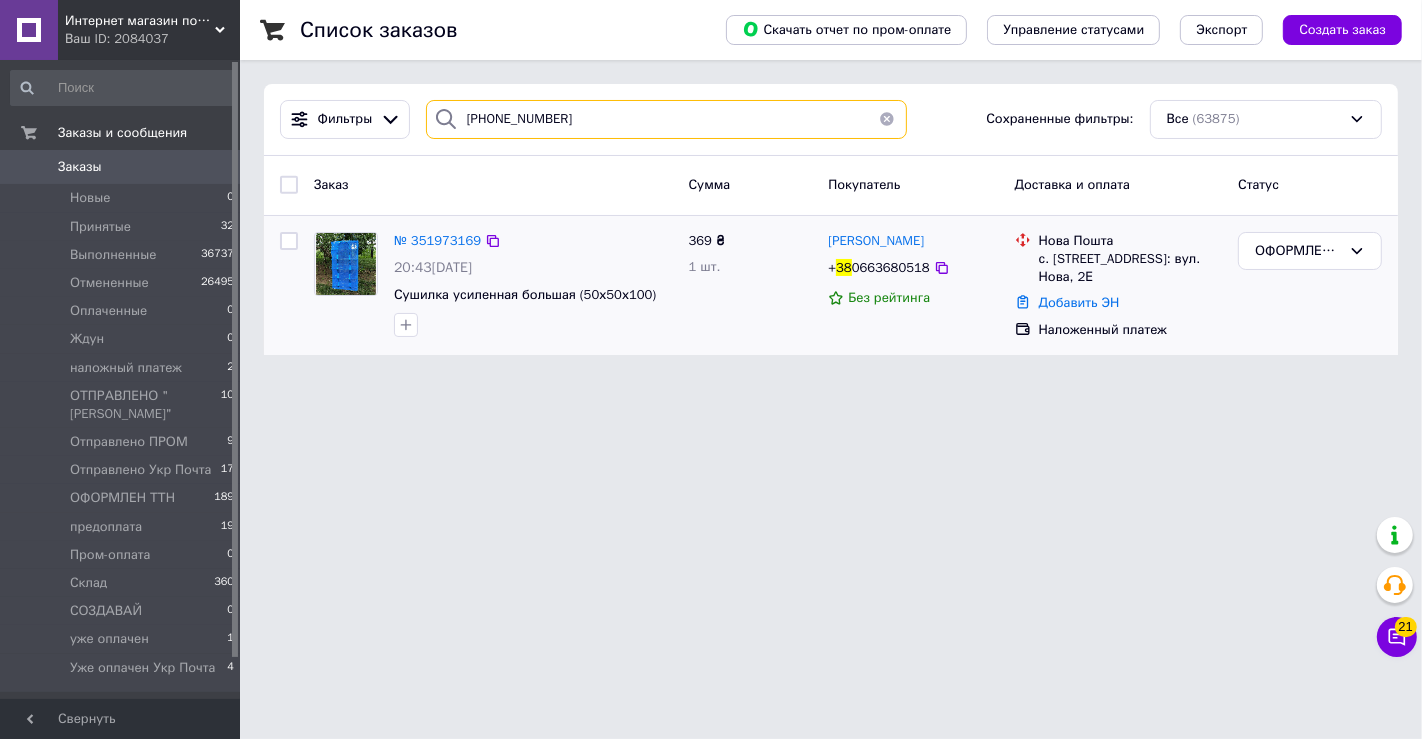 drag, startPoint x: 675, startPoint y: 128, endPoint x: 342, endPoint y: 152, distance: 333.86374 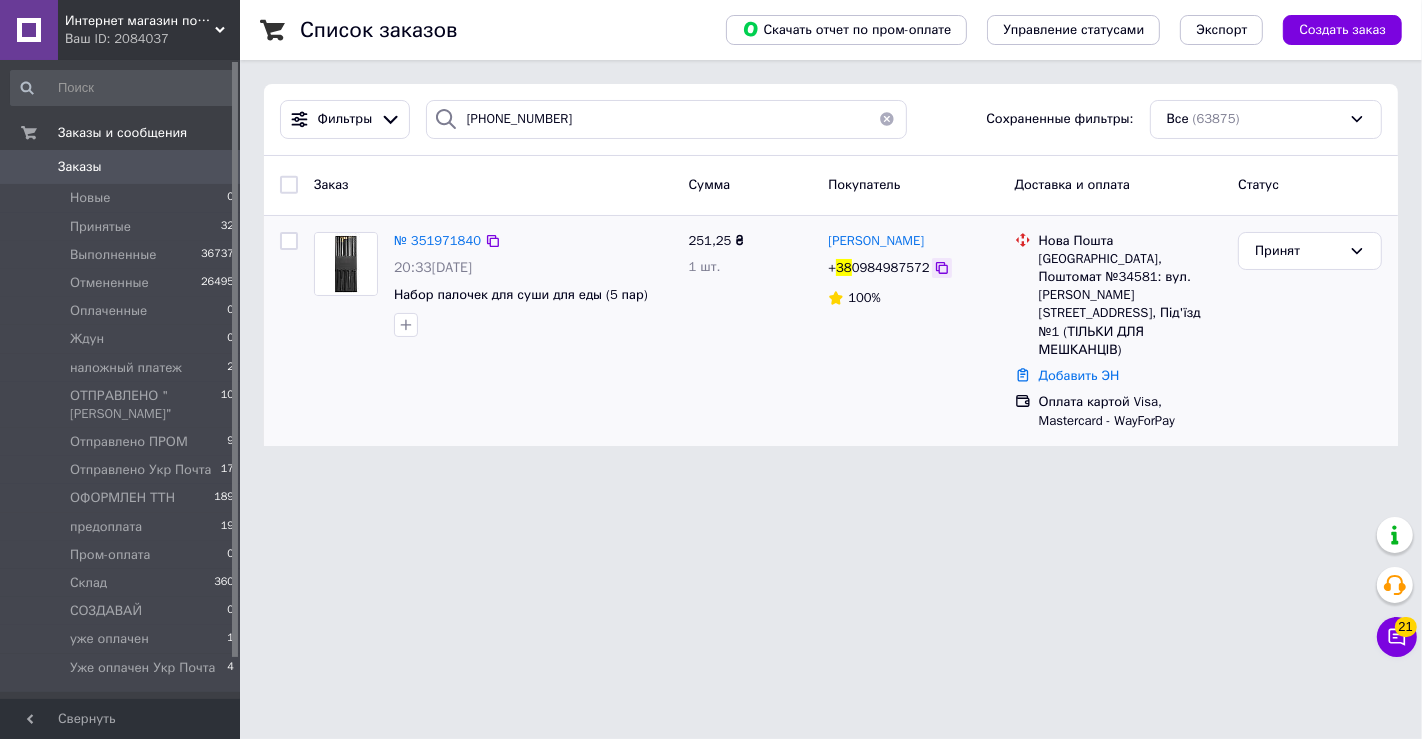 click 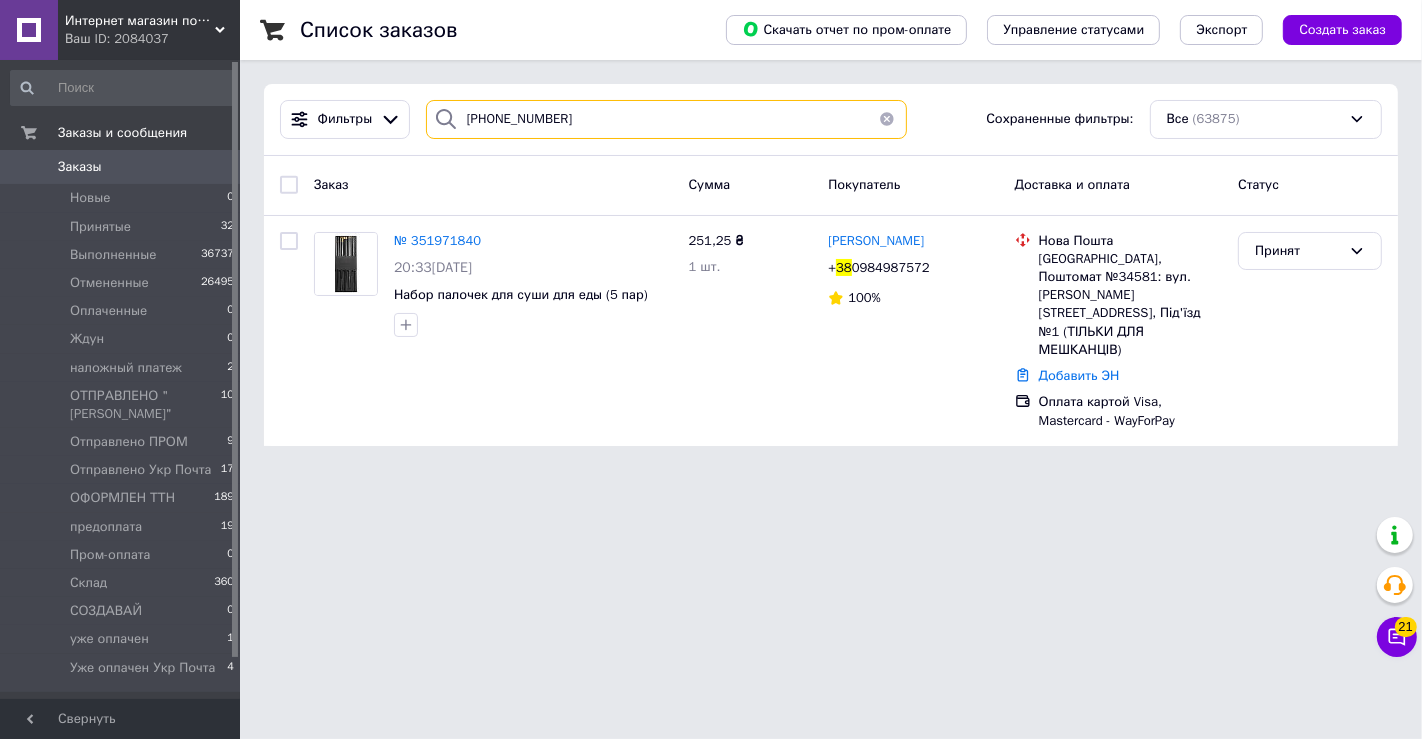 drag, startPoint x: 631, startPoint y: 119, endPoint x: 0, endPoint y: 66, distance: 633.2219 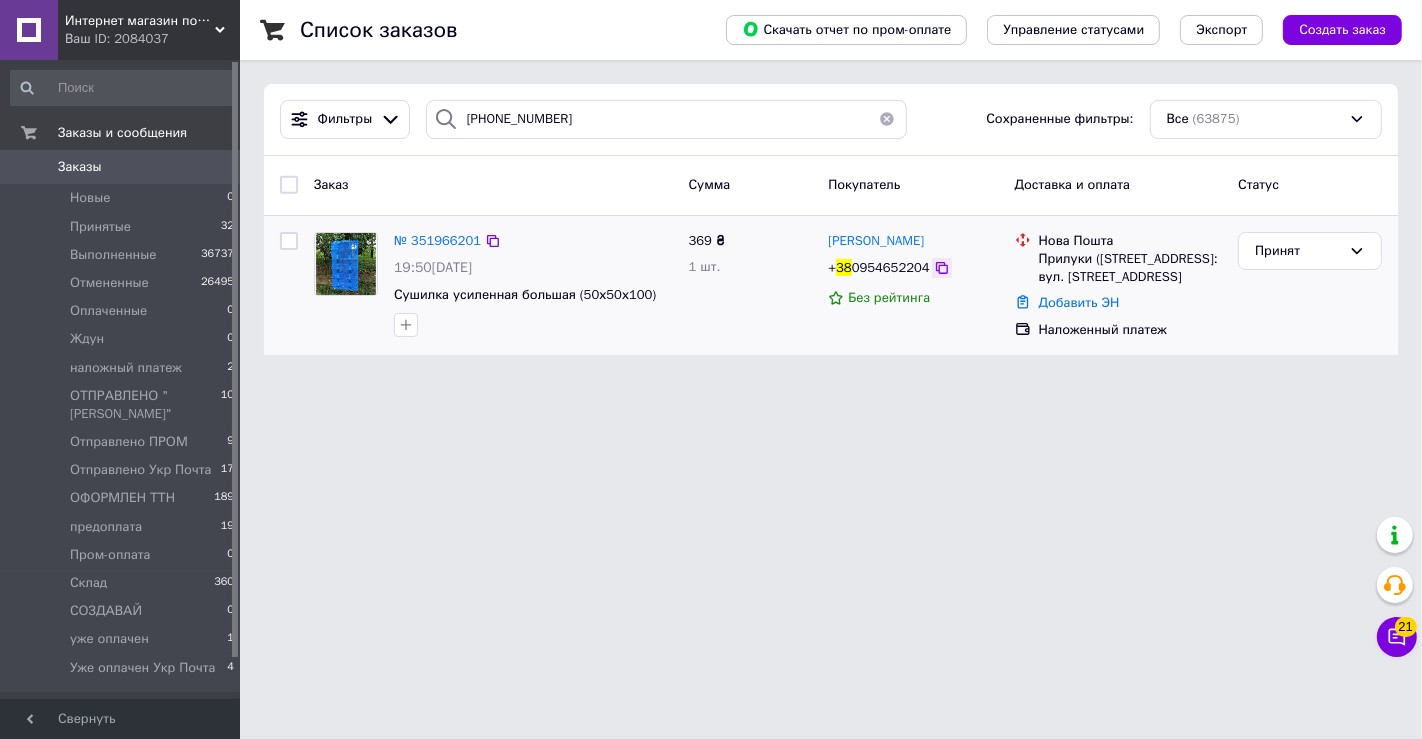click 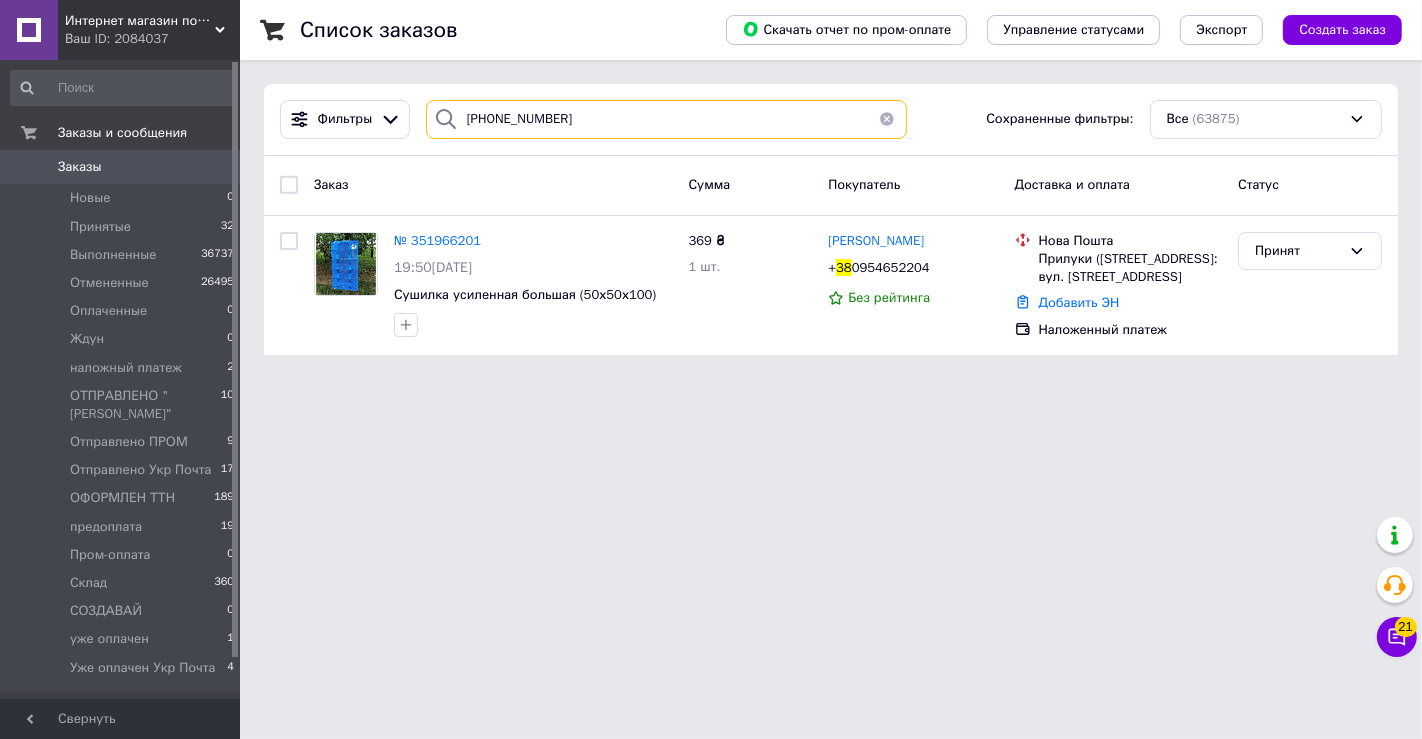 drag, startPoint x: 493, startPoint y: 84, endPoint x: 14, endPoint y: 84, distance: 479 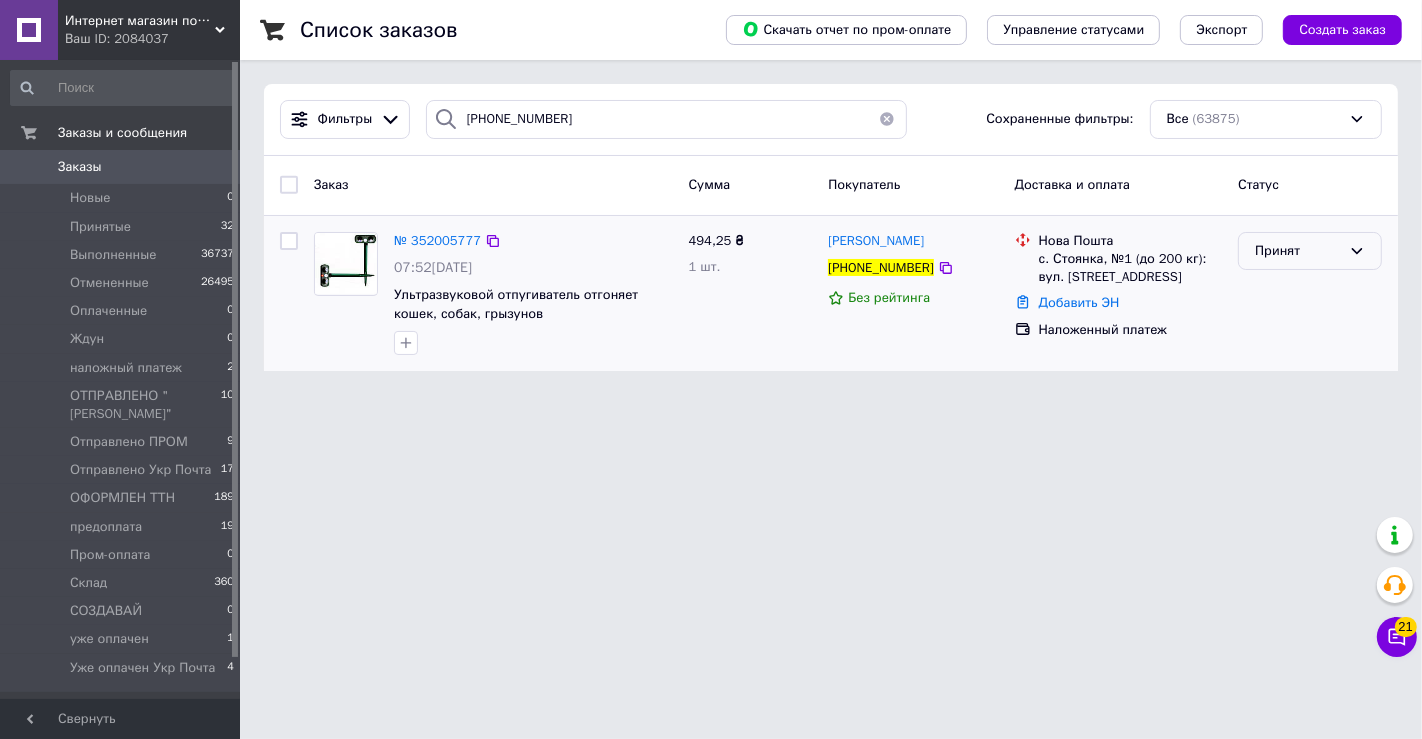 click on "Принят" at bounding box center [1298, 251] 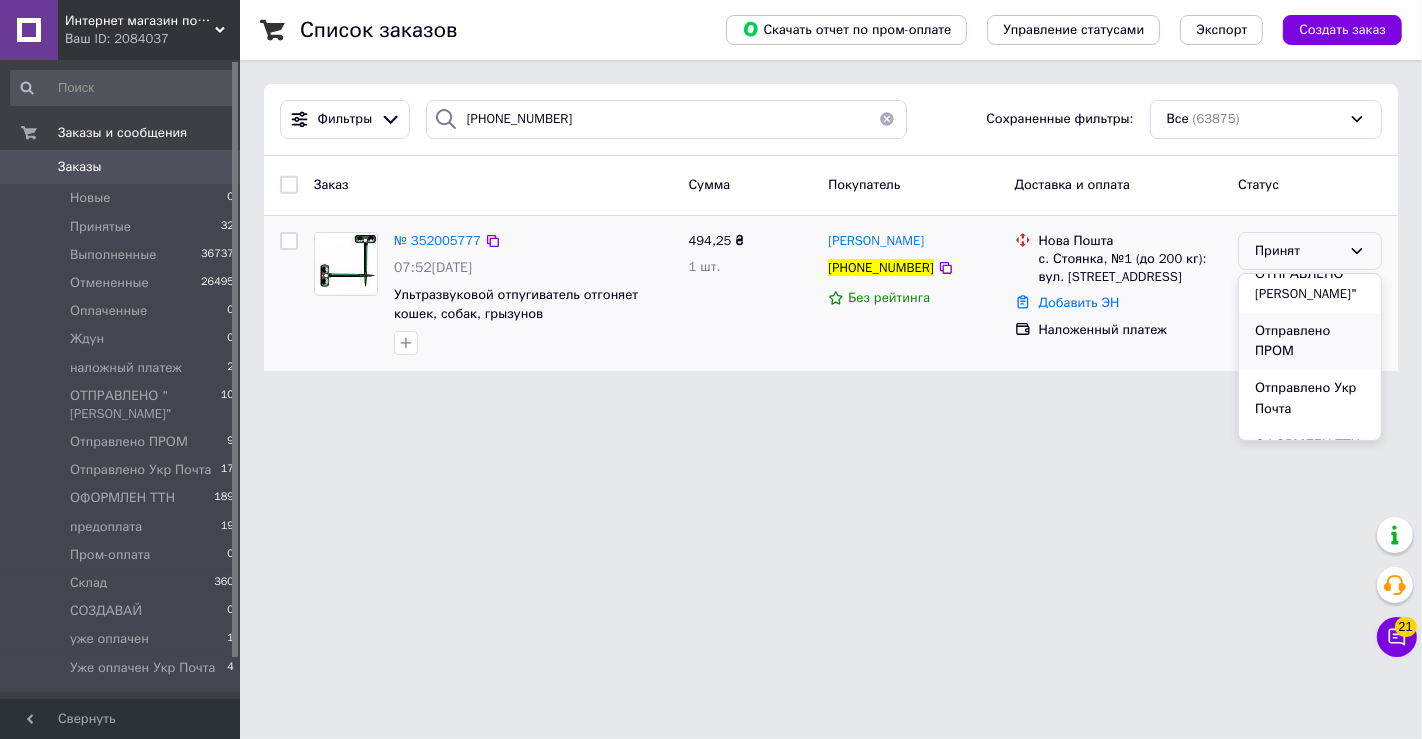 scroll, scrollTop: 333, scrollLeft: 0, axis: vertical 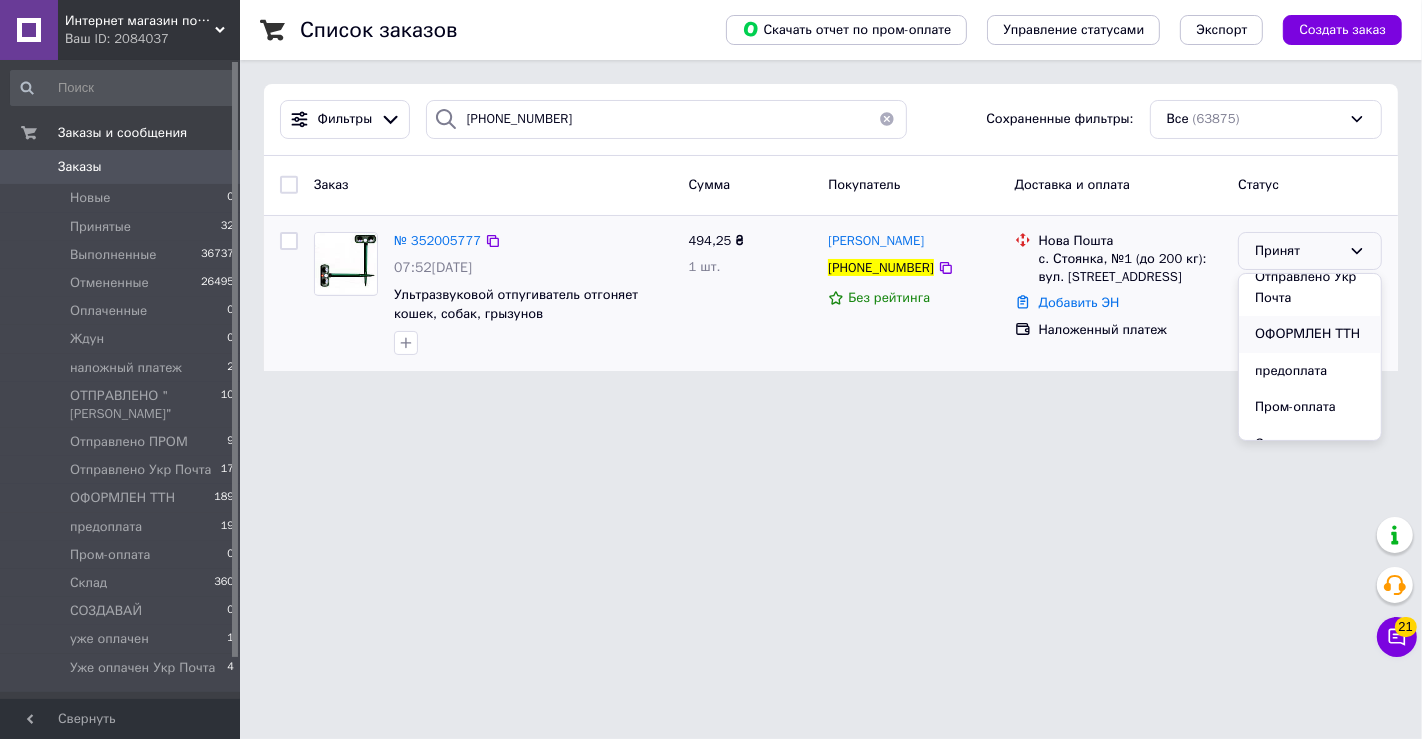 click on "ОФОРМЛЕН ТТН" at bounding box center [1310, 334] 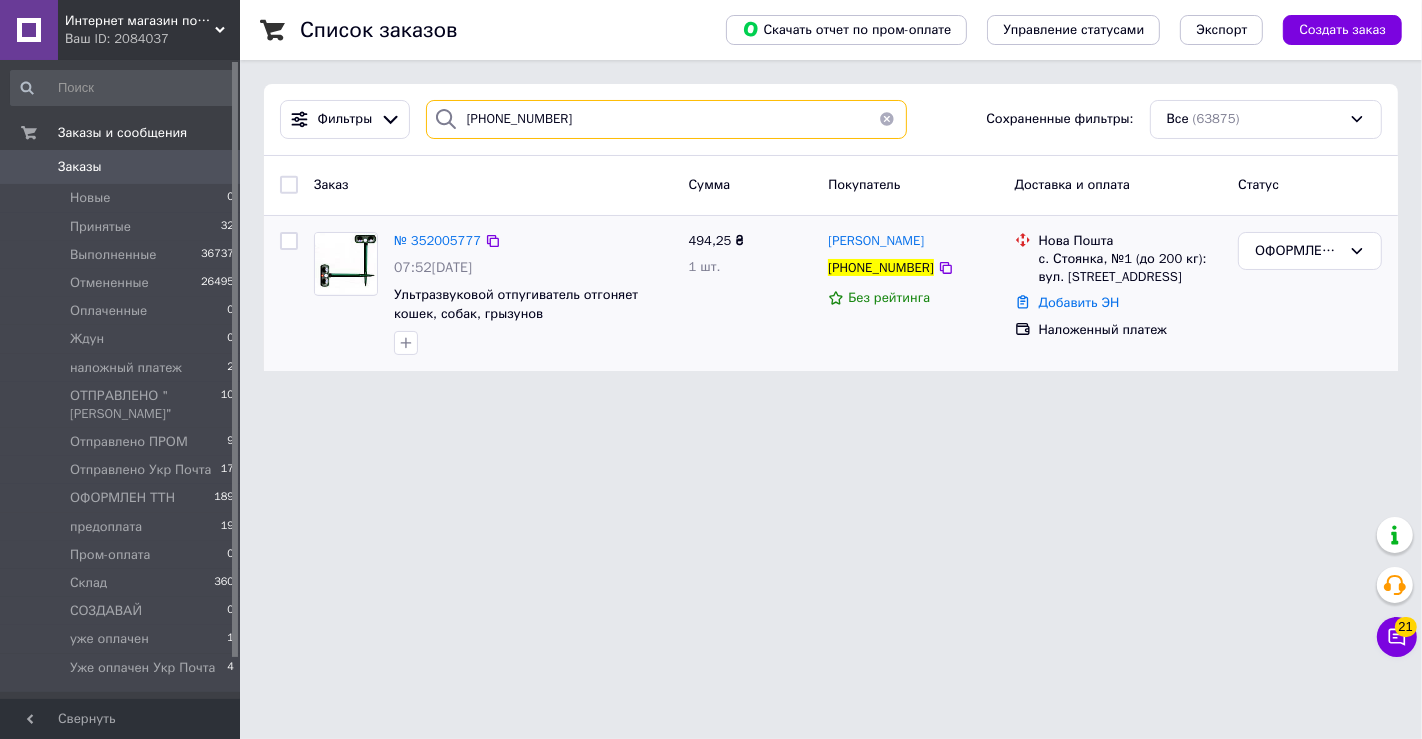 drag, startPoint x: 250, startPoint y: 90, endPoint x: 160, endPoint y: 88, distance: 90.02222 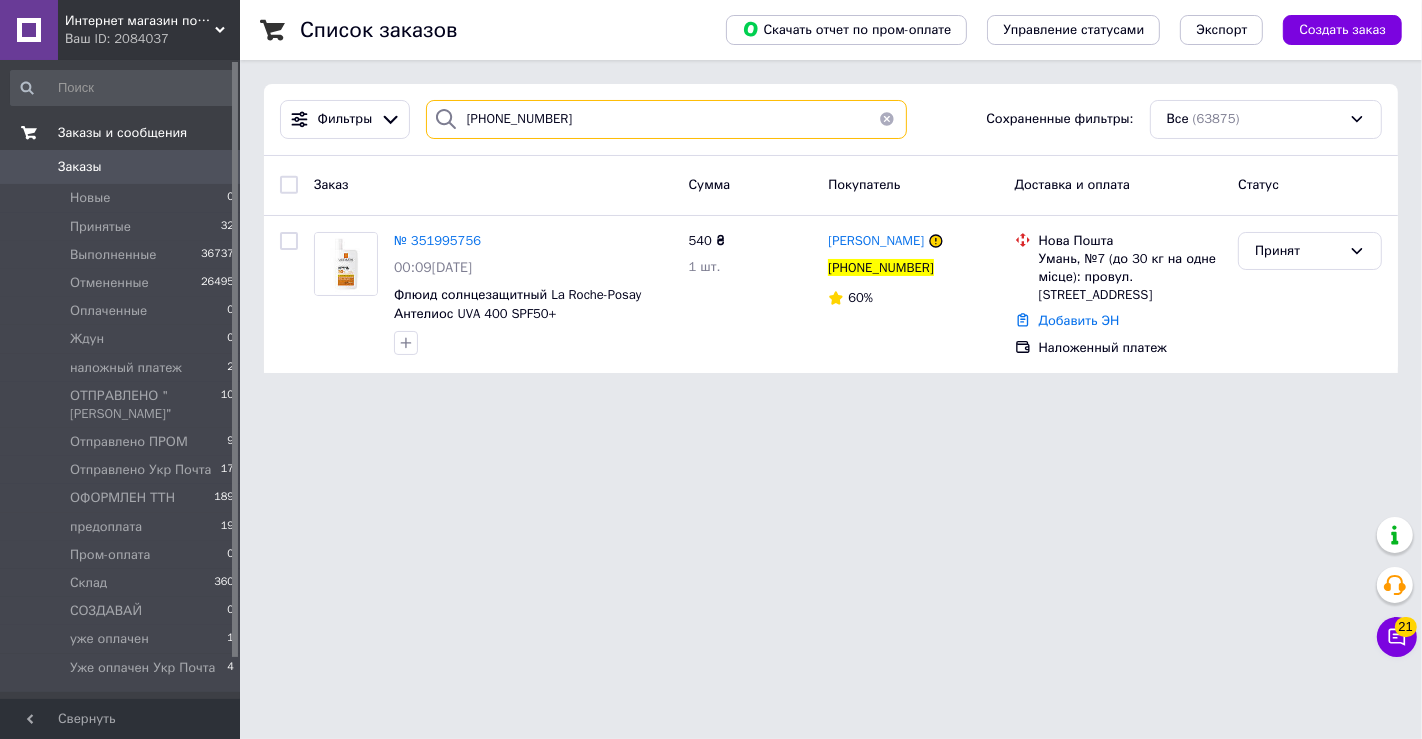 paste on "[PHONE_NUMBER]" 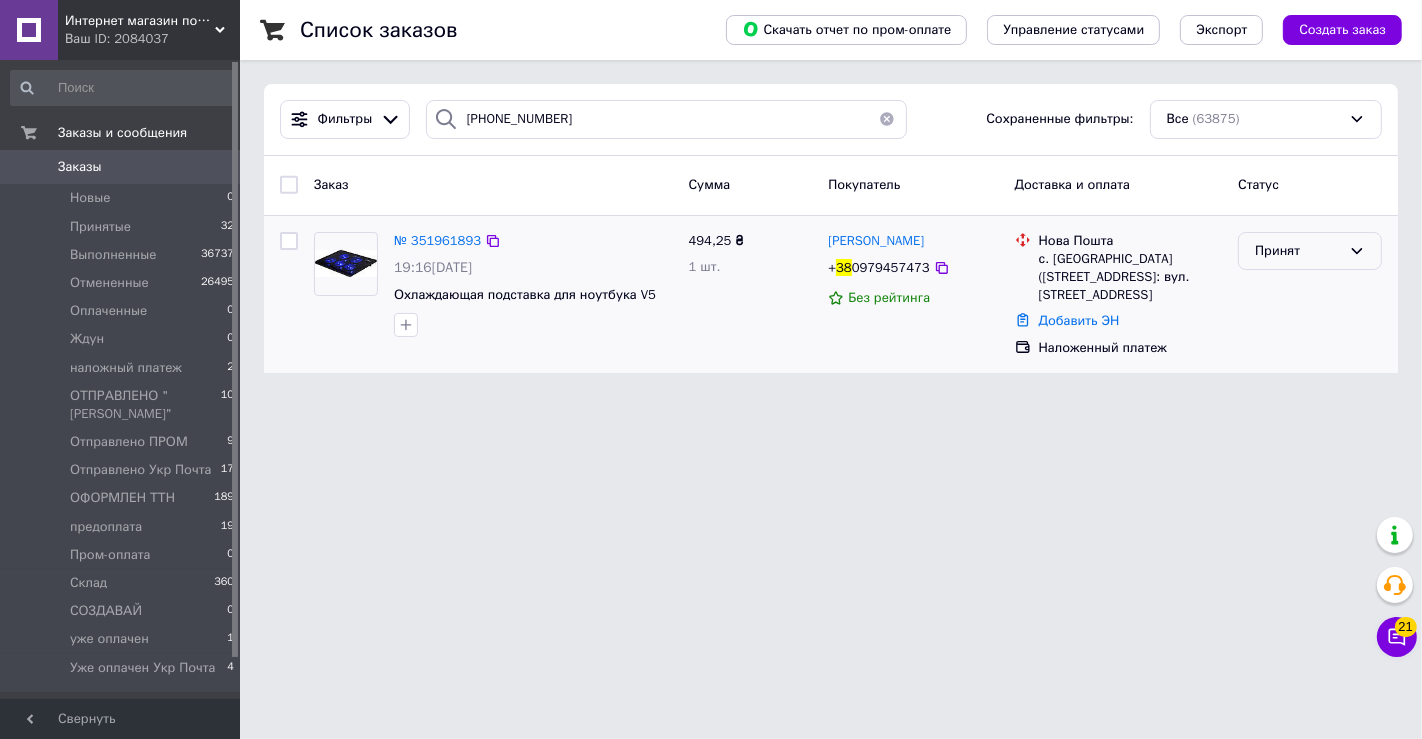 click on "Принят" at bounding box center [1298, 251] 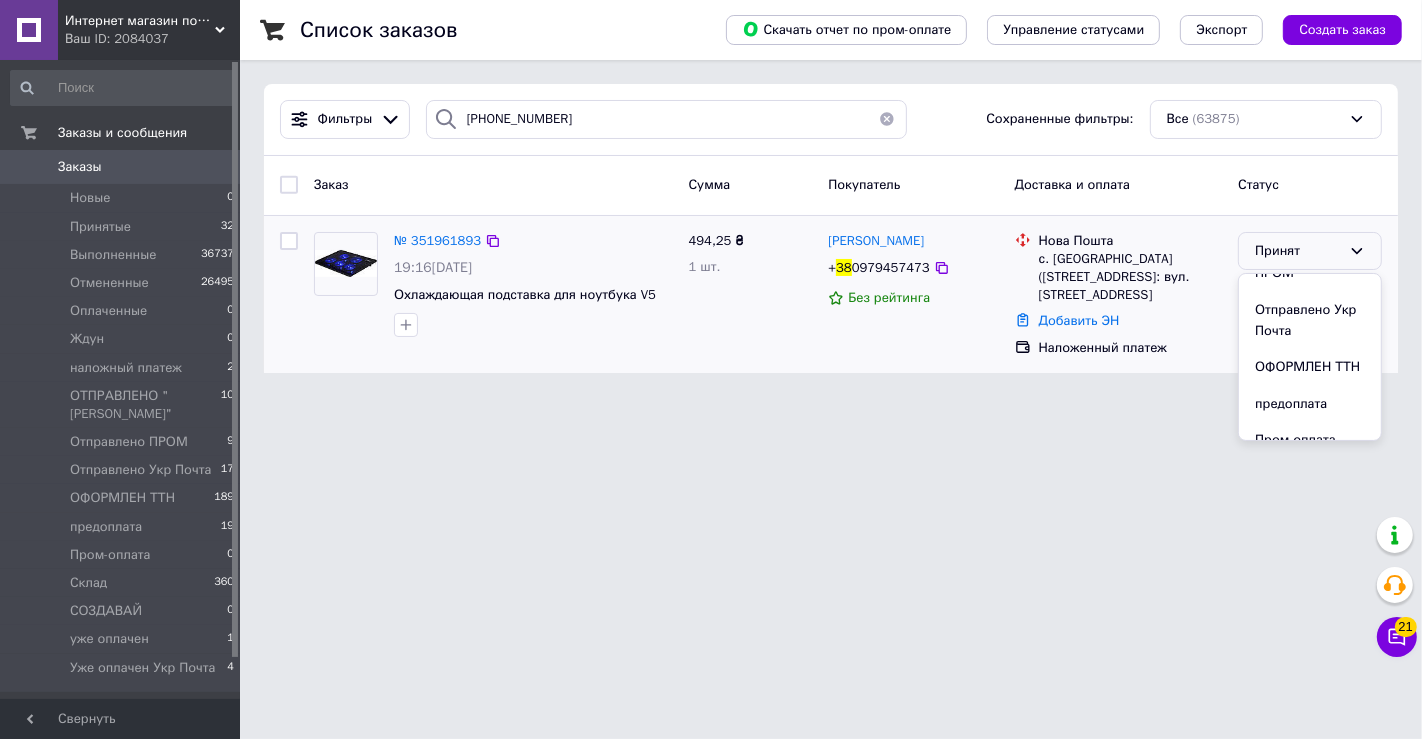 scroll, scrollTop: 333, scrollLeft: 0, axis: vertical 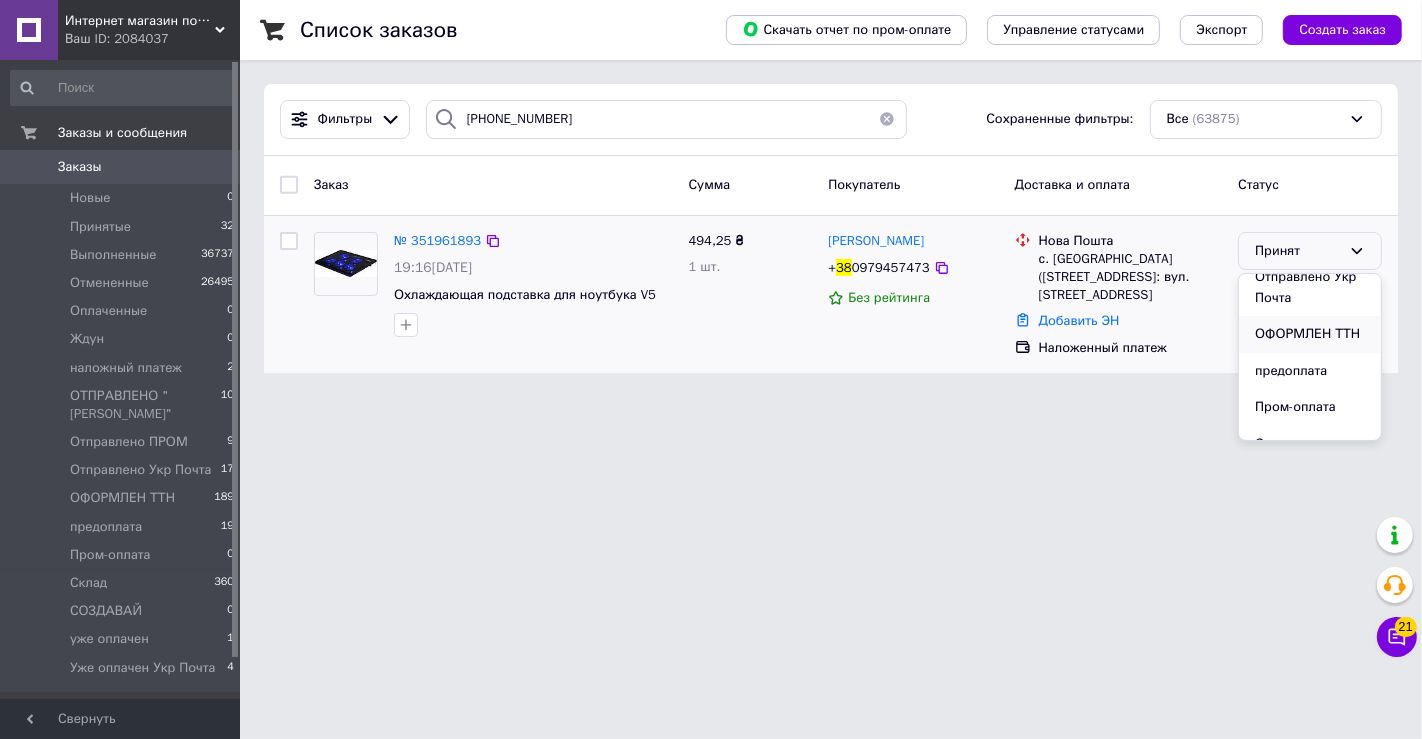 click on "ОФОРМЛЕН ТТН" at bounding box center (1310, 334) 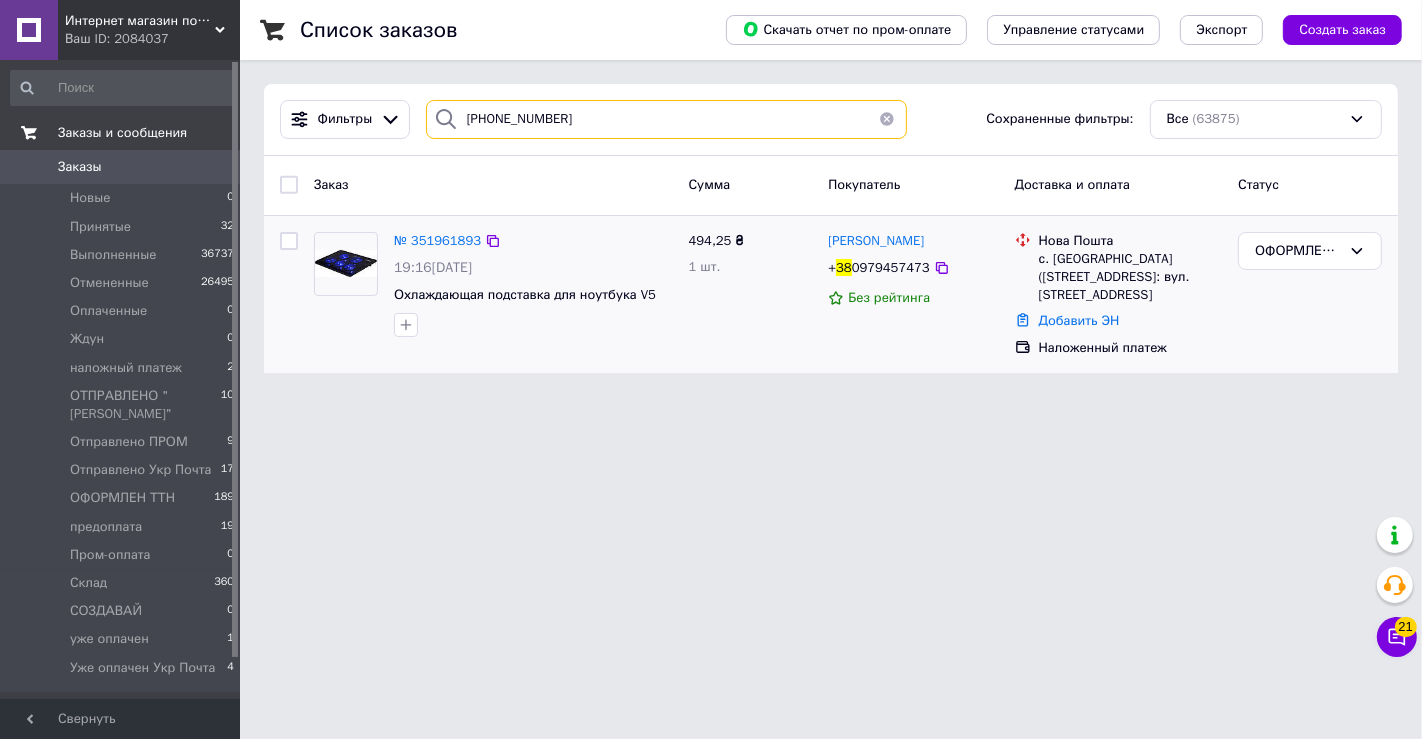 paste on "50) [PHONE_NUMBER]" 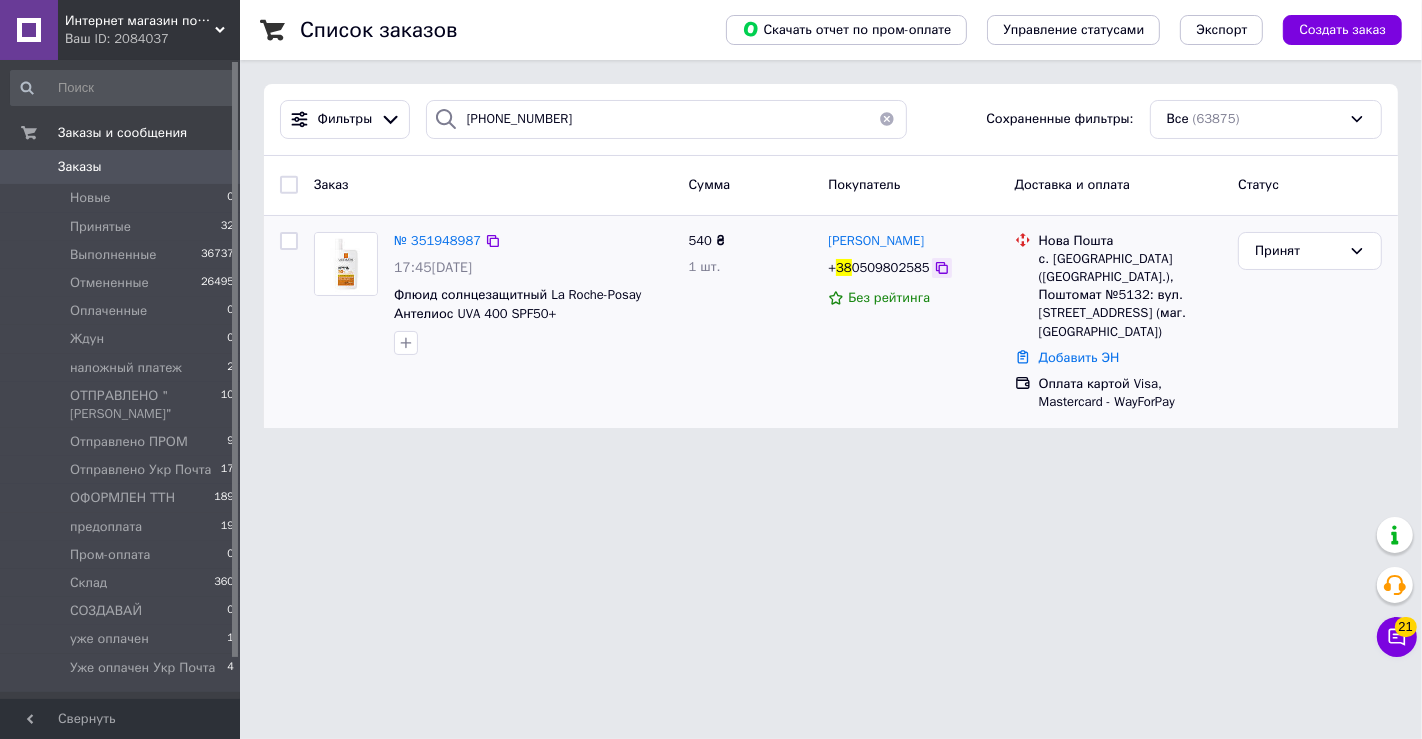 click 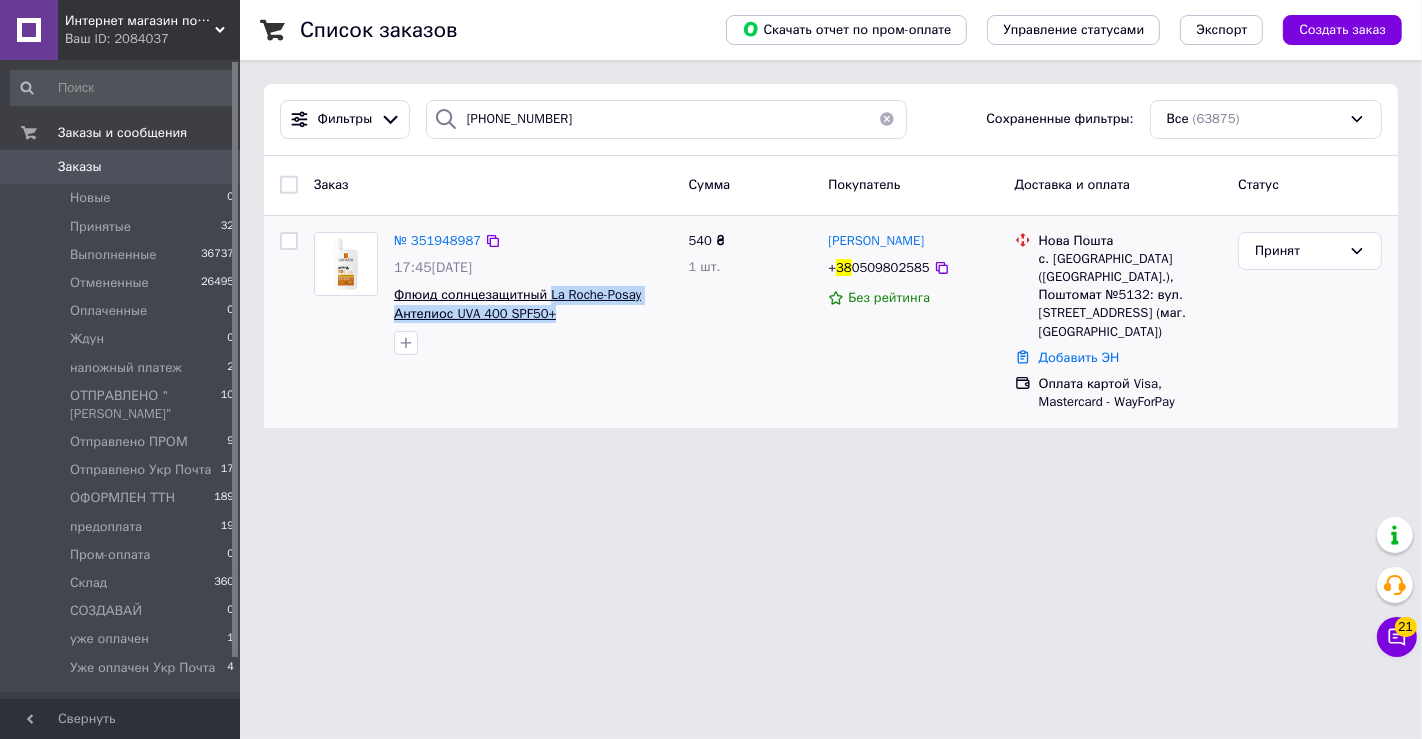 drag, startPoint x: 577, startPoint y: 310, endPoint x: 545, endPoint y: 296, distance: 34.928497 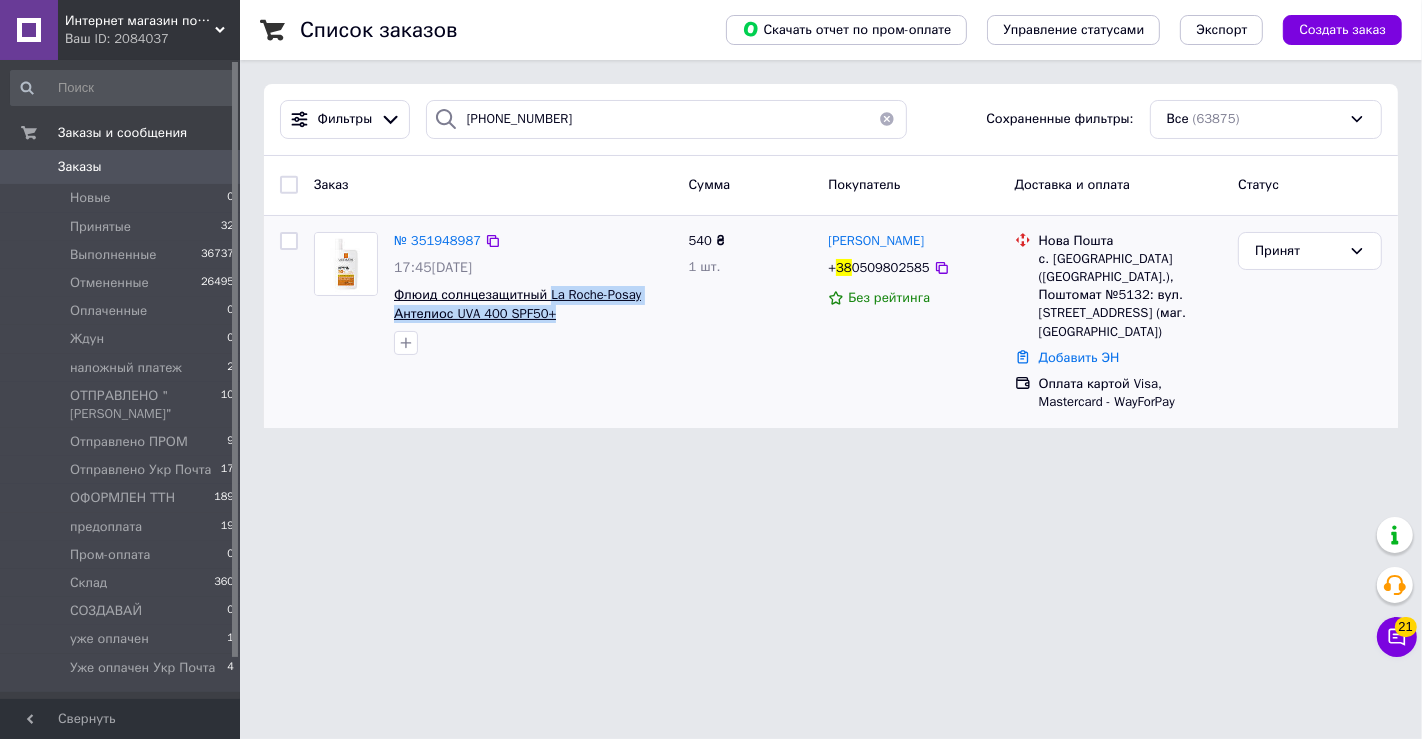 click on "Флюид солнцезащитный La Roche-Posay Антелиос UVA 400 SPF50+" at bounding box center (533, 304) 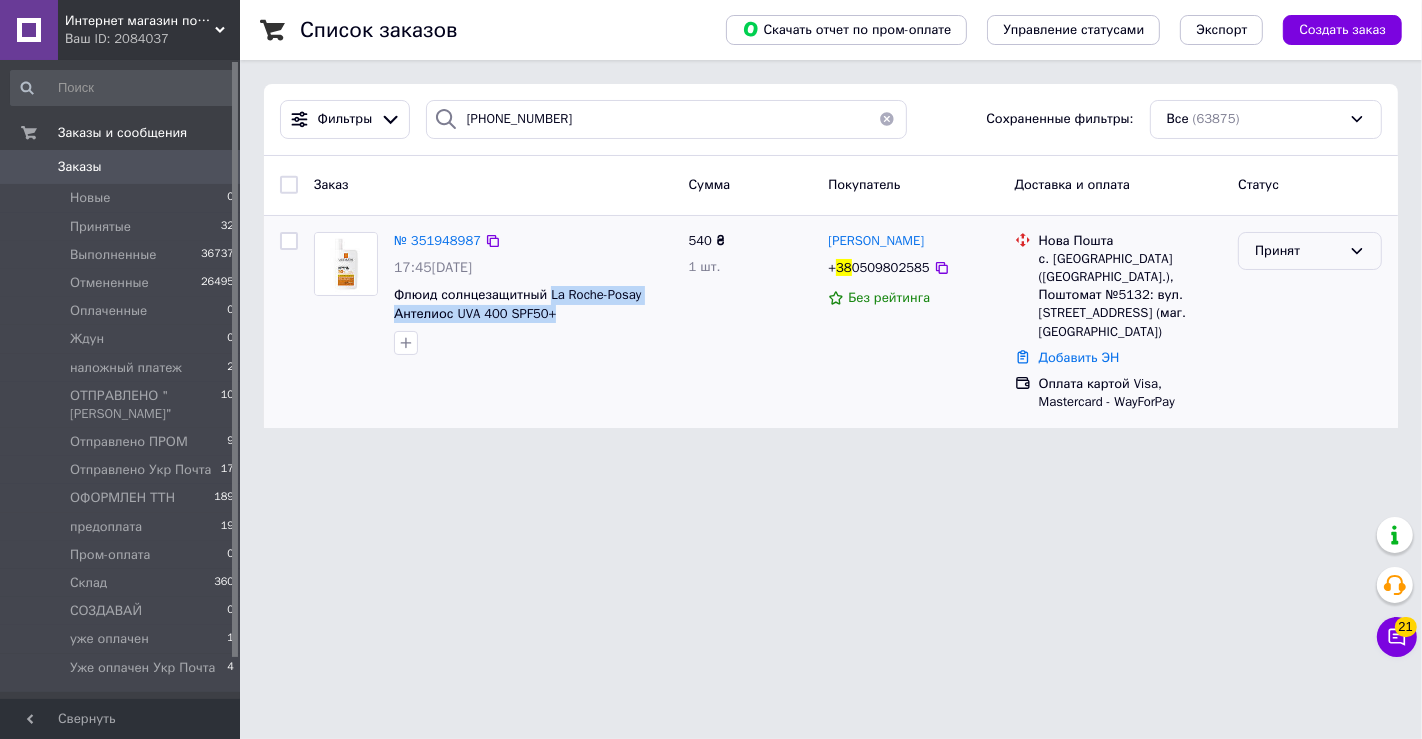 click on "Принят" at bounding box center (1298, 251) 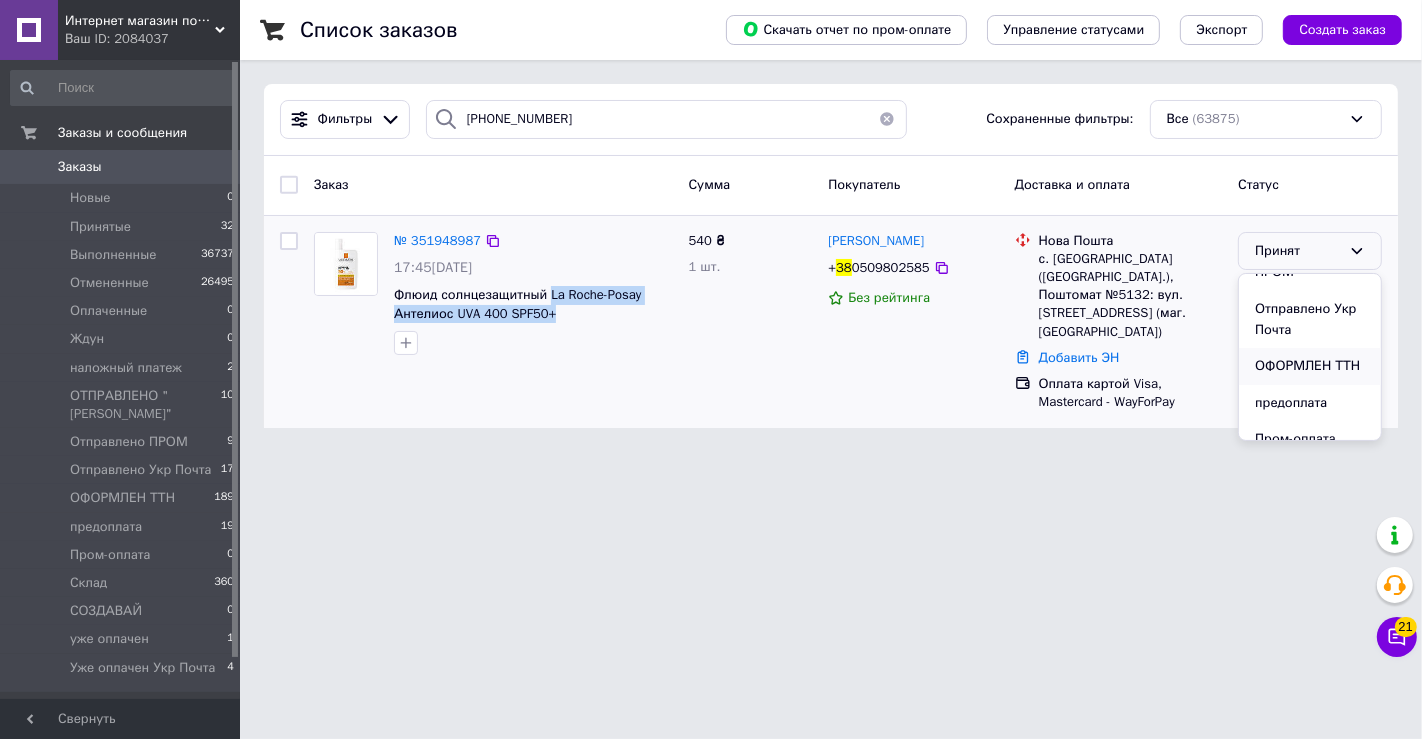 scroll, scrollTop: 333, scrollLeft: 0, axis: vertical 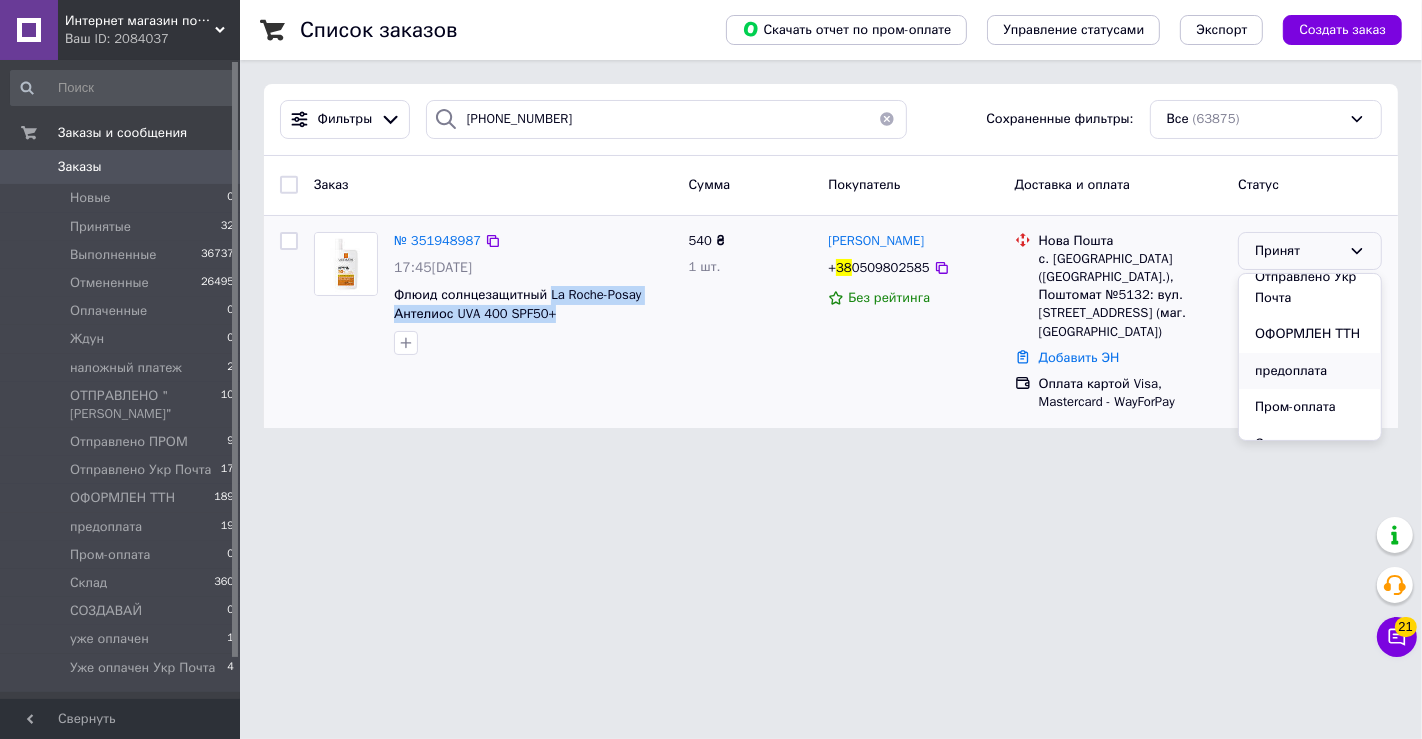 click on "предоплата" at bounding box center [1310, 371] 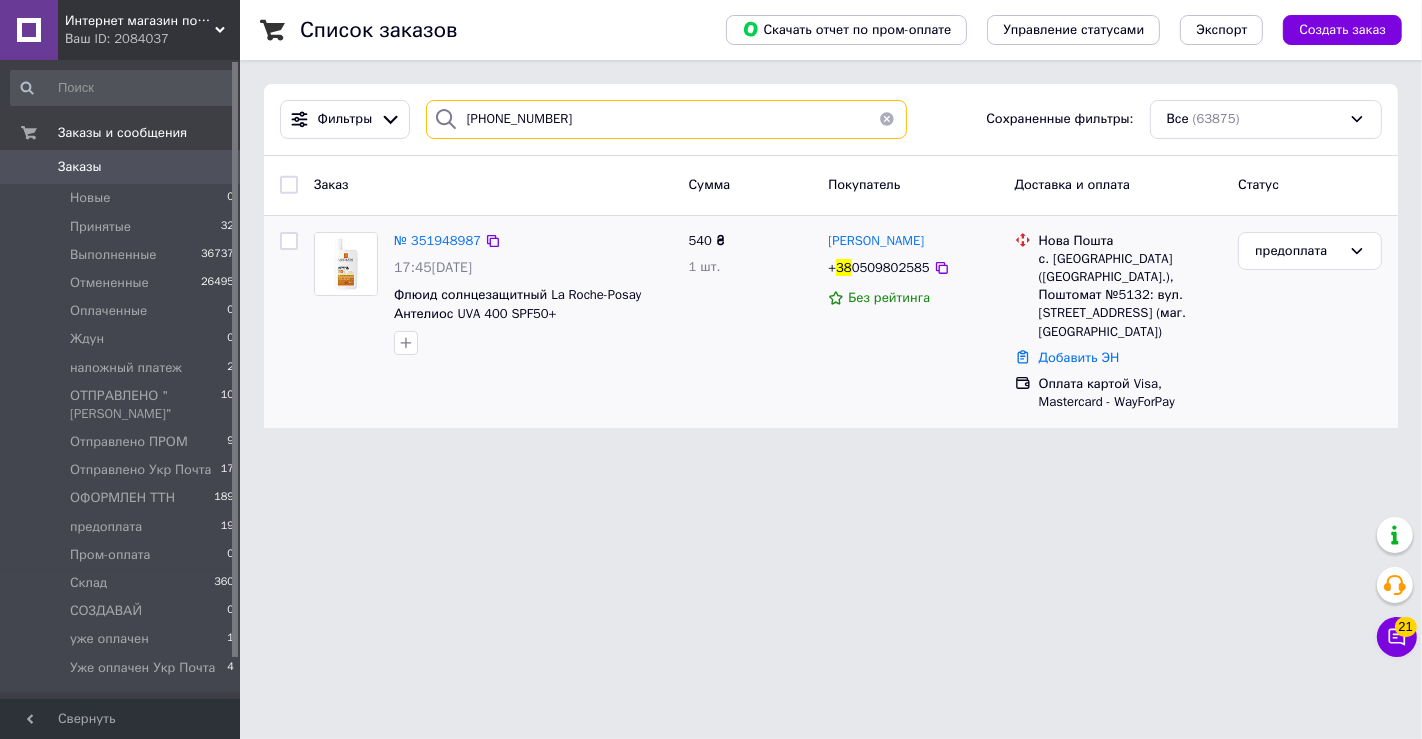 paste on "96) 799-82-6" 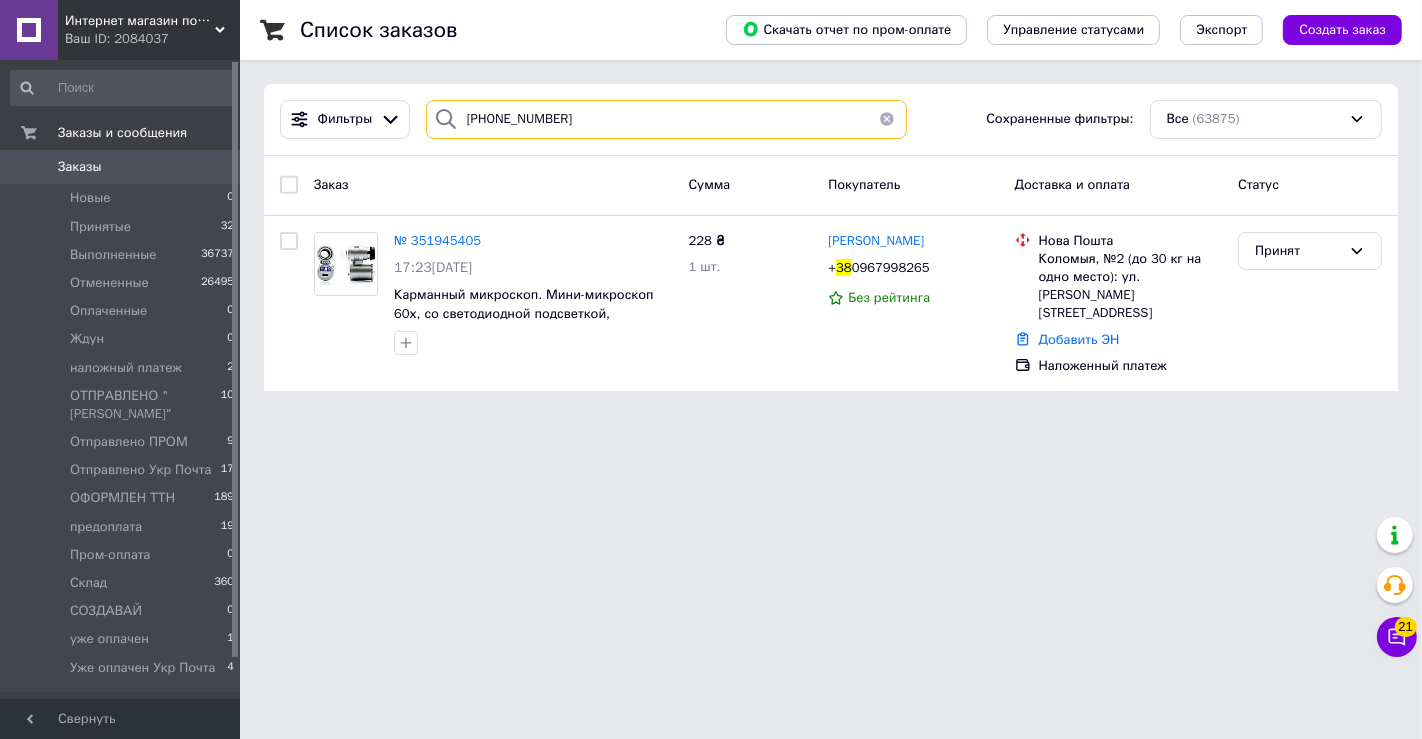 type on "[PHONE_NUMBER]" 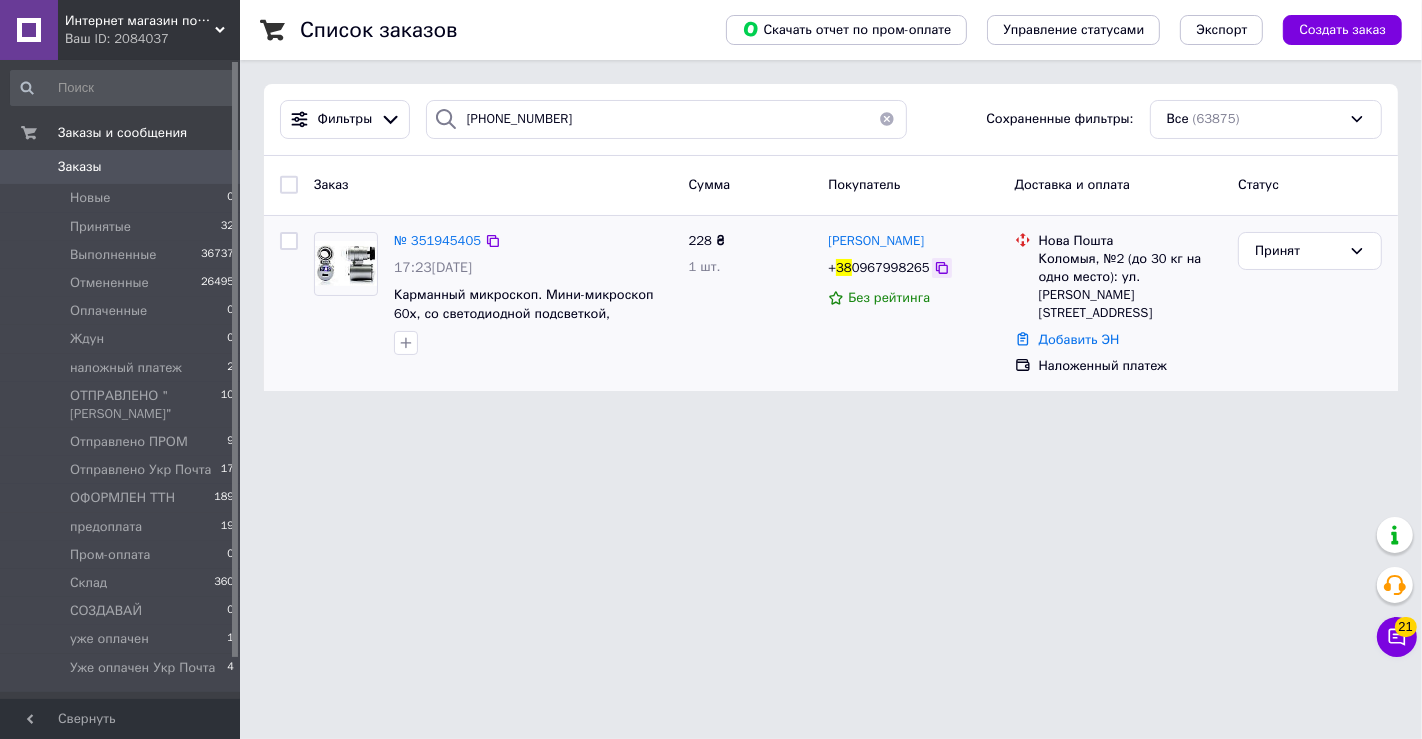 click 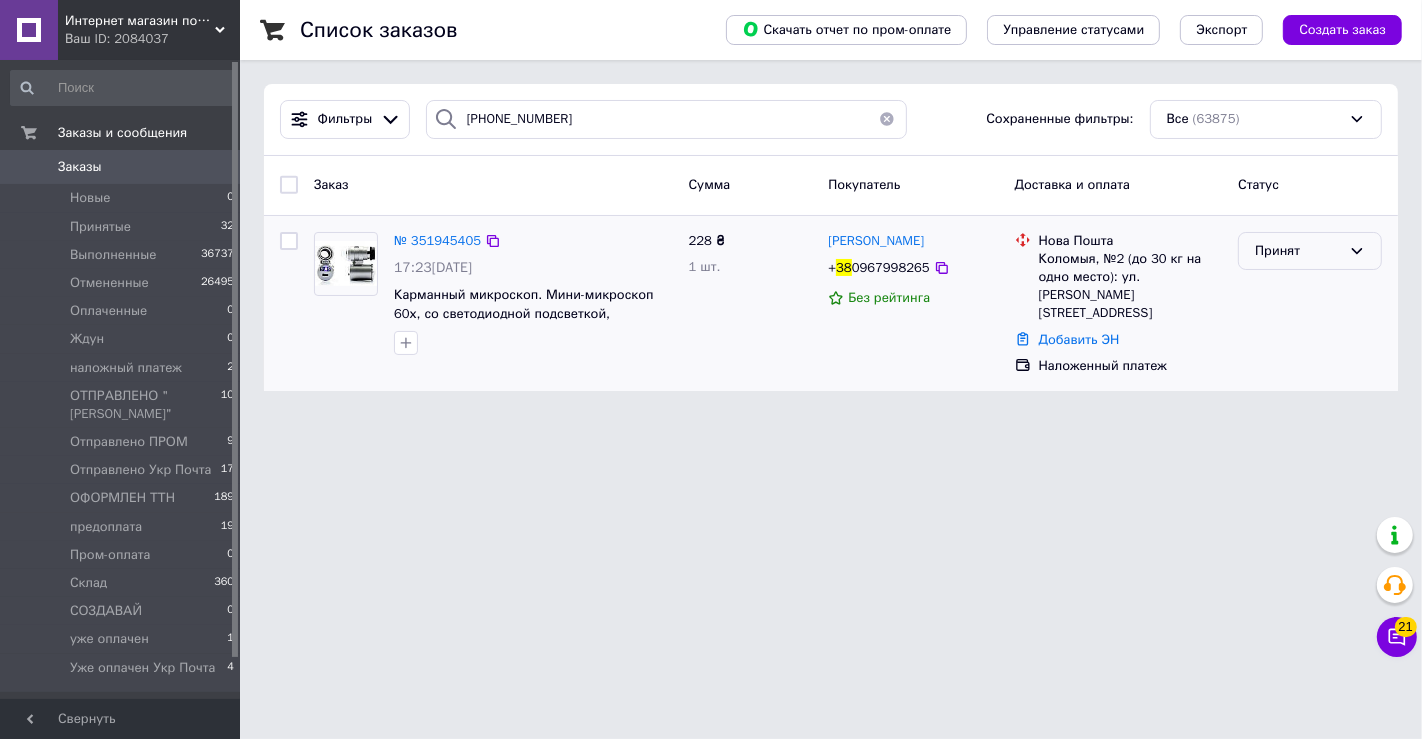 click on "Принят" at bounding box center [1298, 251] 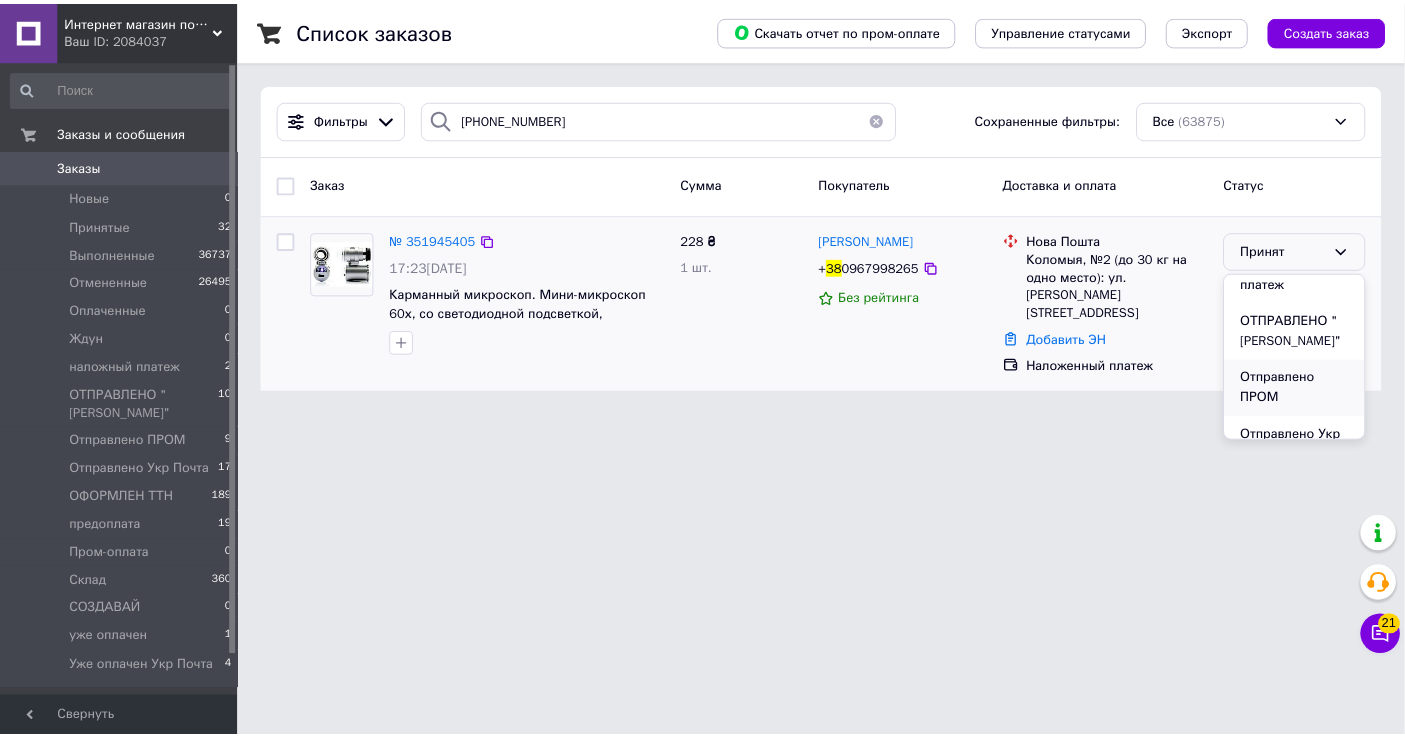 scroll, scrollTop: 333, scrollLeft: 0, axis: vertical 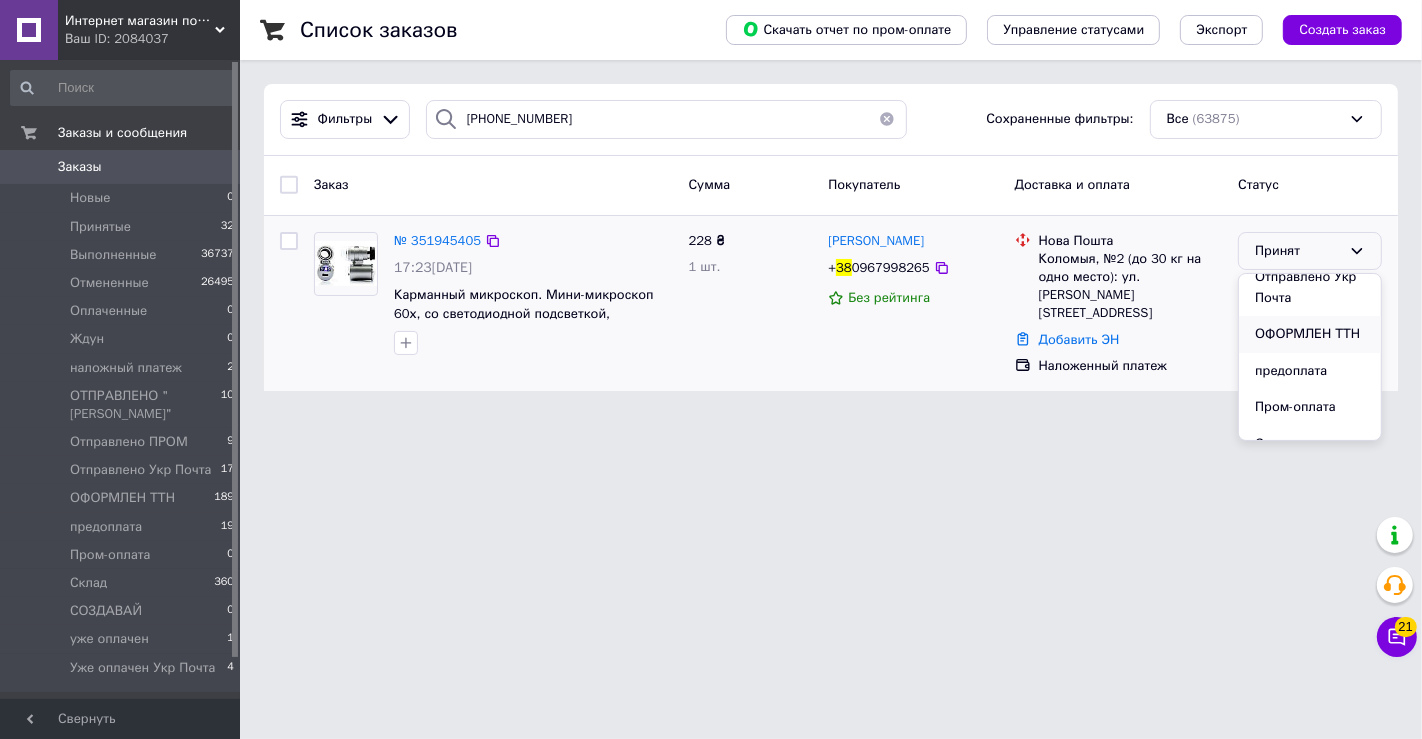 click on "ОФОРМЛЕН ТТН" at bounding box center [1310, 334] 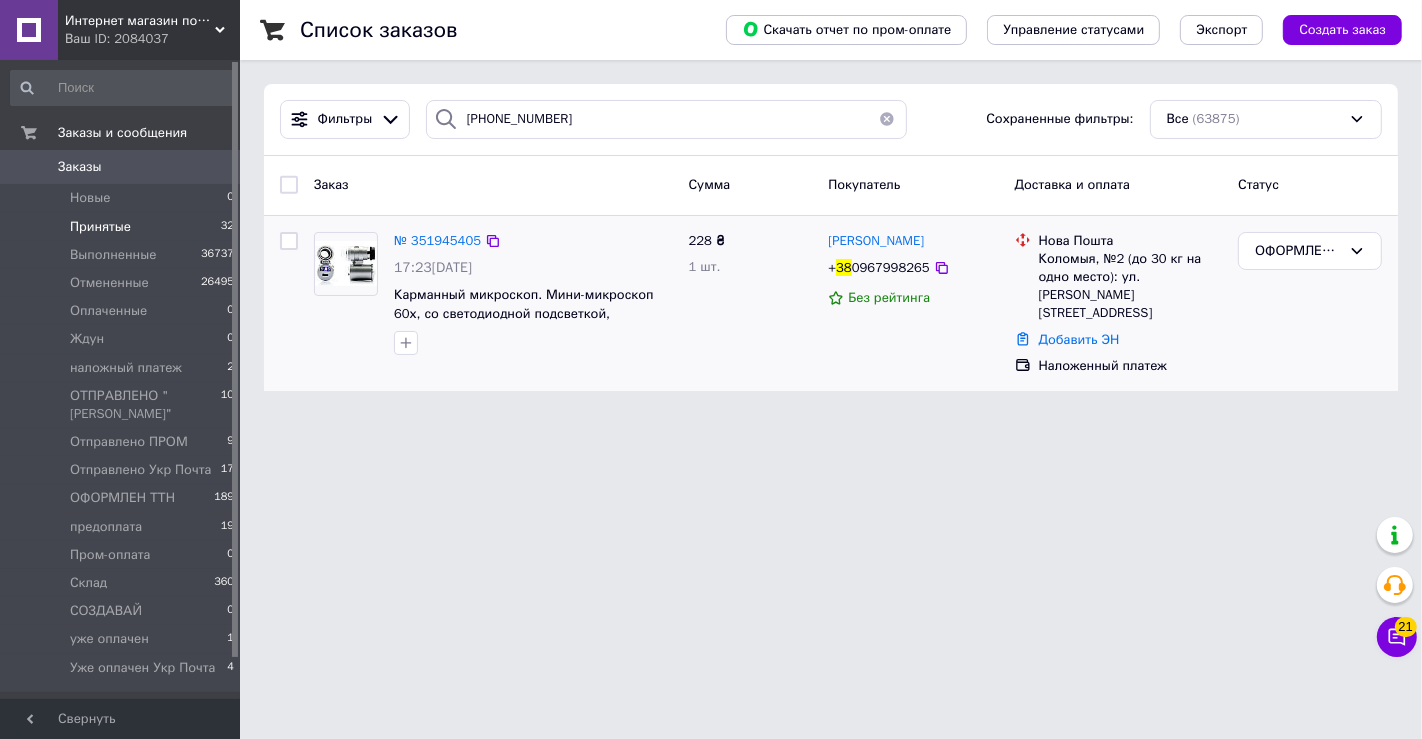click on "Принятые" at bounding box center [100, 227] 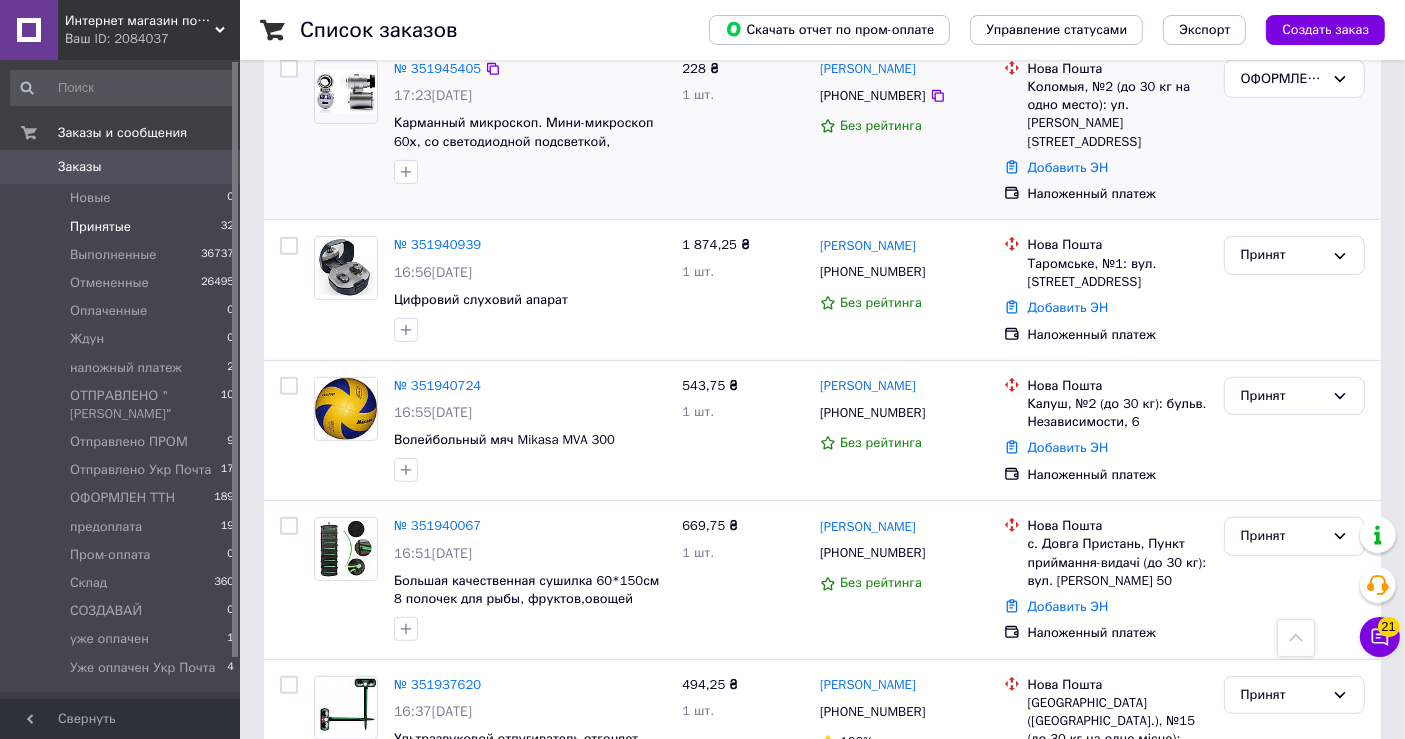 scroll, scrollTop: 1000, scrollLeft: 0, axis: vertical 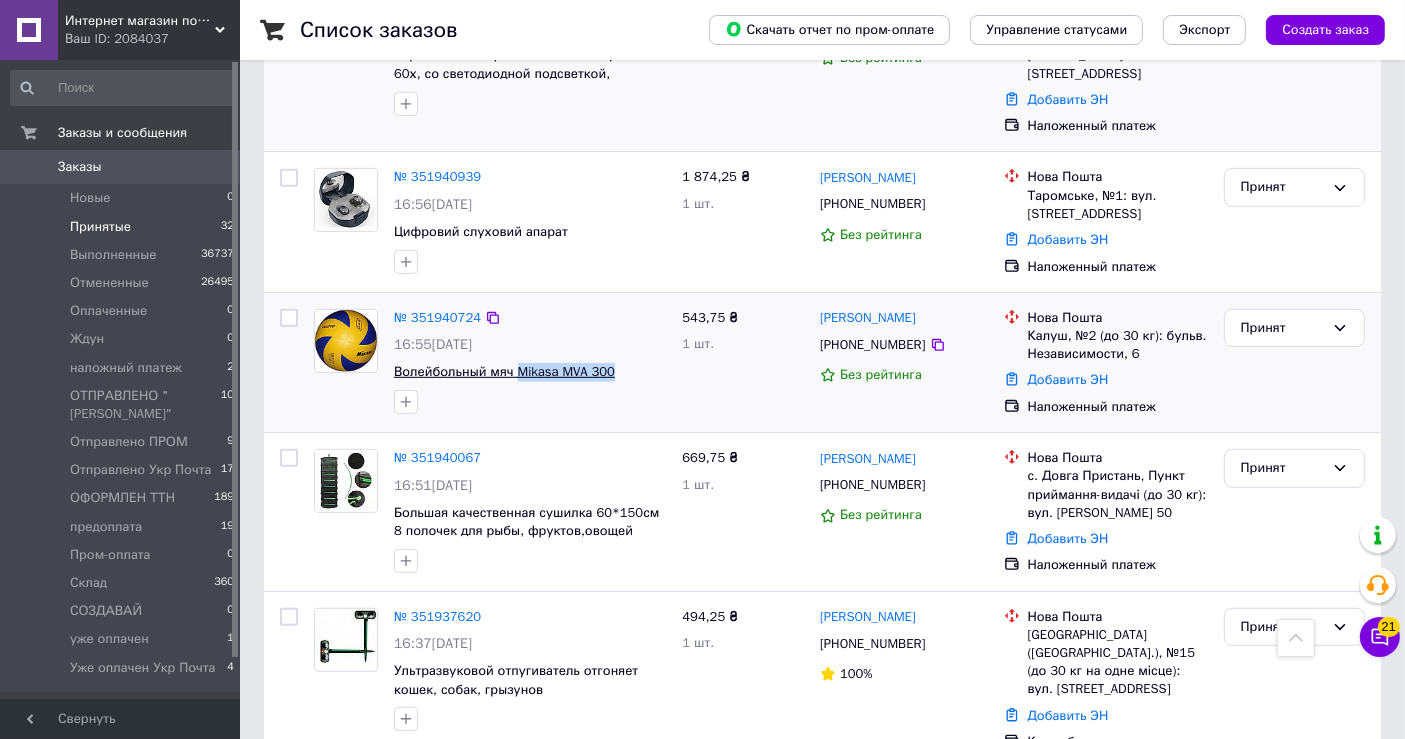 drag, startPoint x: 587, startPoint y: 295, endPoint x: 514, endPoint y: 297, distance: 73.02739 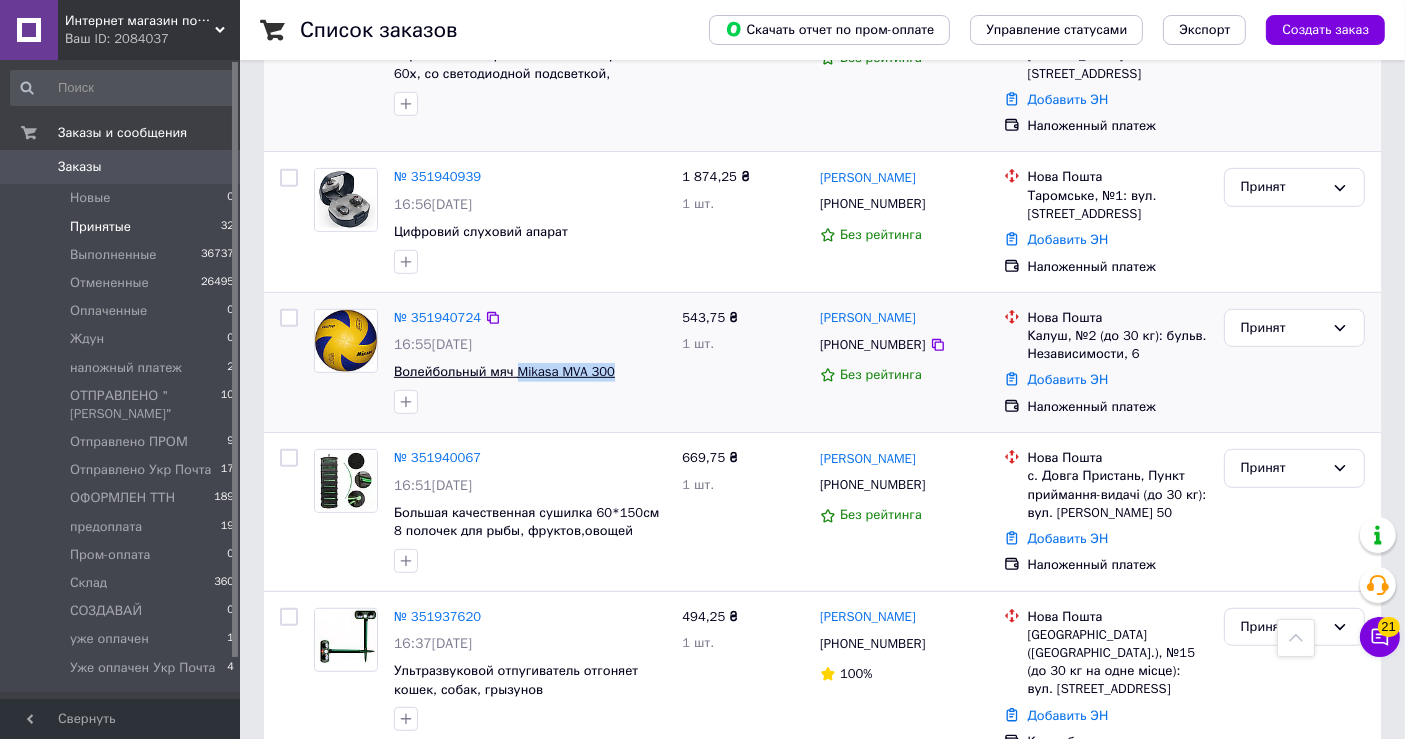 click on "Волейбольный мяч Mikasa MVA 300" at bounding box center (530, 372) 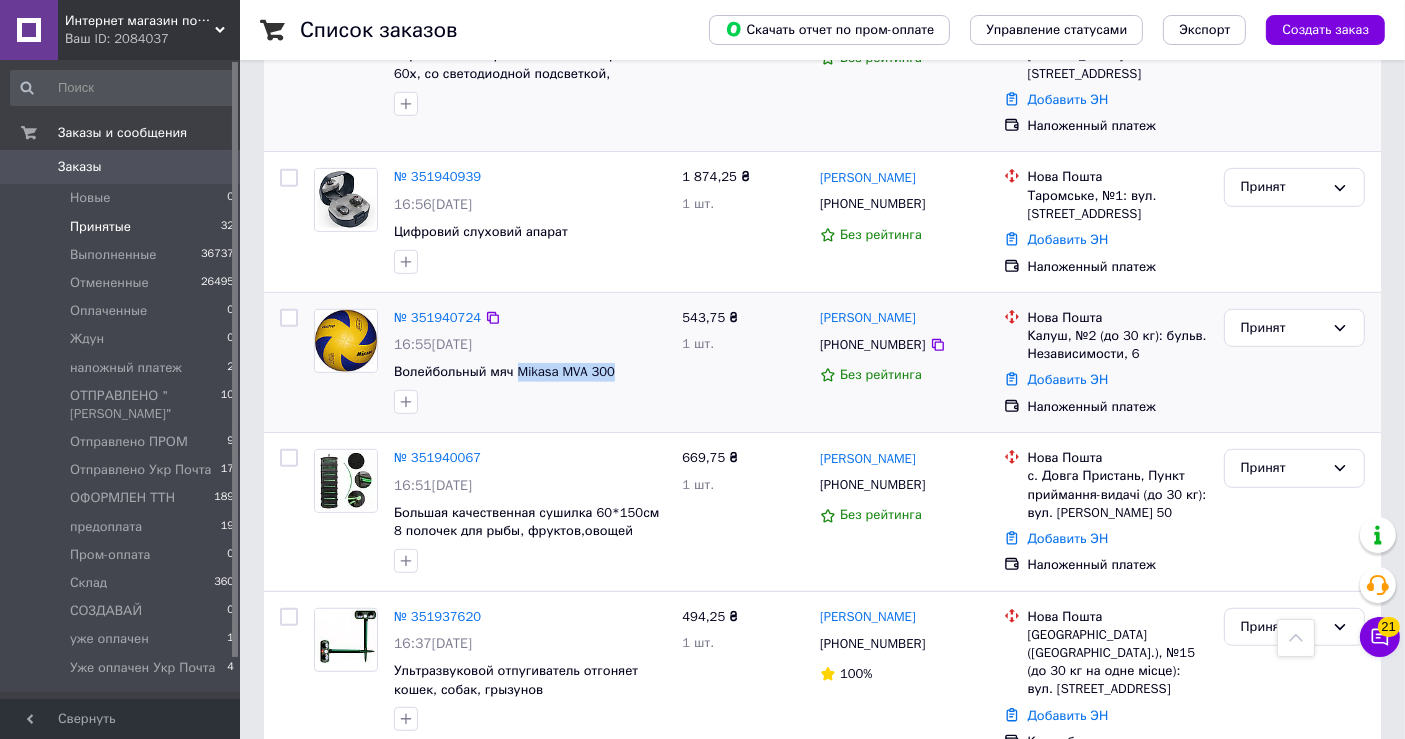 copy on "Mikasa MVA 300" 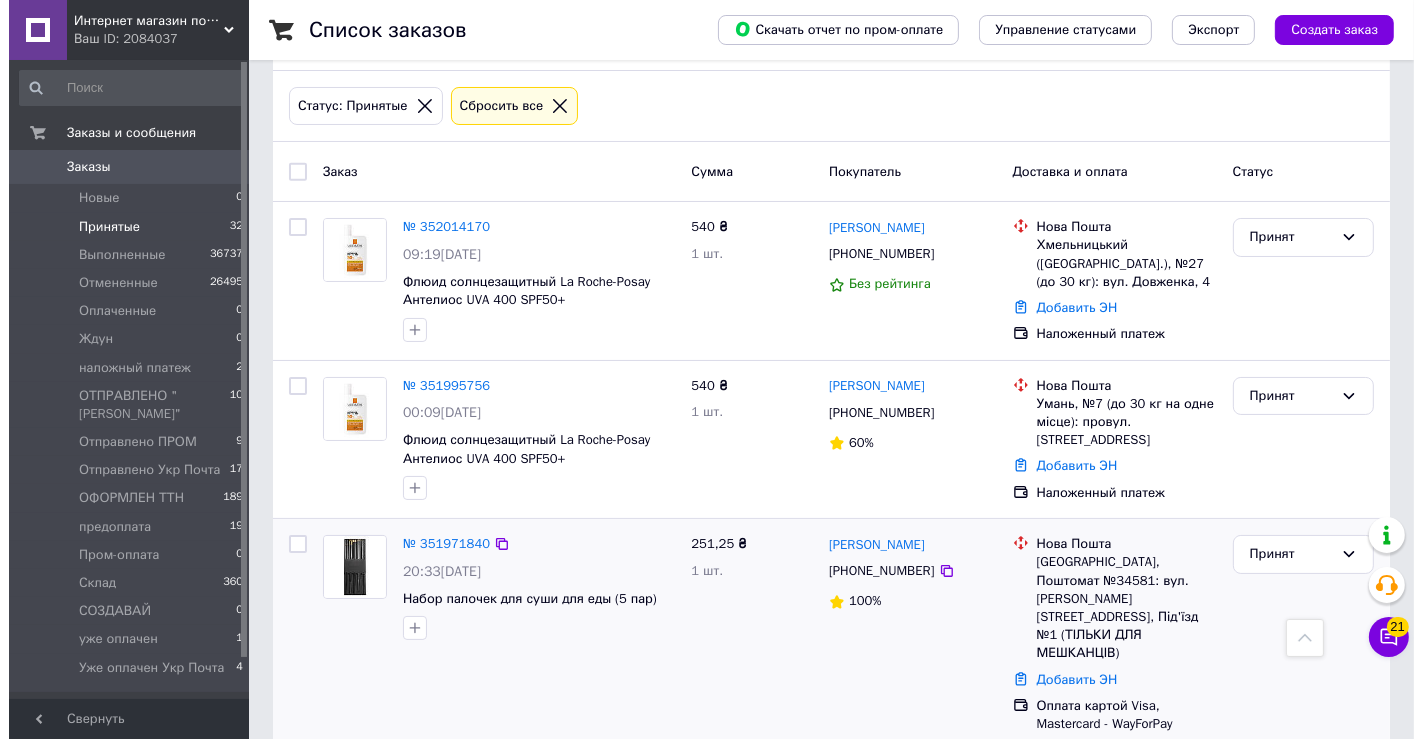 scroll, scrollTop: 0, scrollLeft: 0, axis: both 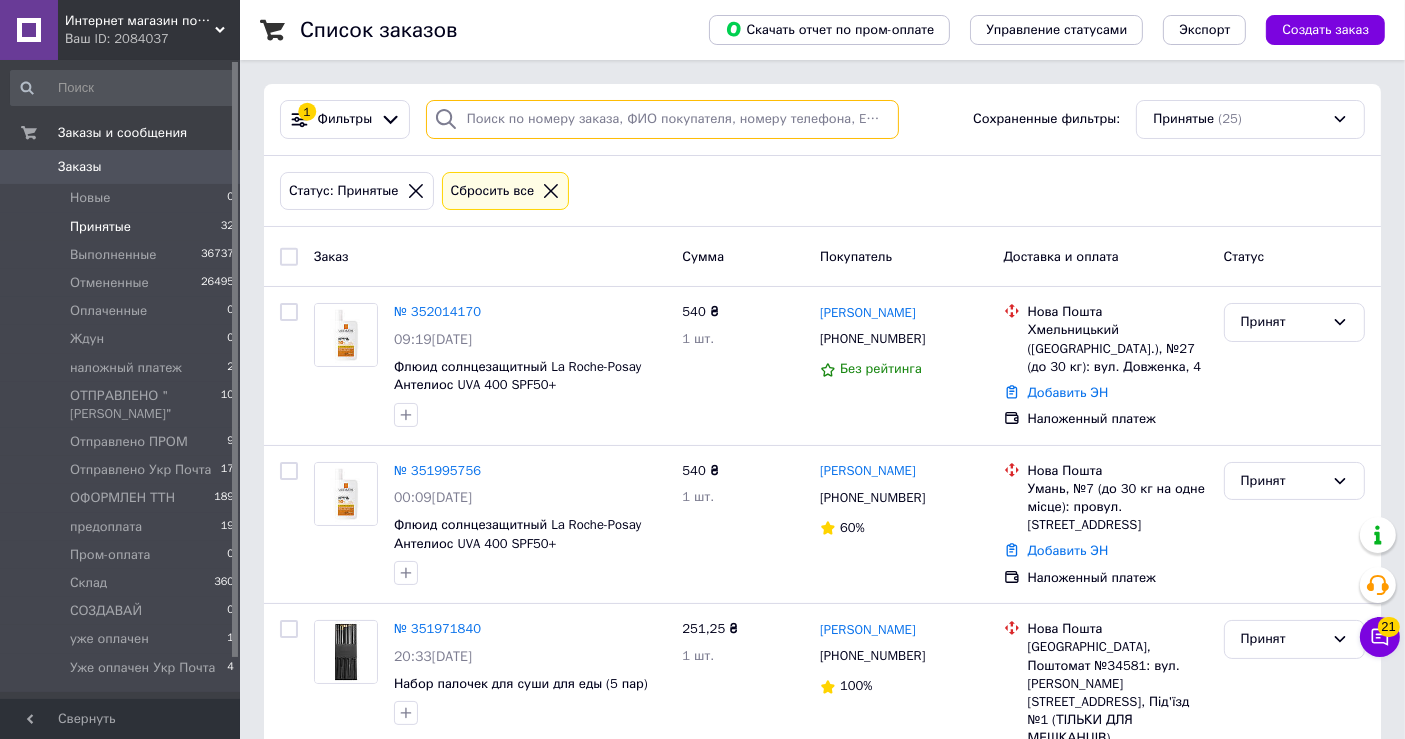 click at bounding box center (662, 119) 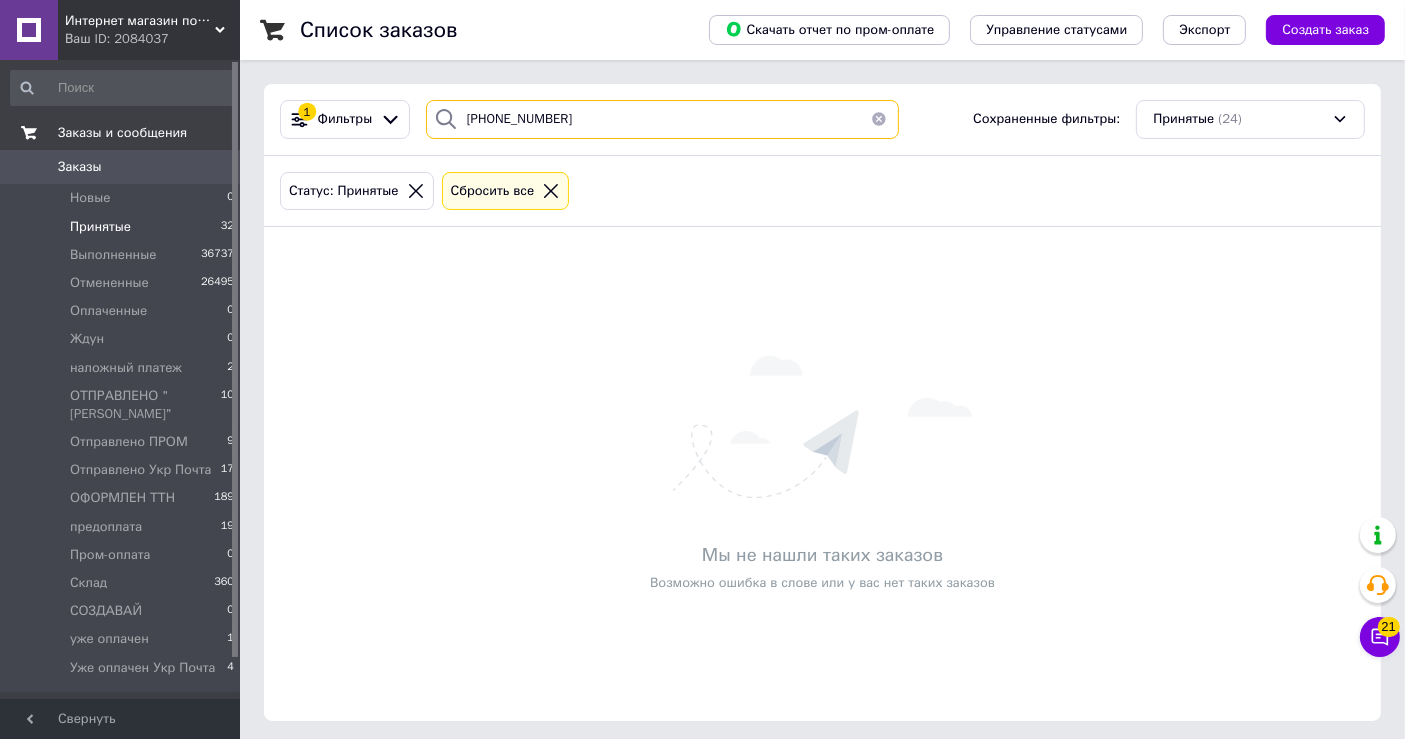 drag, startPoint x: 649, startPoint y: 116, endPoint x: 0, endPoint y: 136, distance: 649.3081 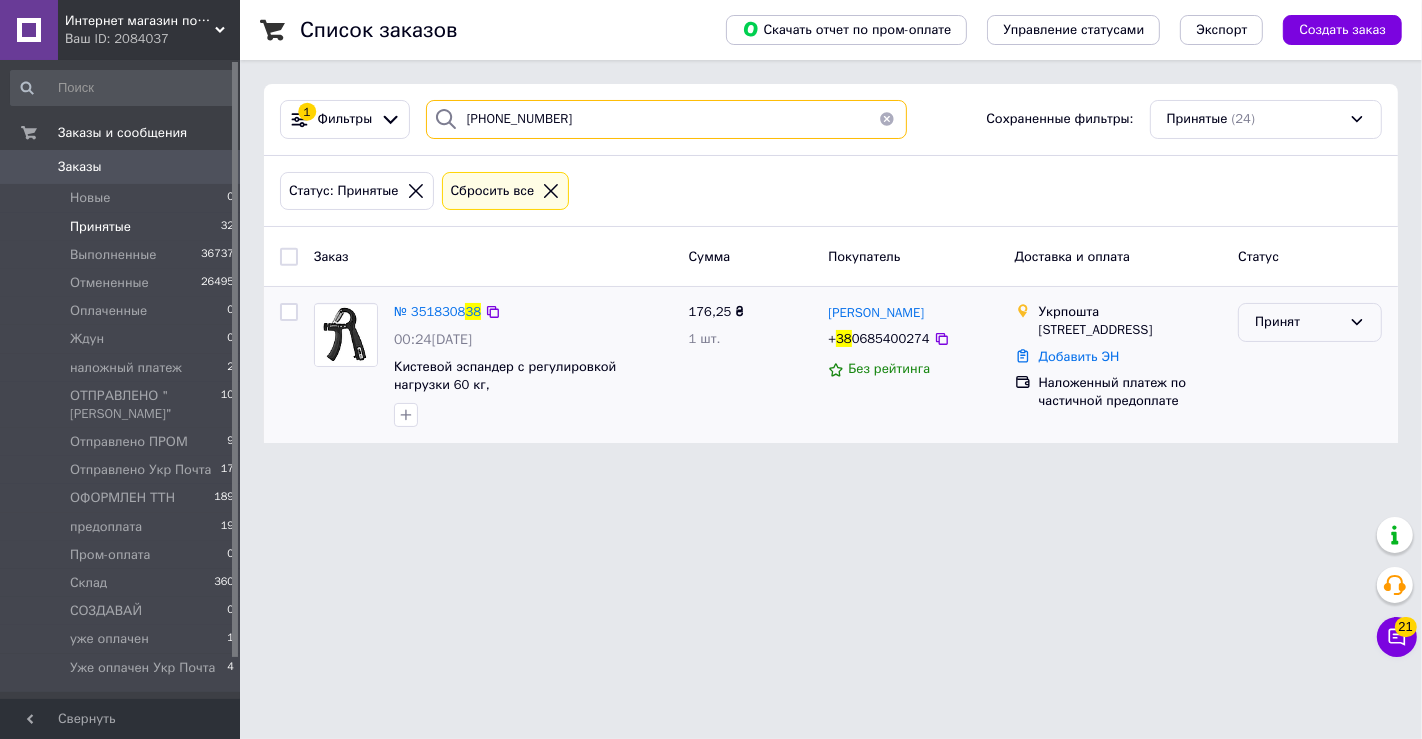 type on "[PHONE_NUMBER]" 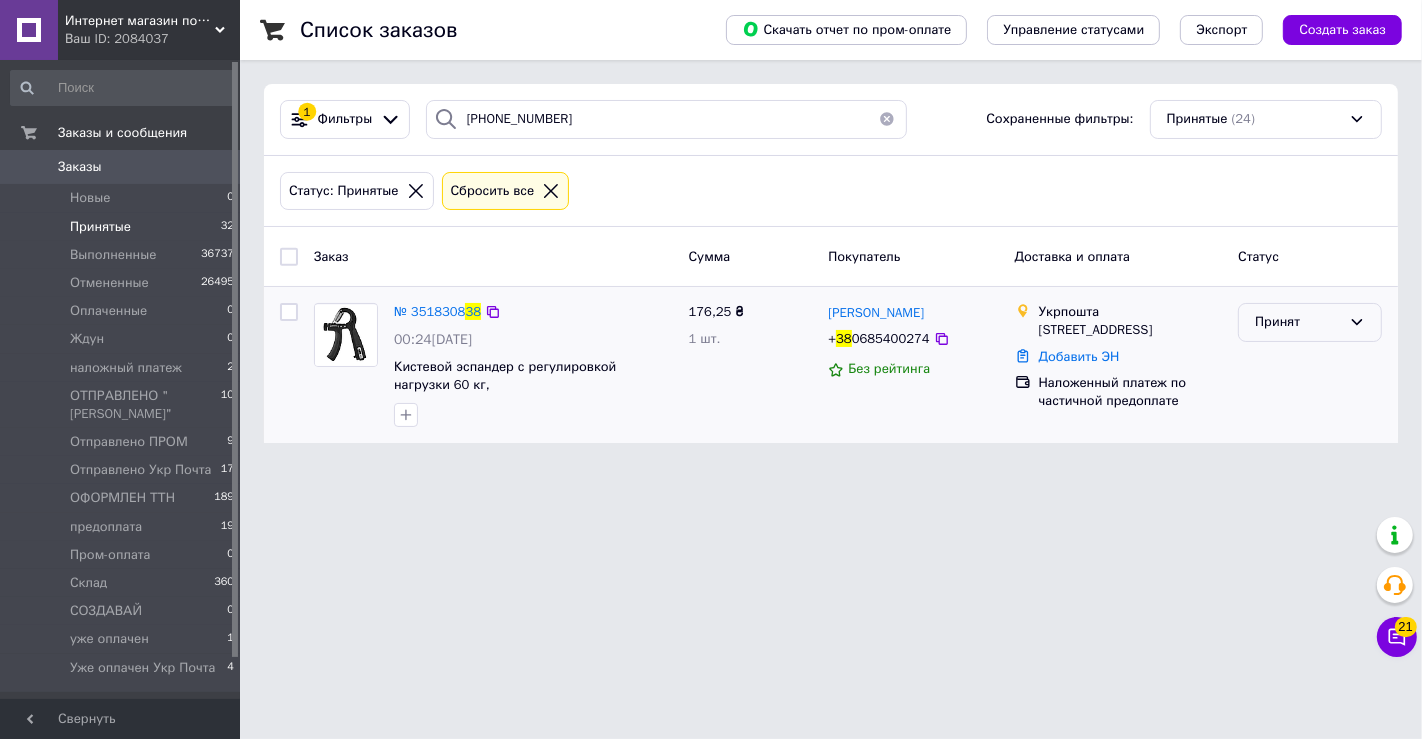 click on "Принят" at bounding box center [1298, 322] 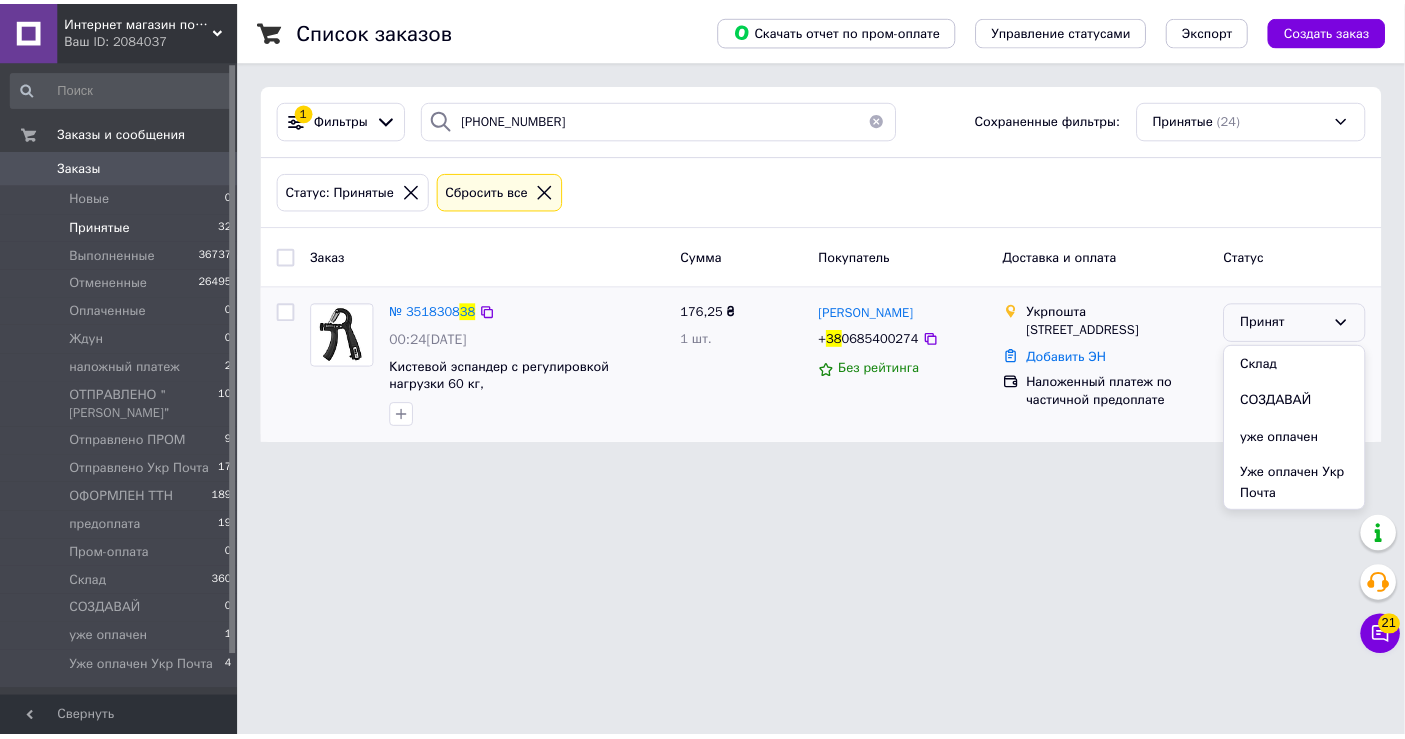 scroll, scrollTop: 485, scrollLeft: 0, axis: vertical 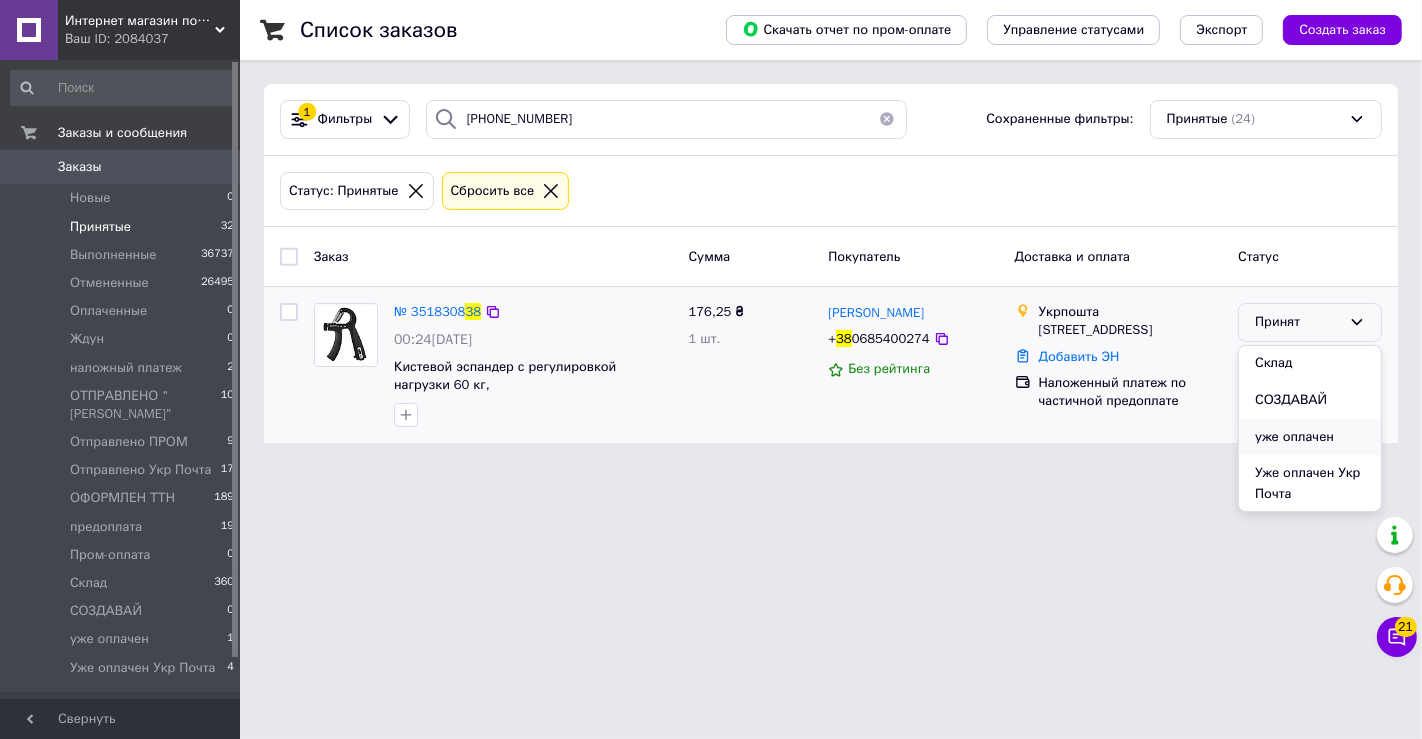 click on "уже оплачен" at bounding box center [1310, 437] 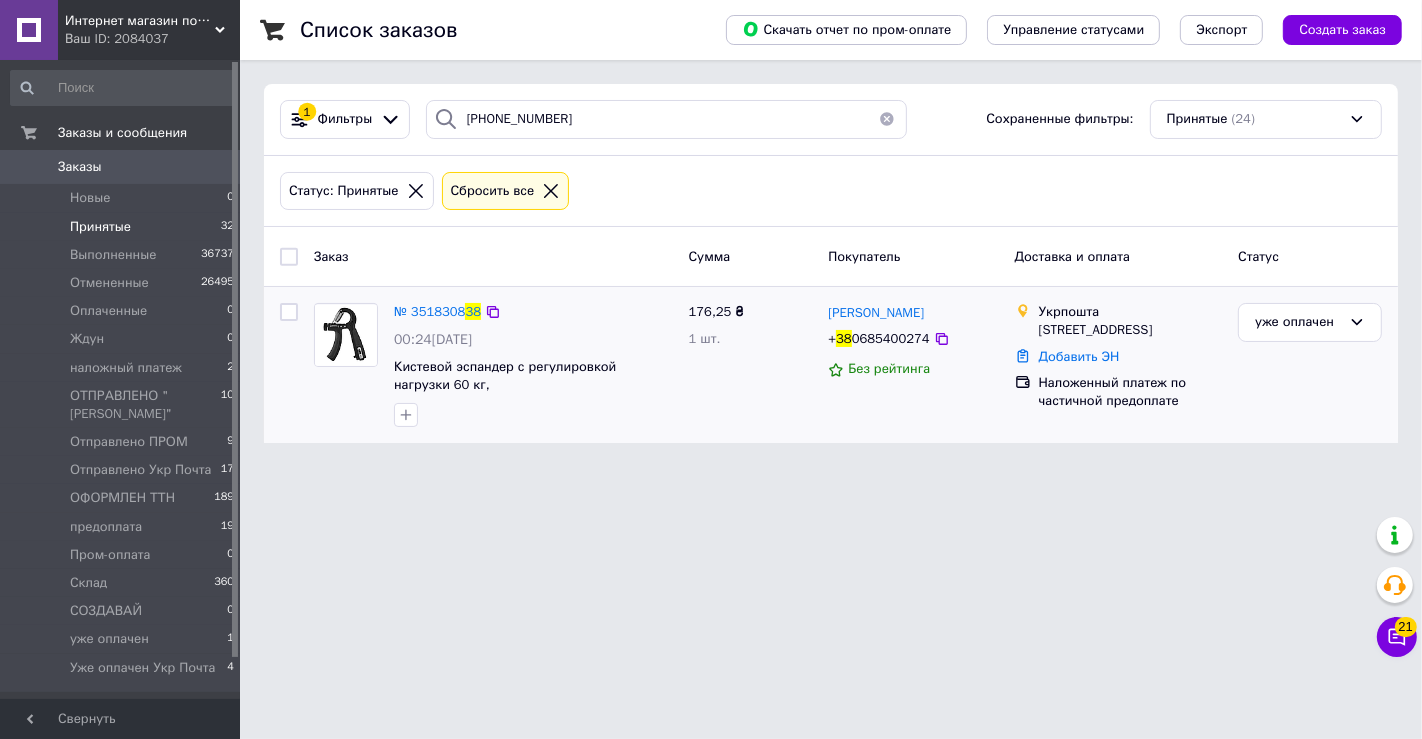 click 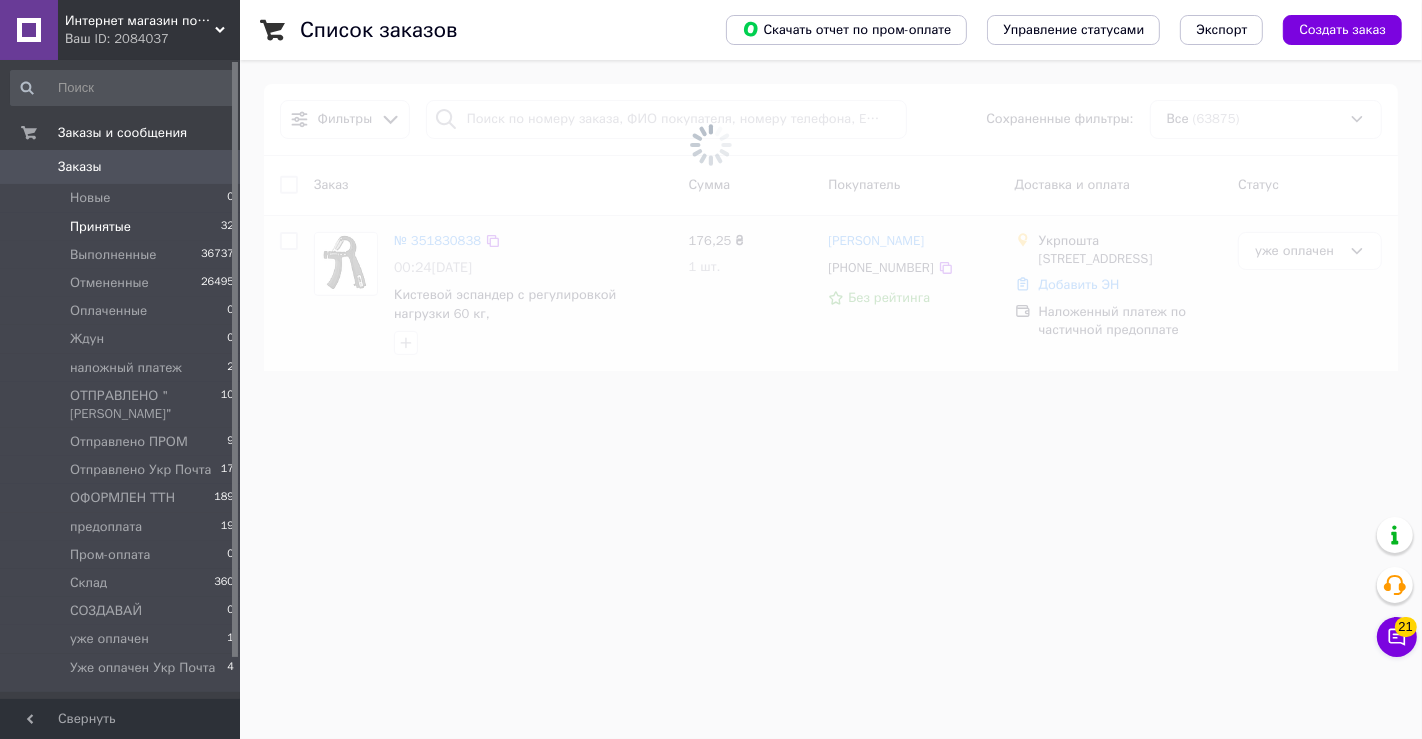 click on "Принятые 32" at bounding box center [123, 227] 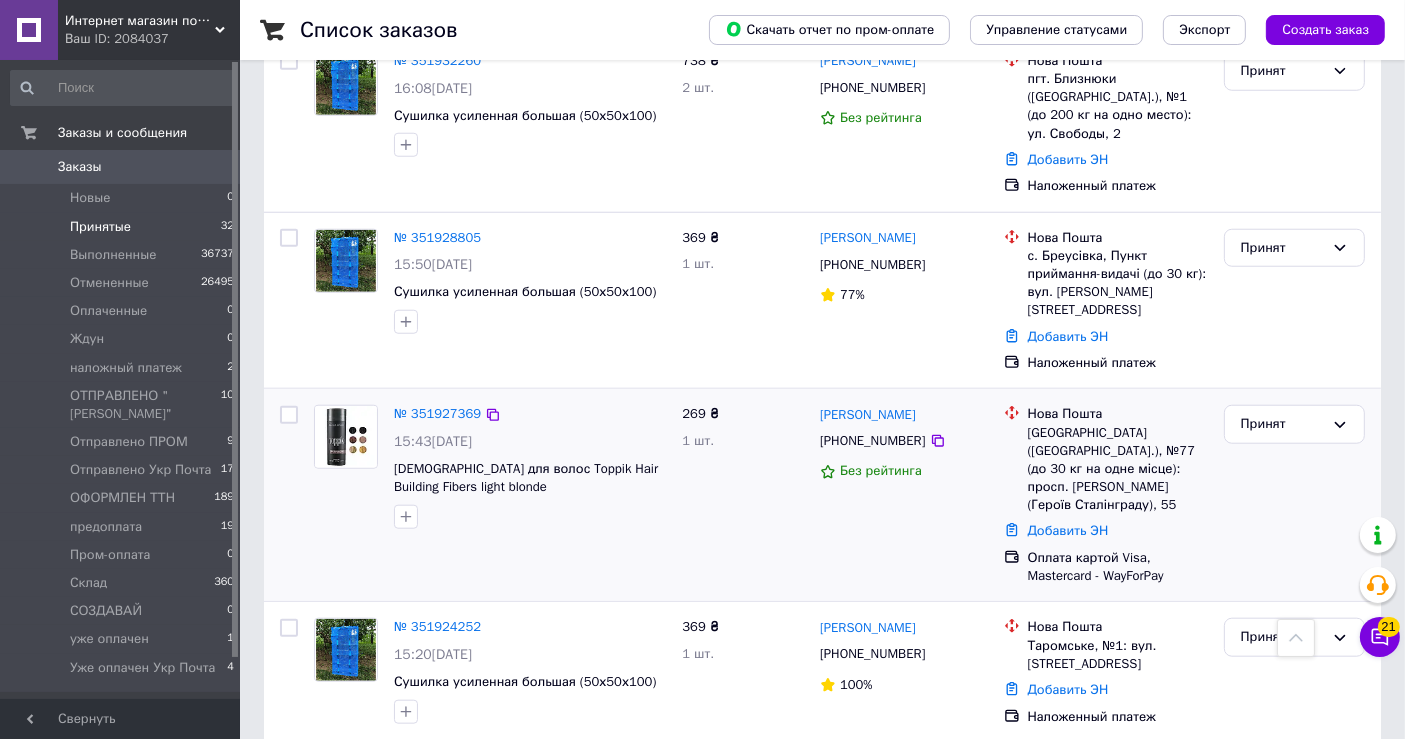 scroll, scrollTop: 1777, scrollLeft: 0, axis: vertical 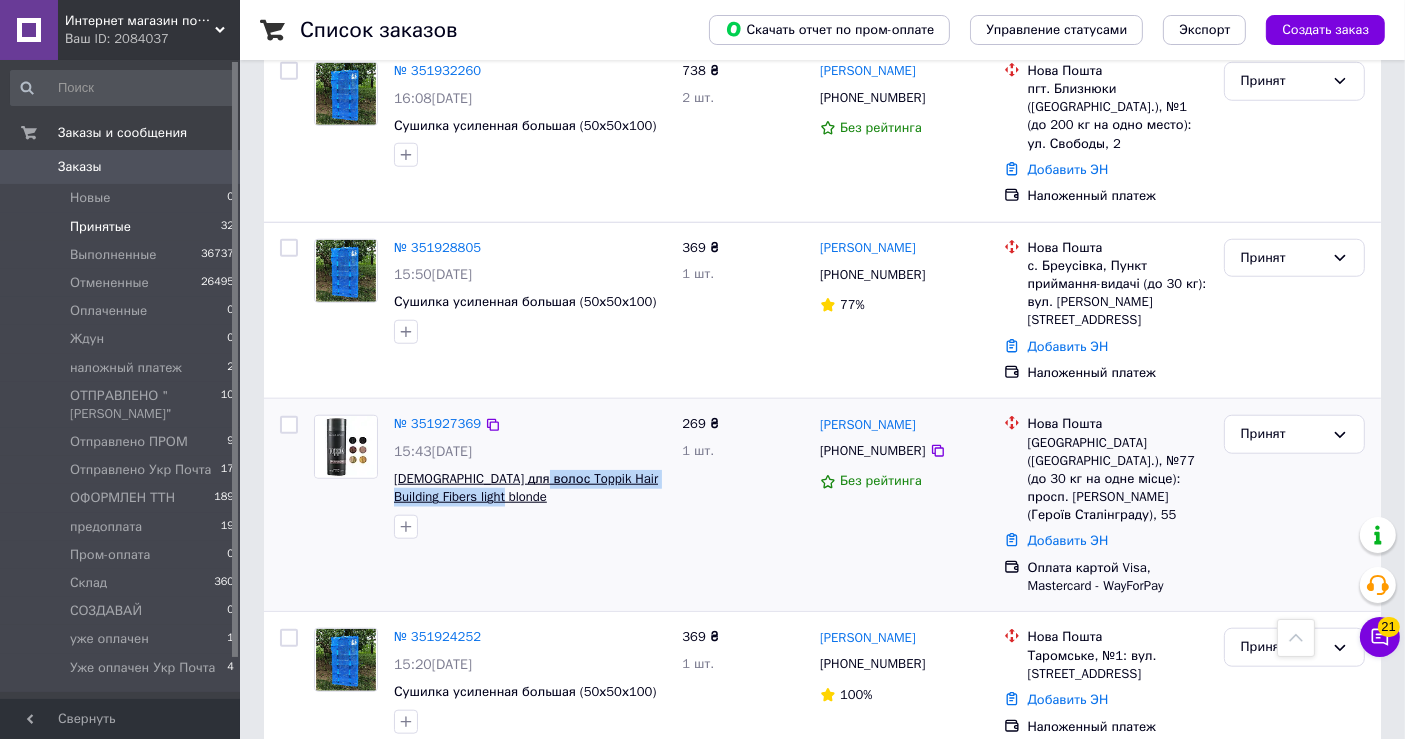 copy on "Toppik Hair Building Fibers light blonde" 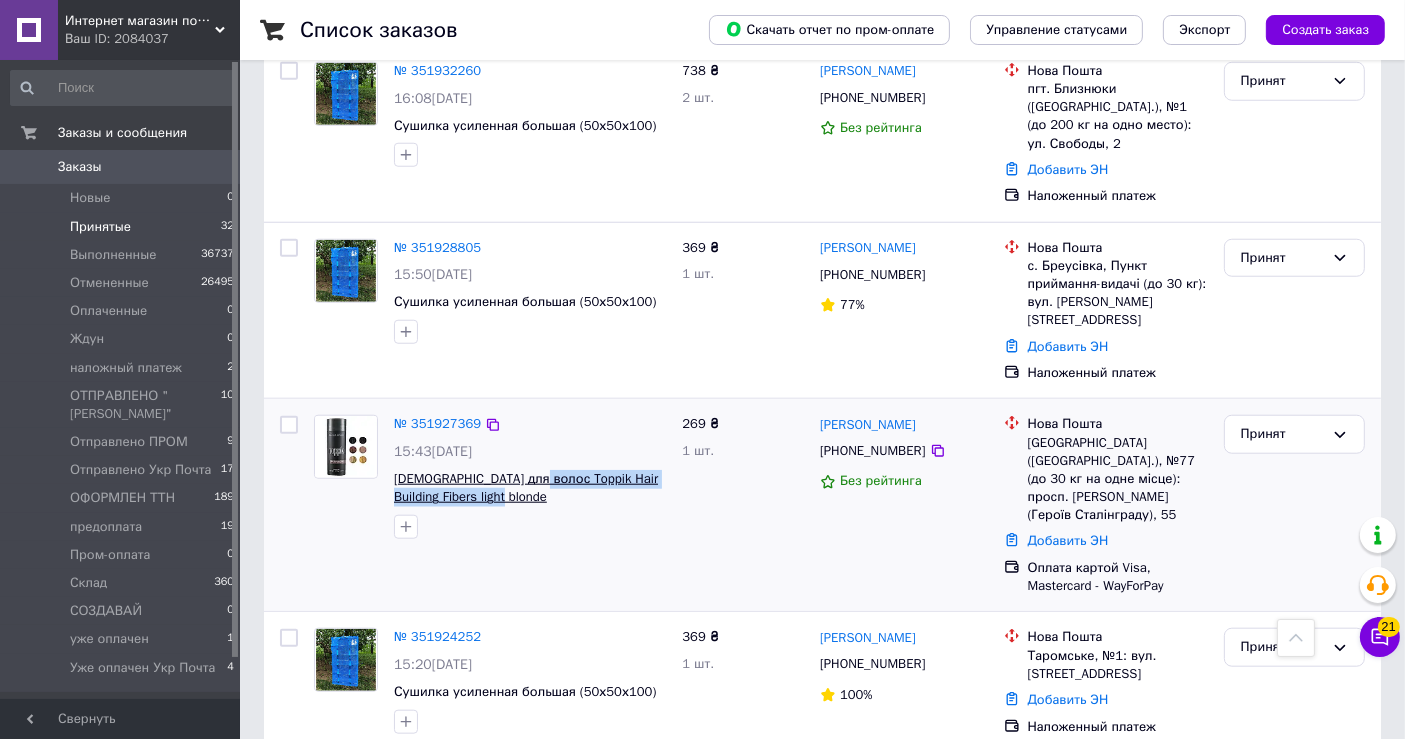 drag, startPoint x: 508, startPoint y: 352, endPoint x: 531, endPoint y: 333, distance: 29.832869 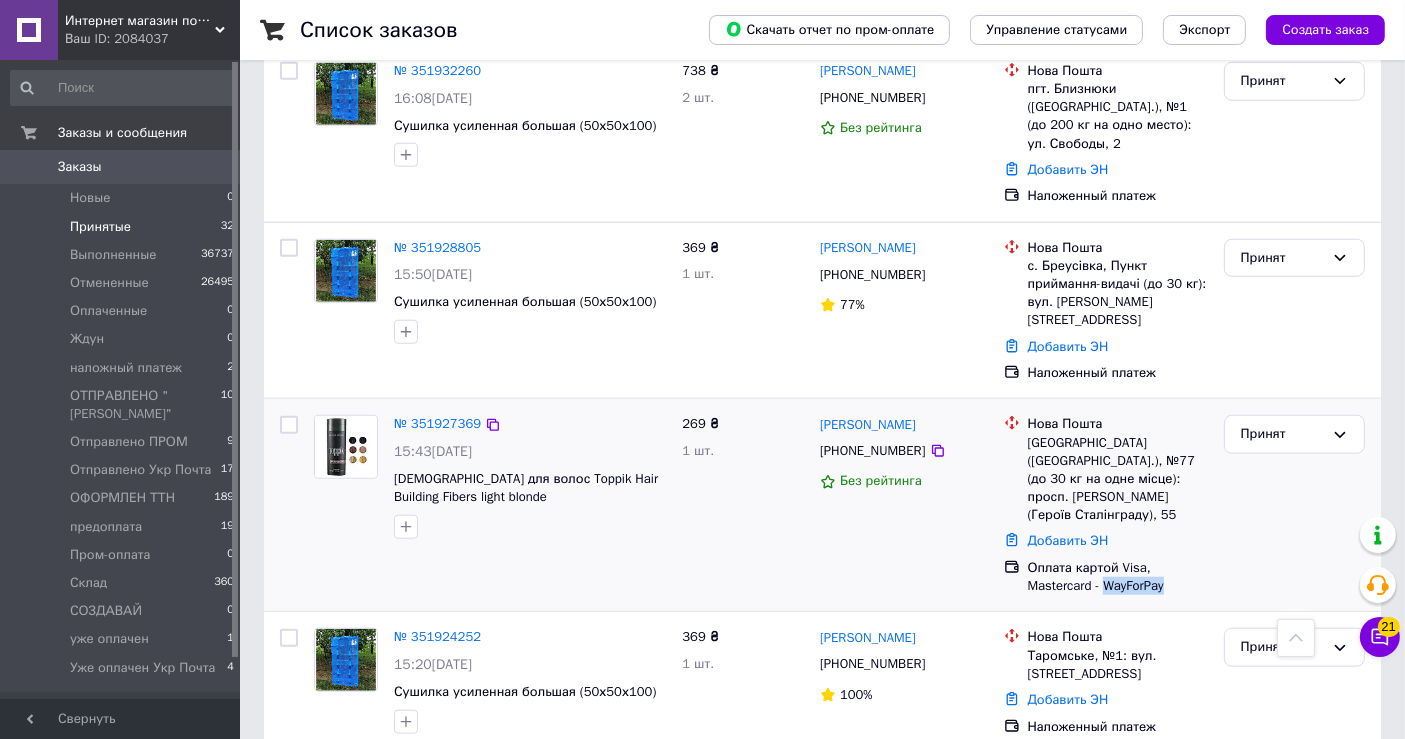 drag, startPoint x: 1195, startPoint y: 427, endPoint x: 1103, endPoint y: 425, distance: 92.021736 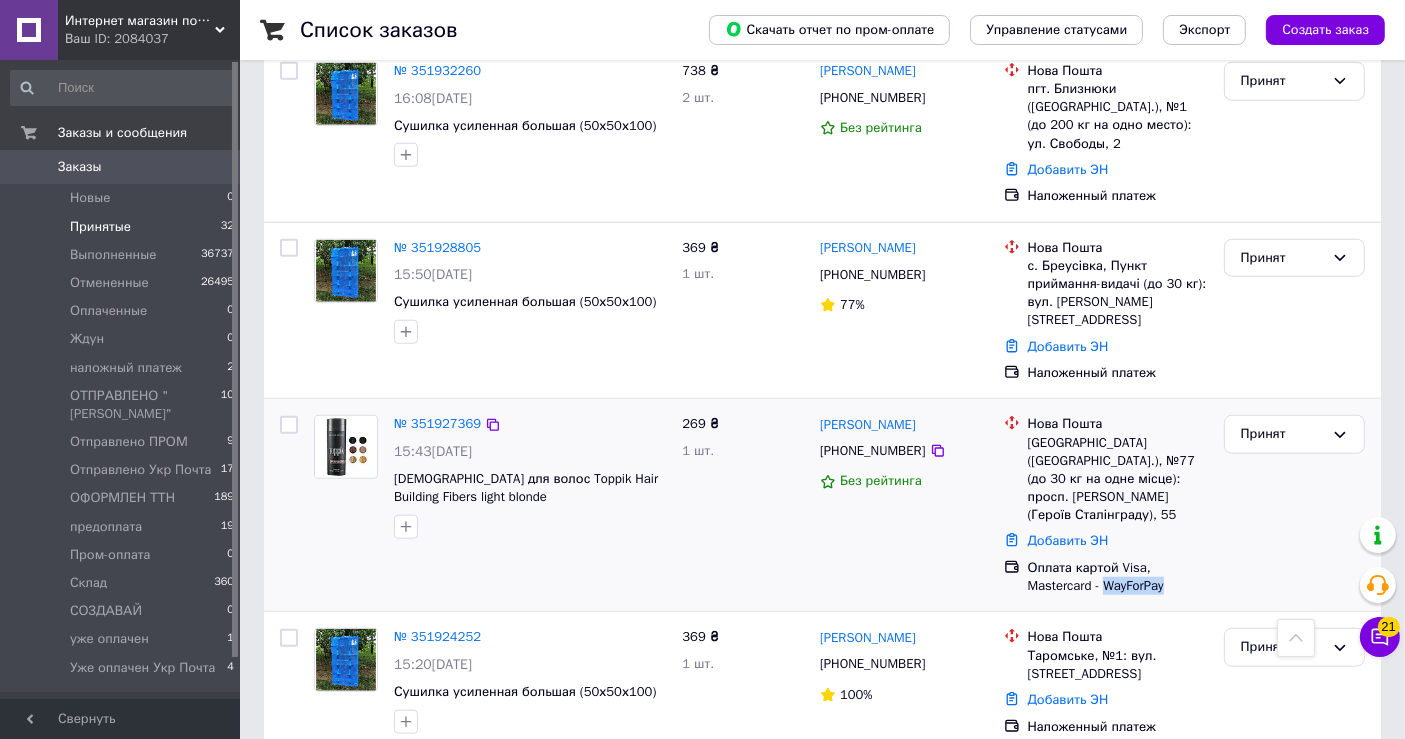 click on "Оплата картой Visa, Mastercard - WayForPay" at bounding box center (1118, 577) 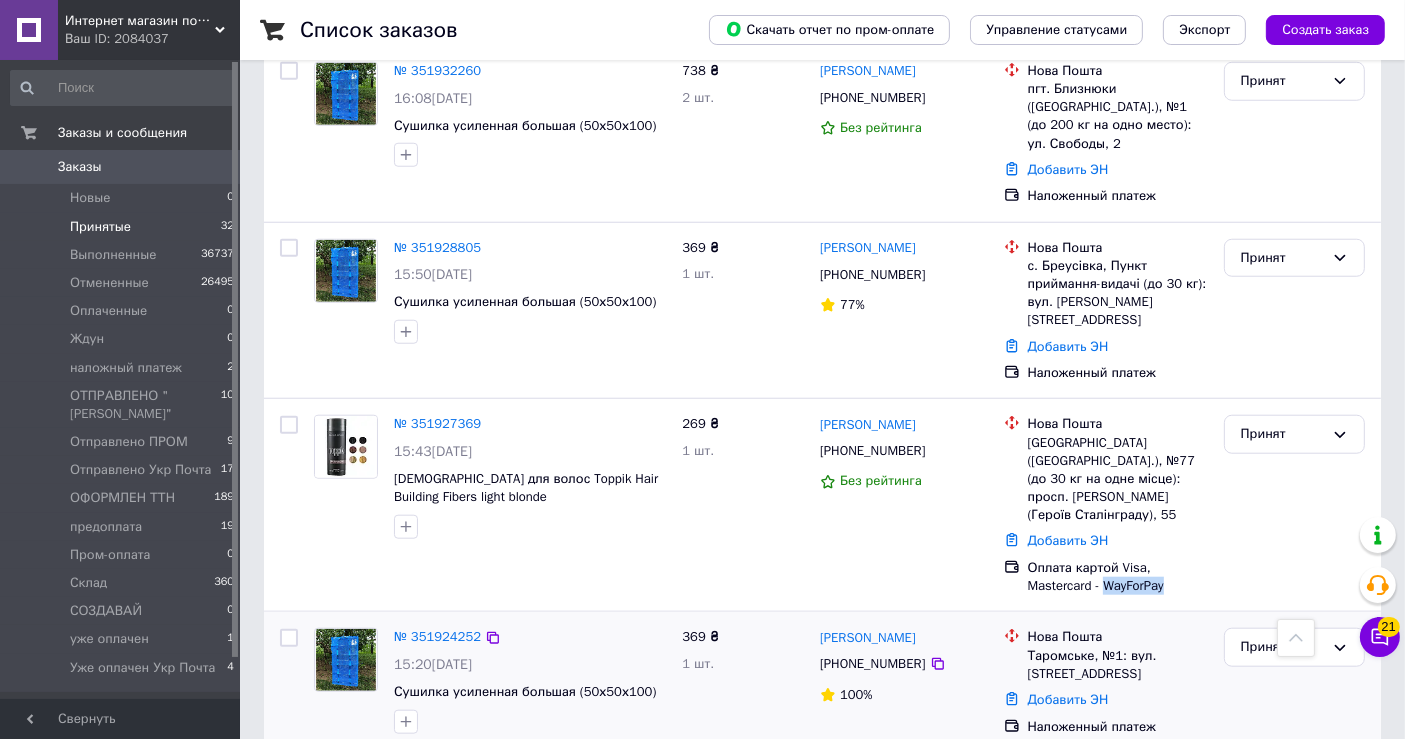 copy on "WayForPay" 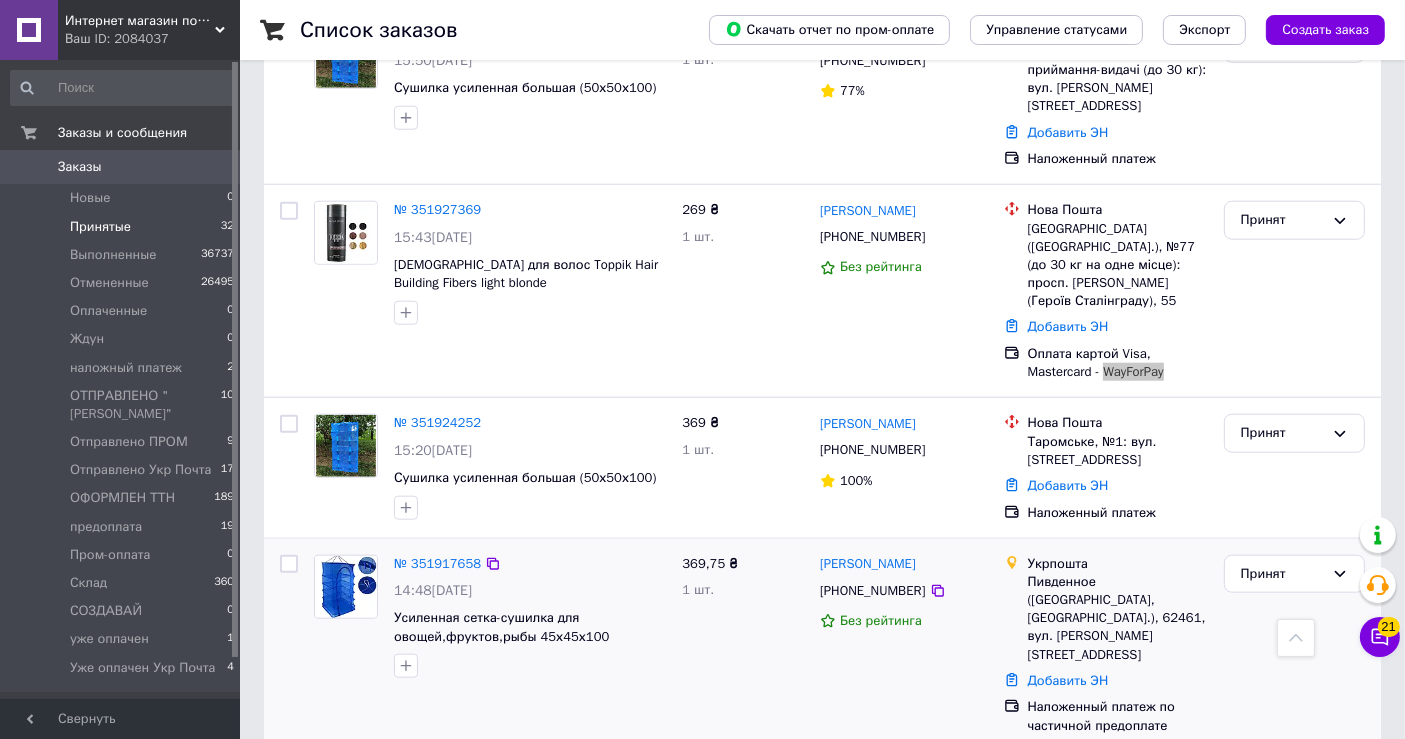 scroll, scrollTop: 2000, scrollLeft: 0, axis: vertical 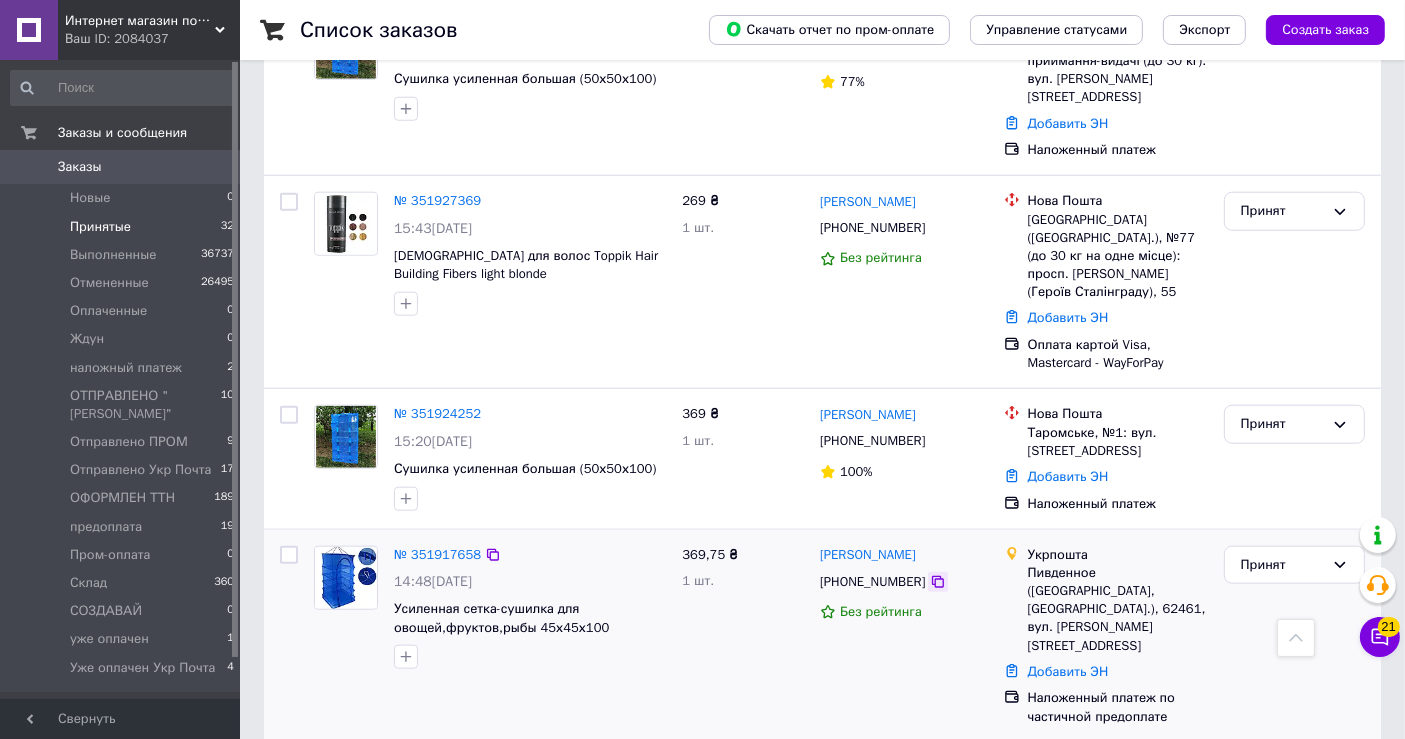 click 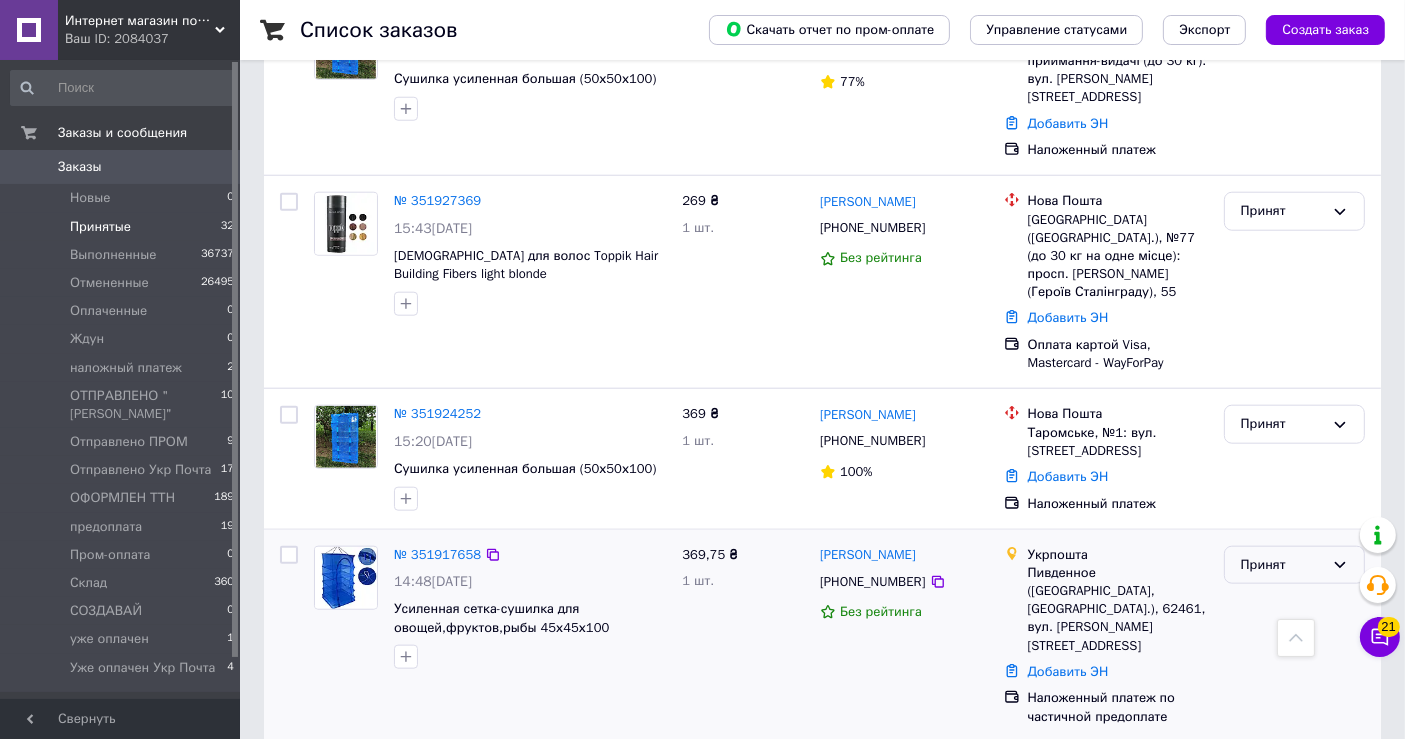 click on "Принят" at bounding box center [1282, 565] 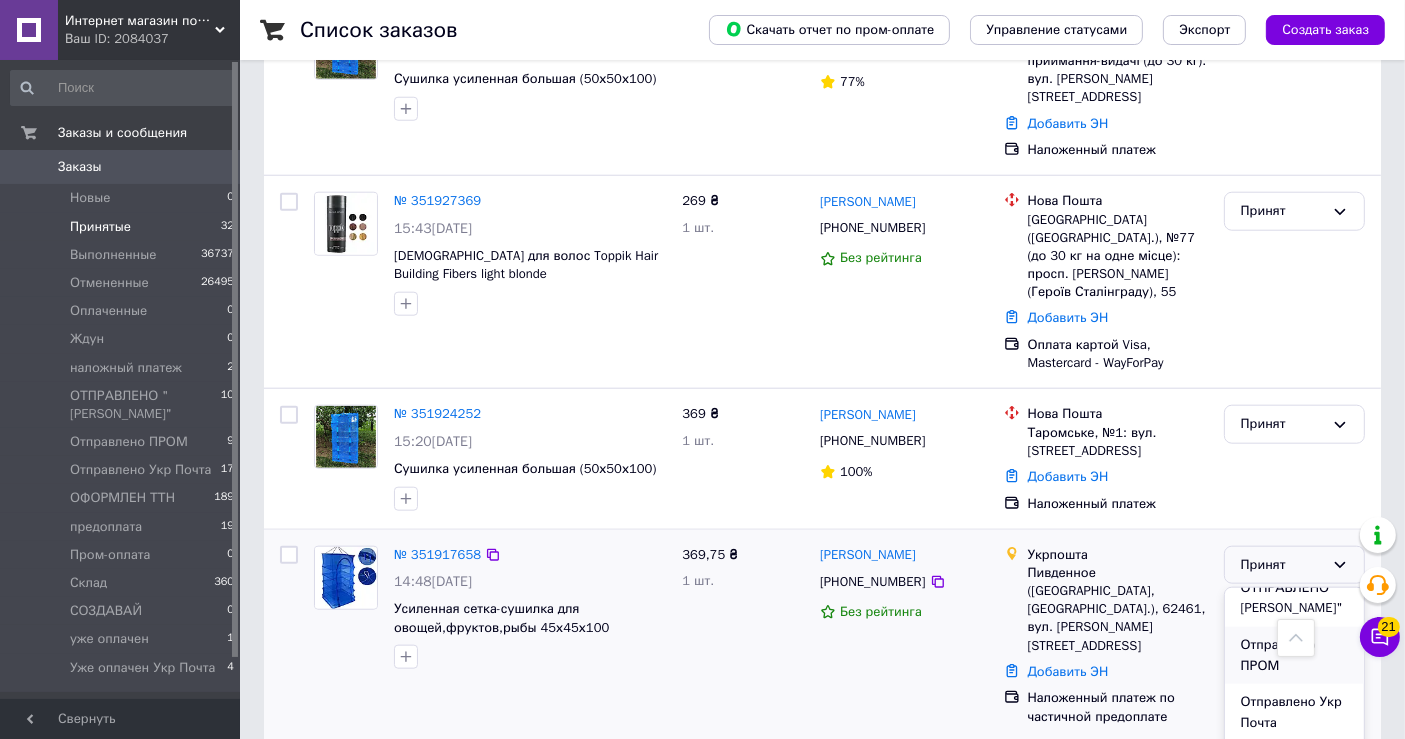 scroll, scrollTop: 333, scrollLeft: 0, axis: vertical 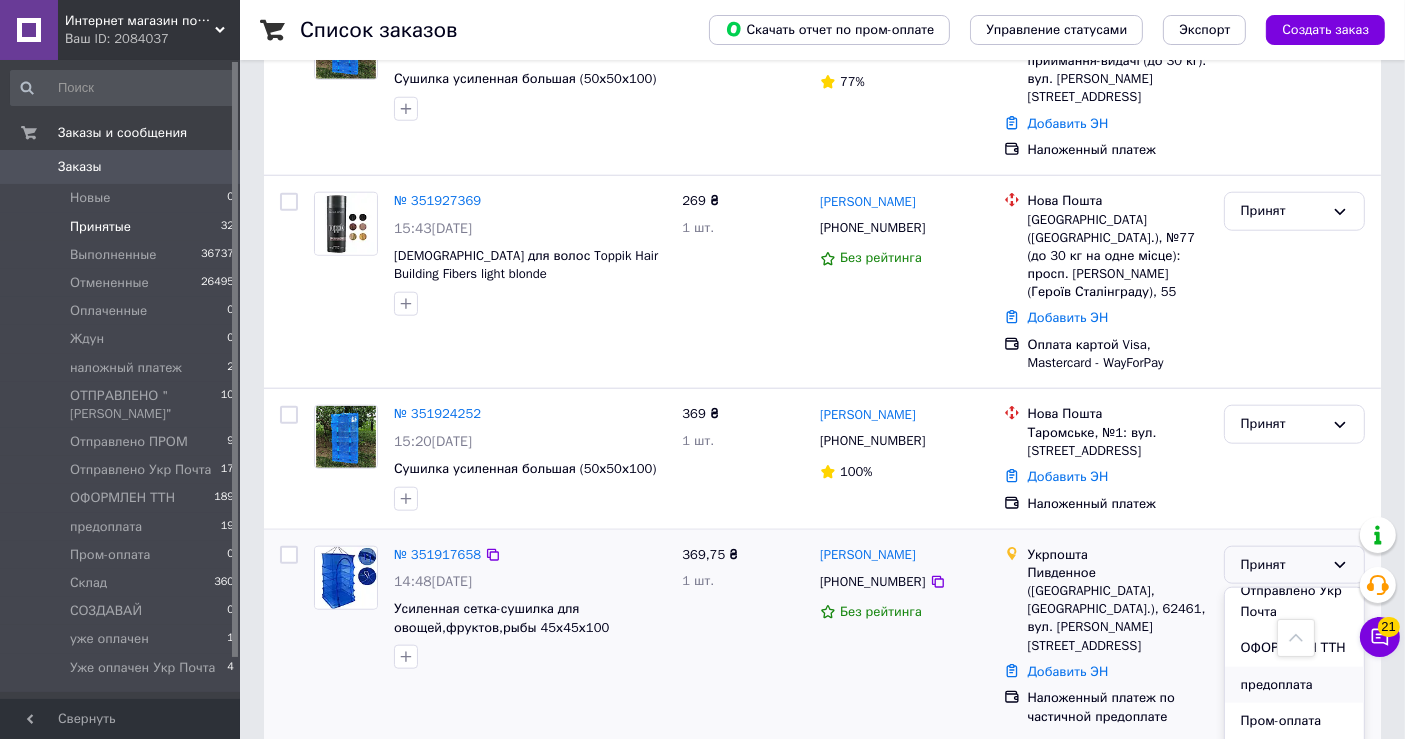 click on "предоплата" at bounding box center (1294, 685) 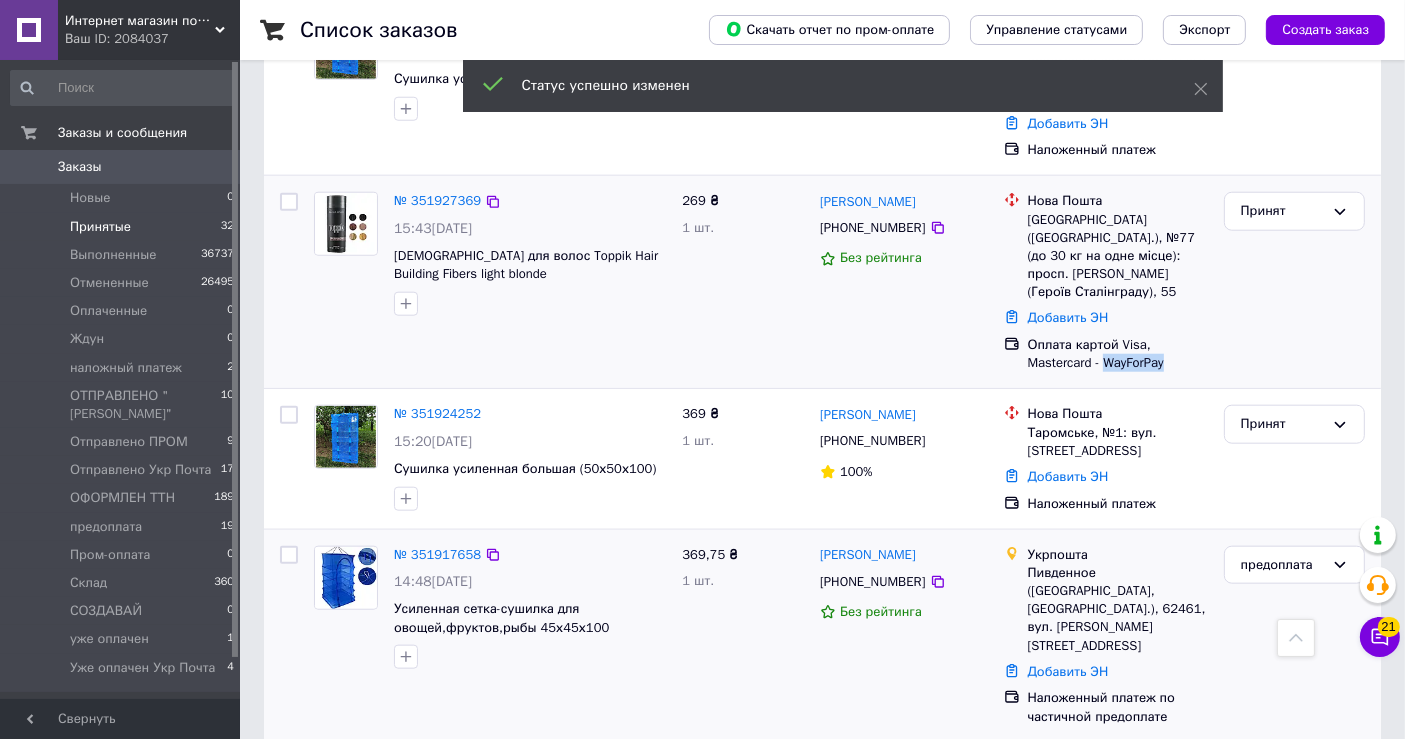 drag, startPoint x: 1174, startPoint y: 190, endPoint x: 1102, endPoint y: 209, distance: 74.46476 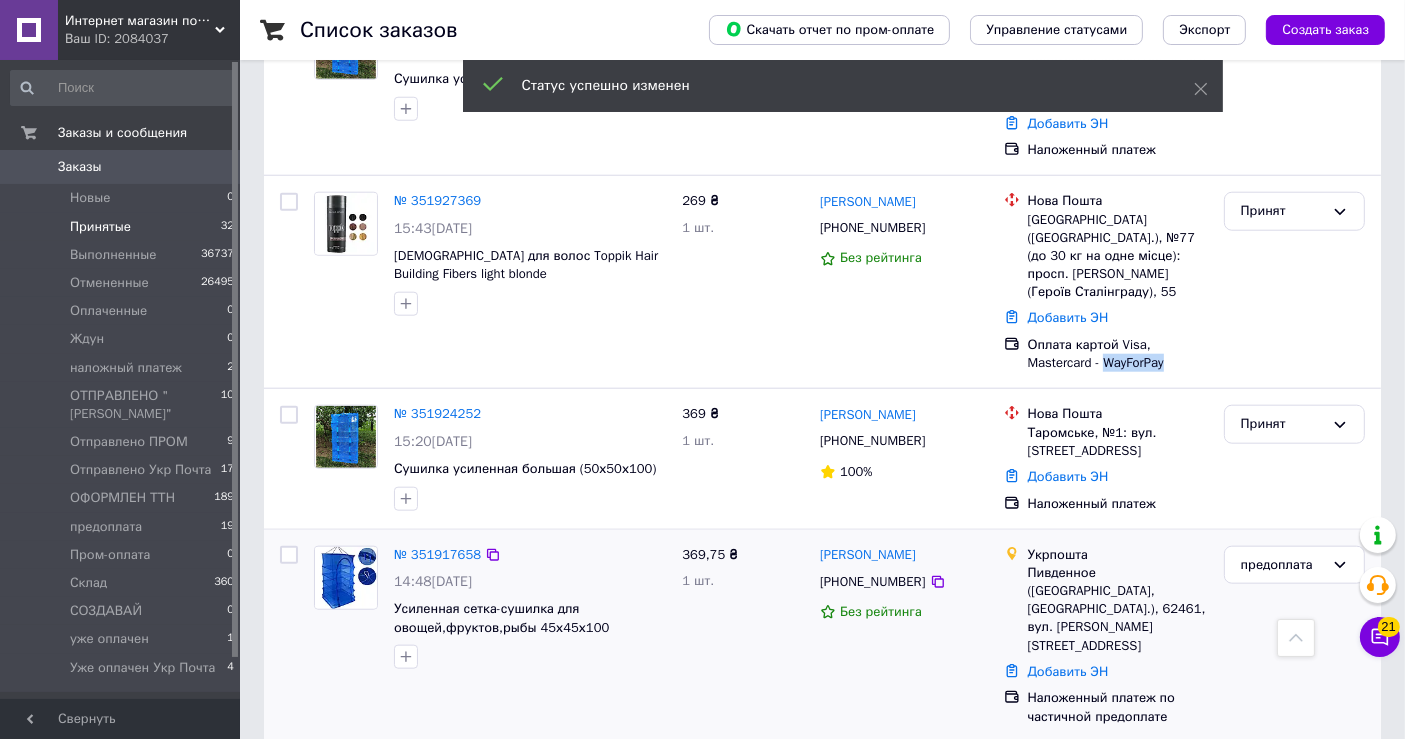 copy on "WayForPay" 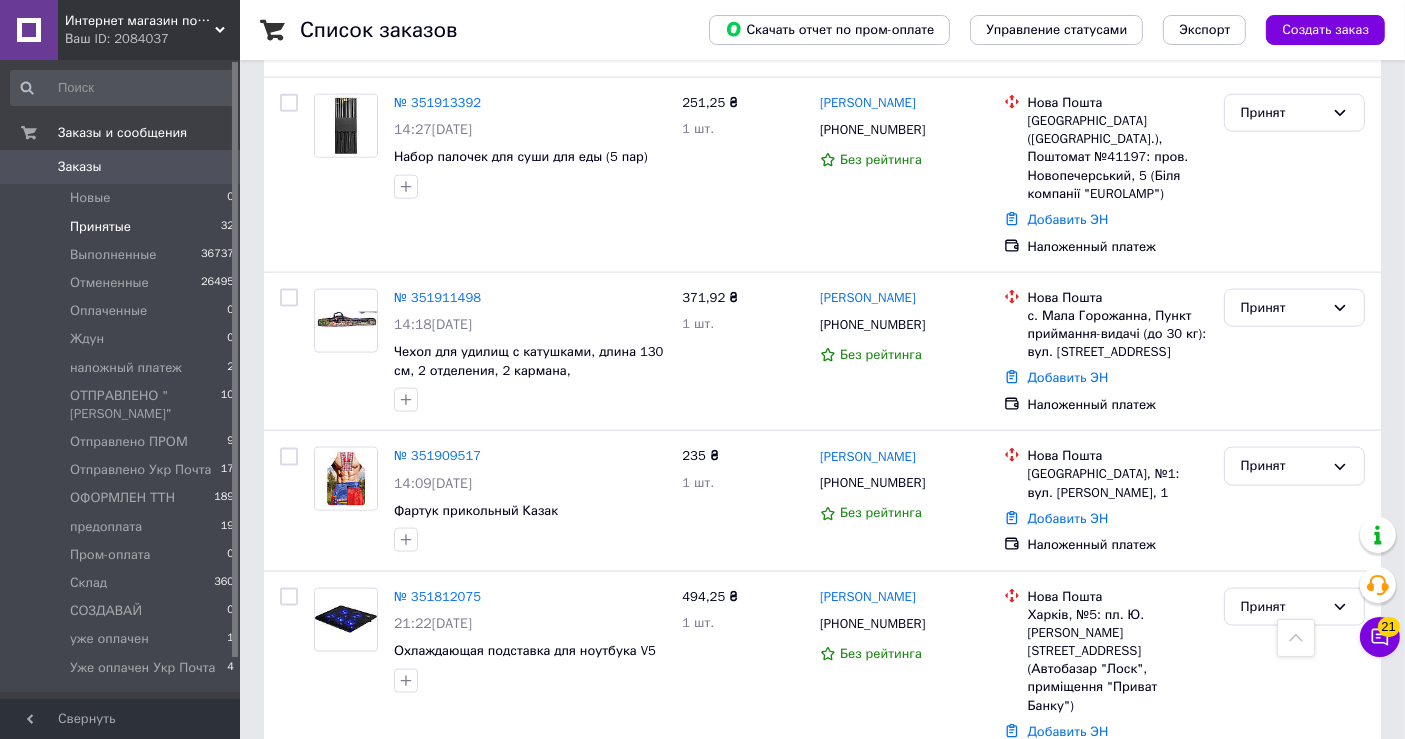 scroll, scrollTop: 2666, scrollLeft: 0, axis: vertical 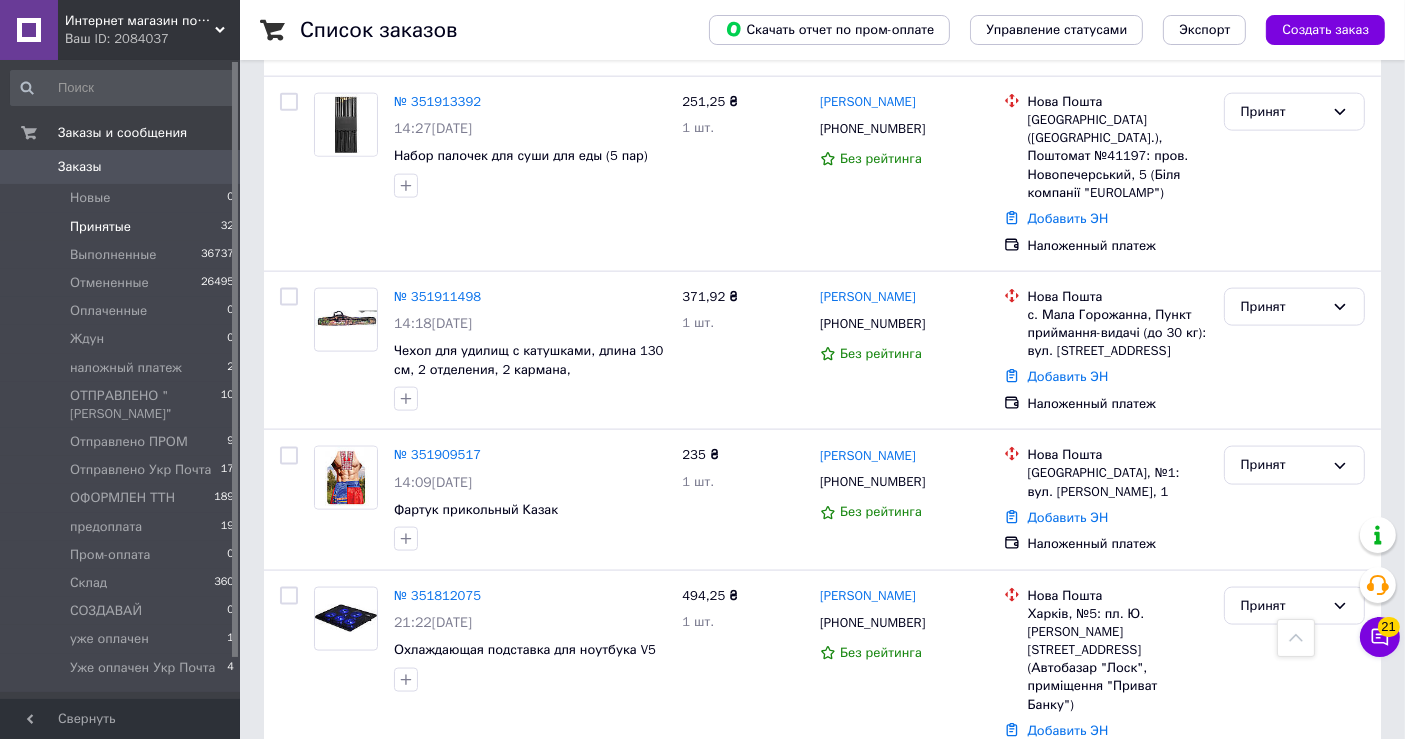 click on "Принят" at bounding box center (1282, 819) 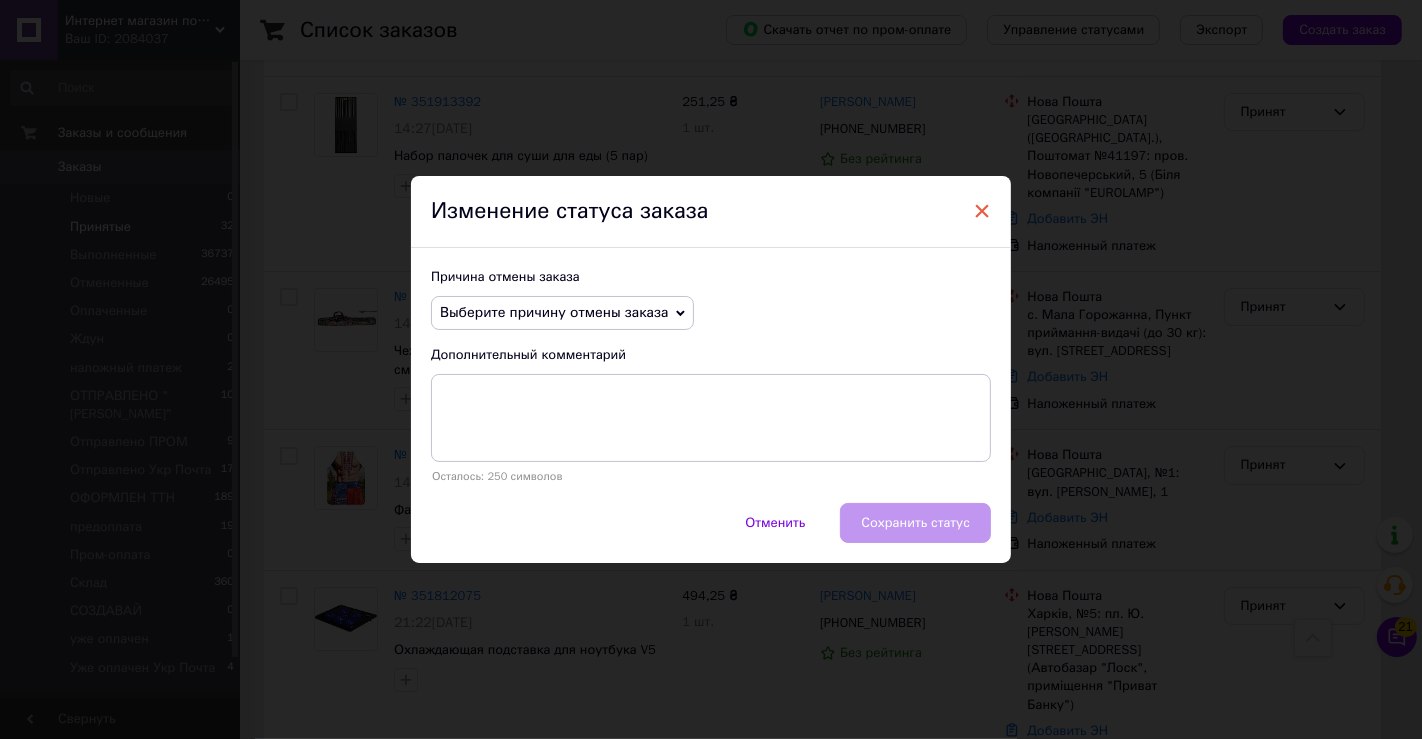 click on "×" at bounding box center (982, 211) 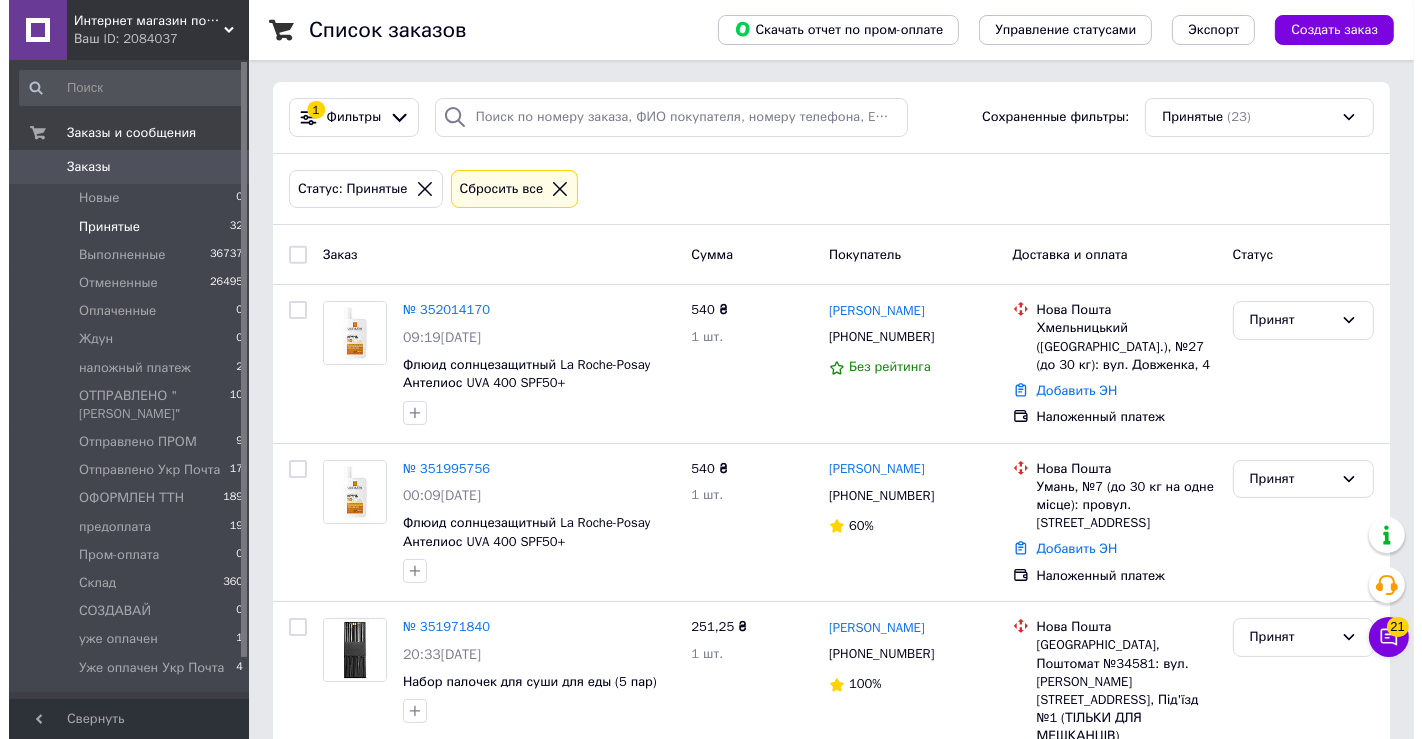 scroll, scrollTop: 0, scrollLeft: 0, axis: both 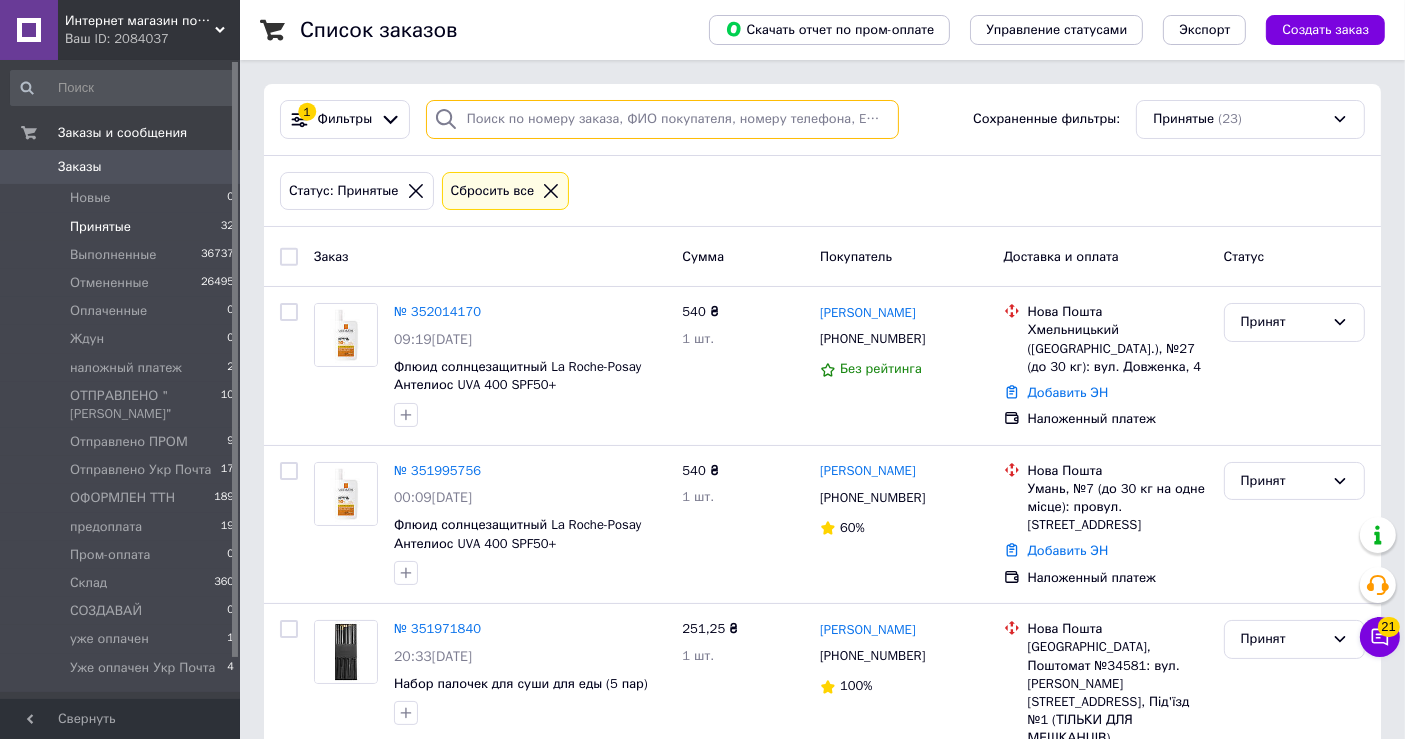 click at bounding box center (662, 119) 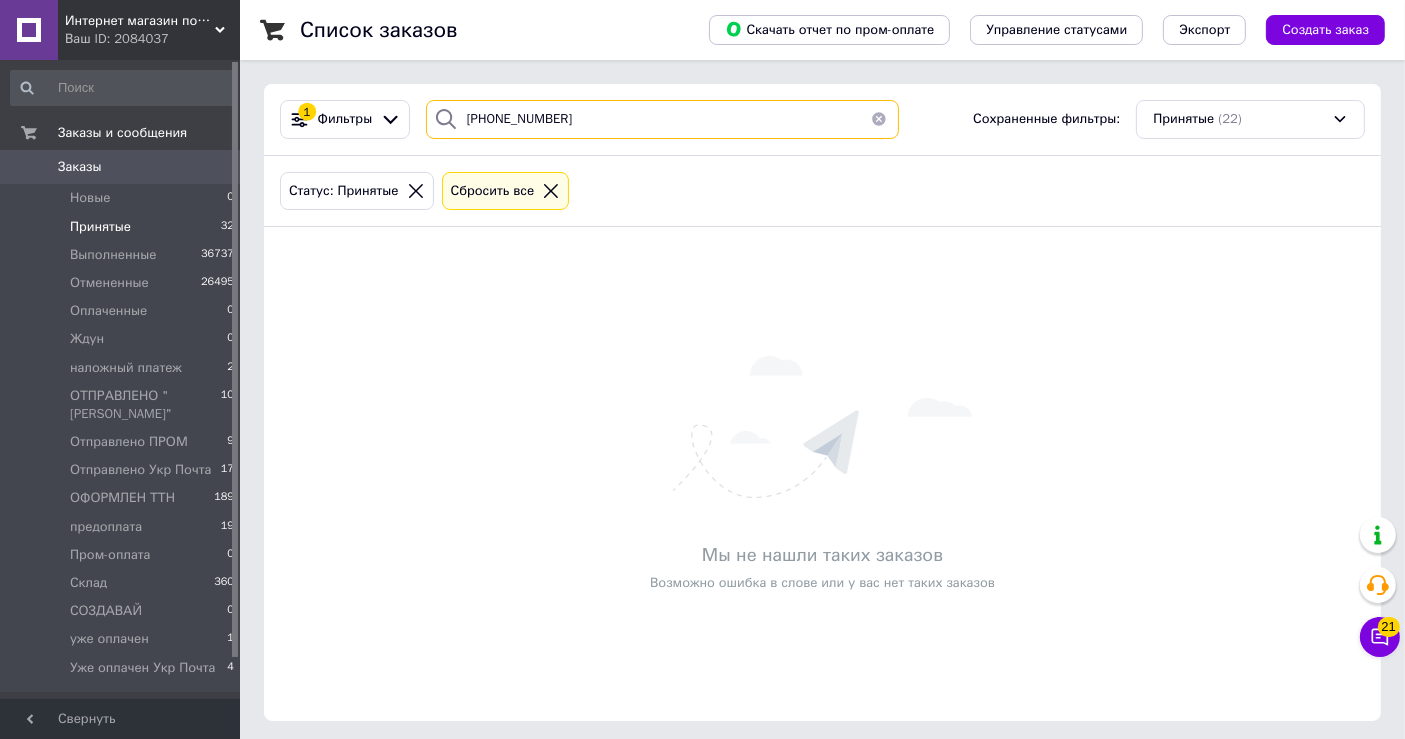 type on "[PHONE_NUMBER]" 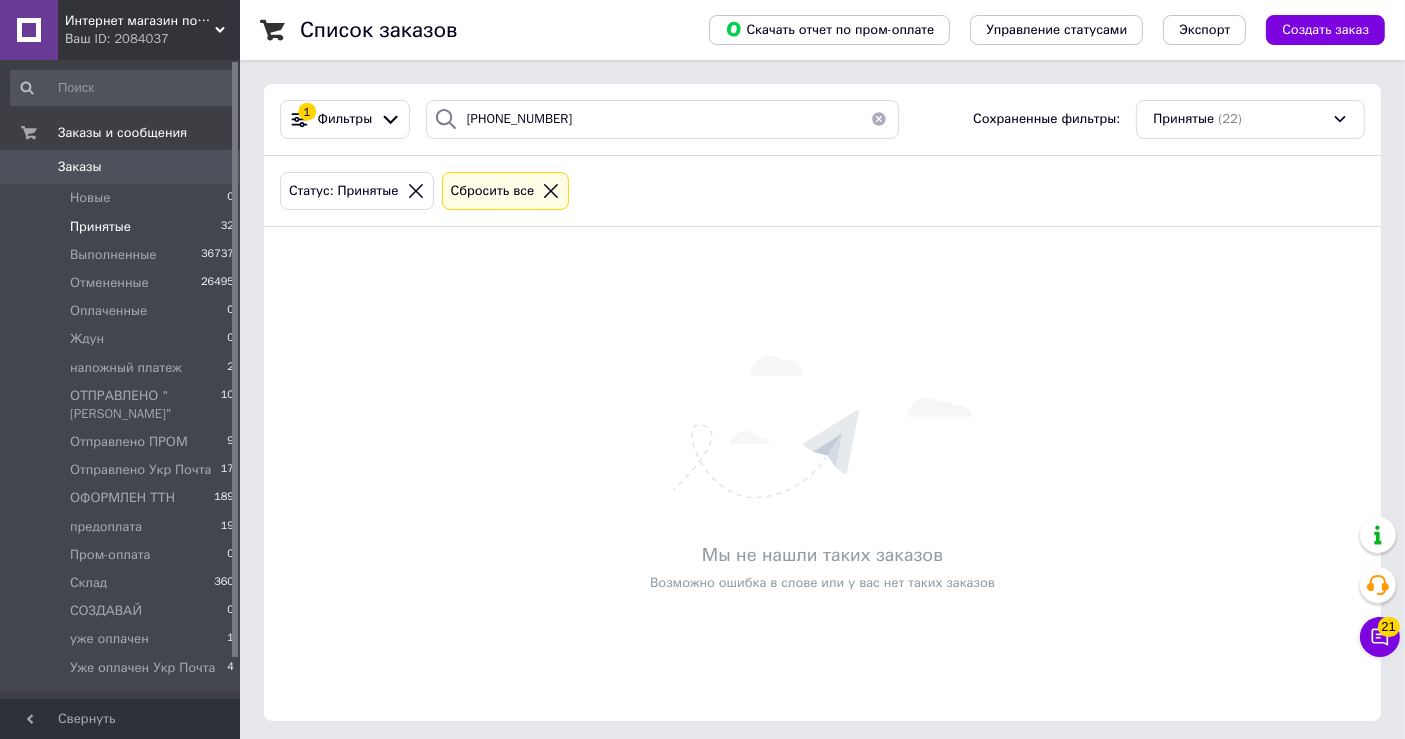 click 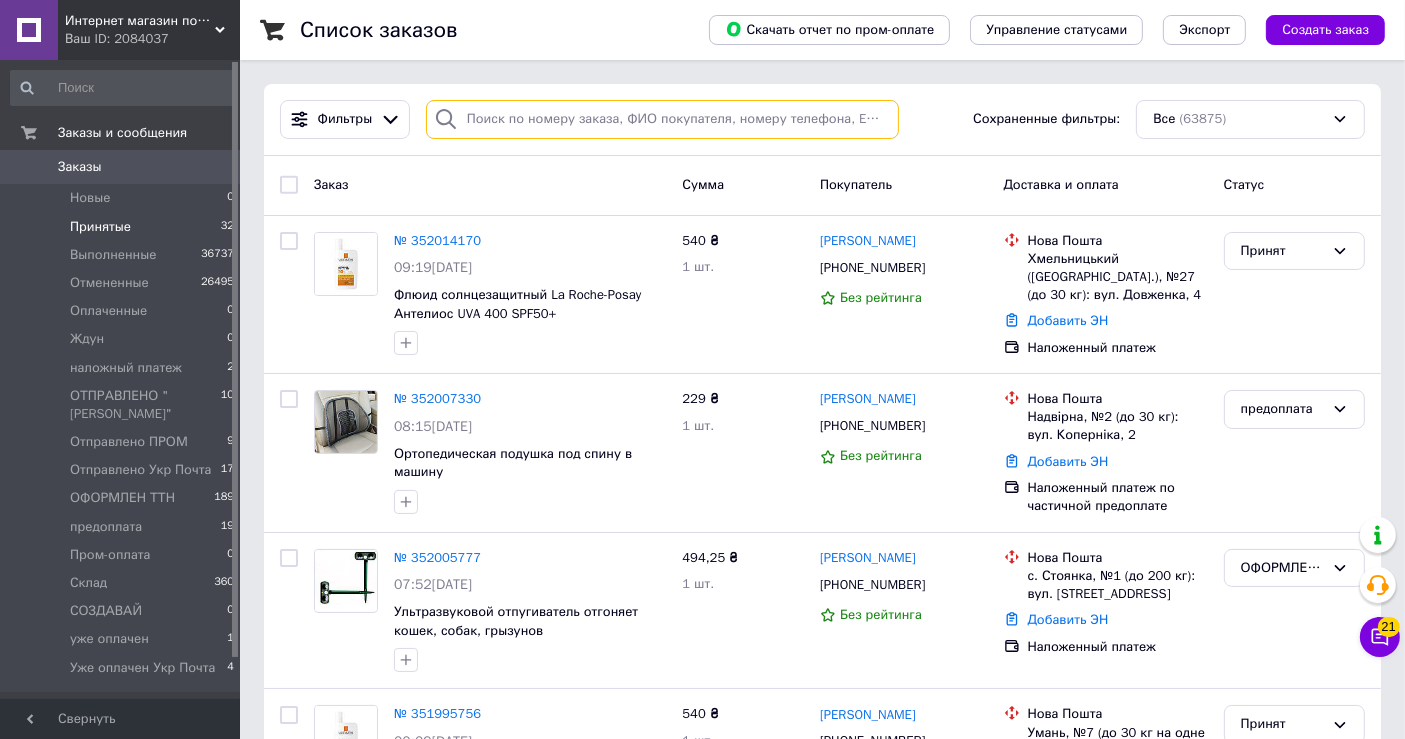 click at bounding box center (662, 119) 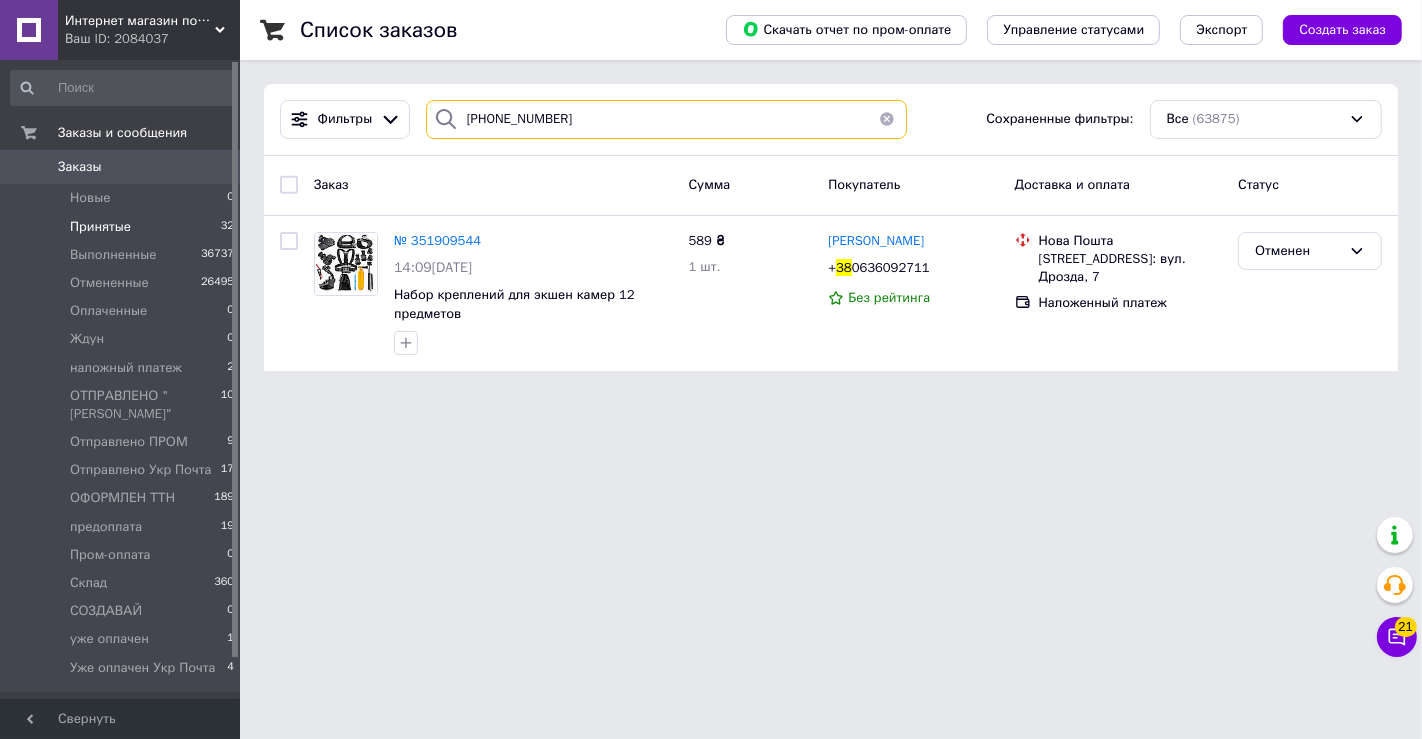 drag, startPoint x: 510, startPoint y: 112, endPoint x: 240, endPoint y: 87, distance: 271.15494 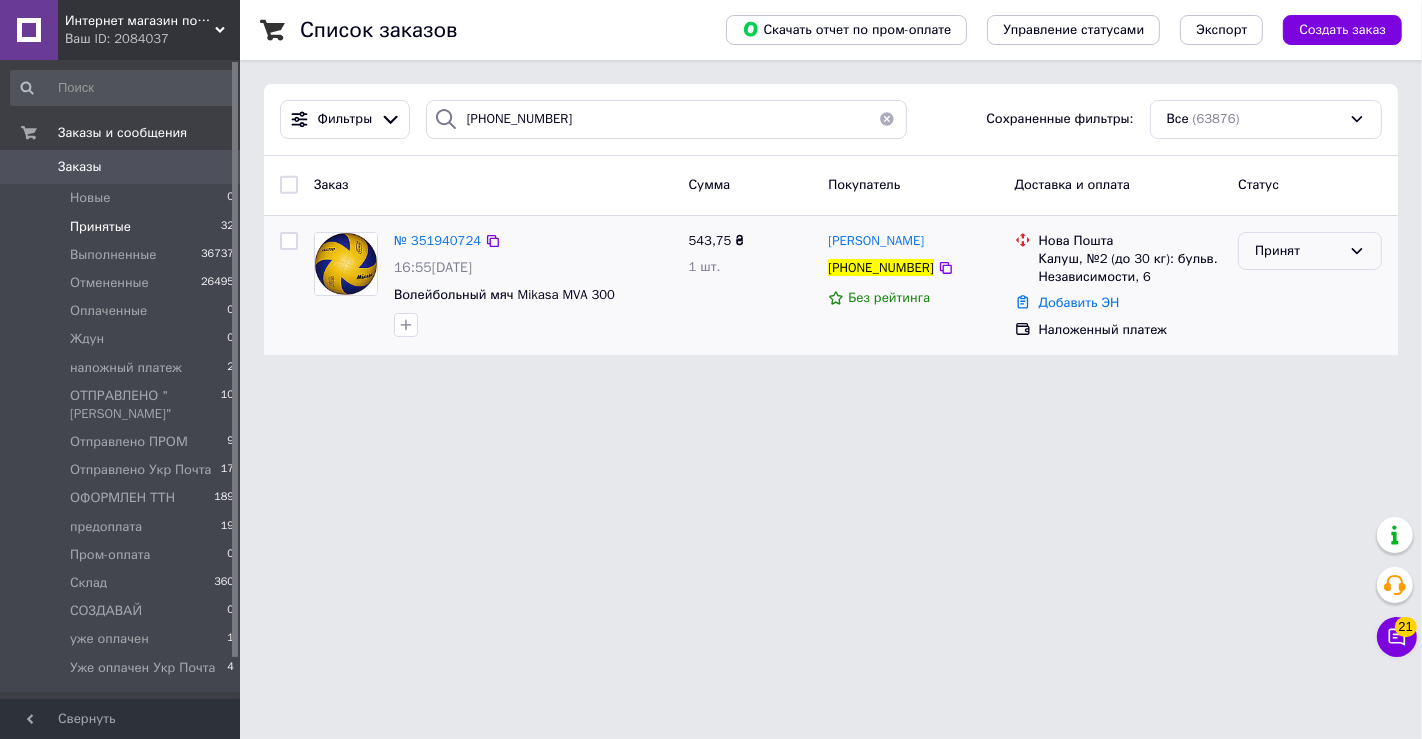 click on "Принят" at bounding box center (1298, 251) 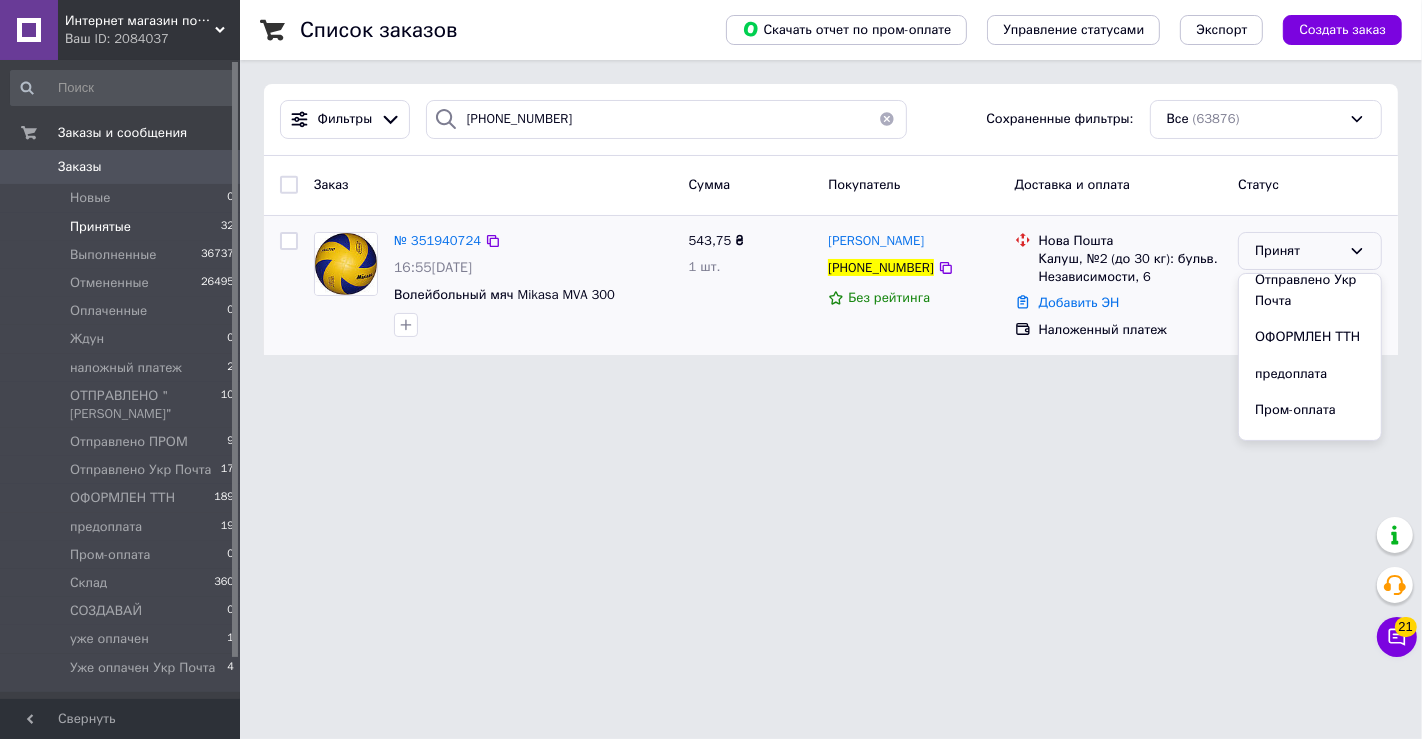 scroll, scrollTop: 333, scrollLeft: 0, axis: vertical 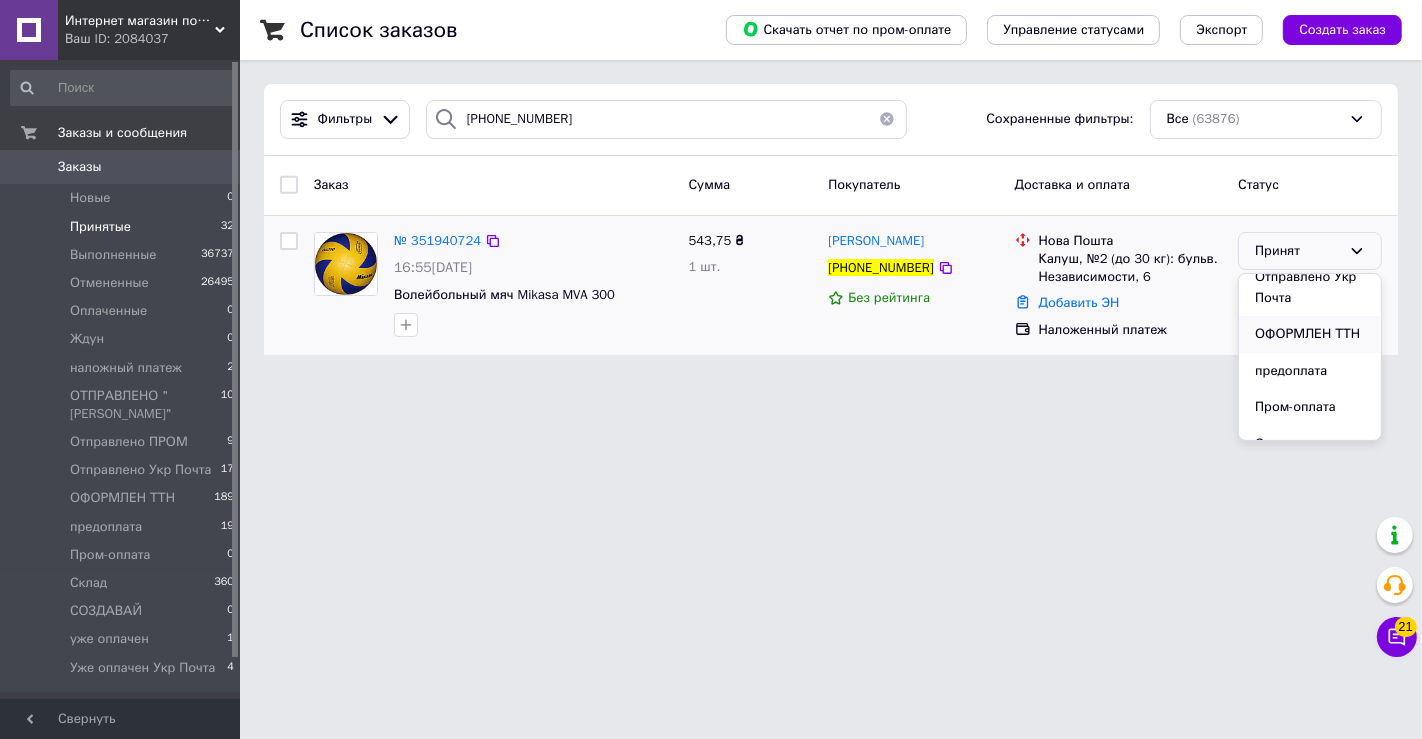 click on "ОФОРМЛЕН ТТН" at bounding box center [1310, 334] 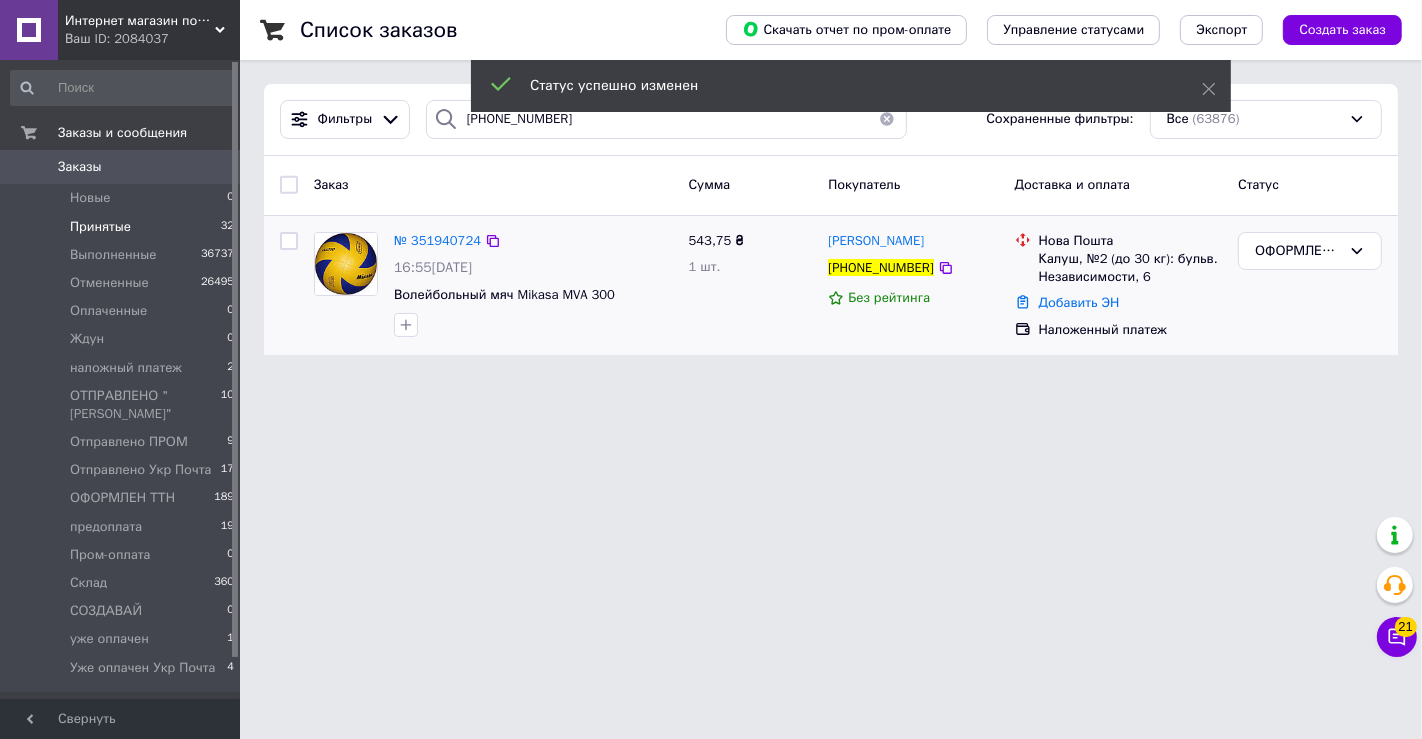click 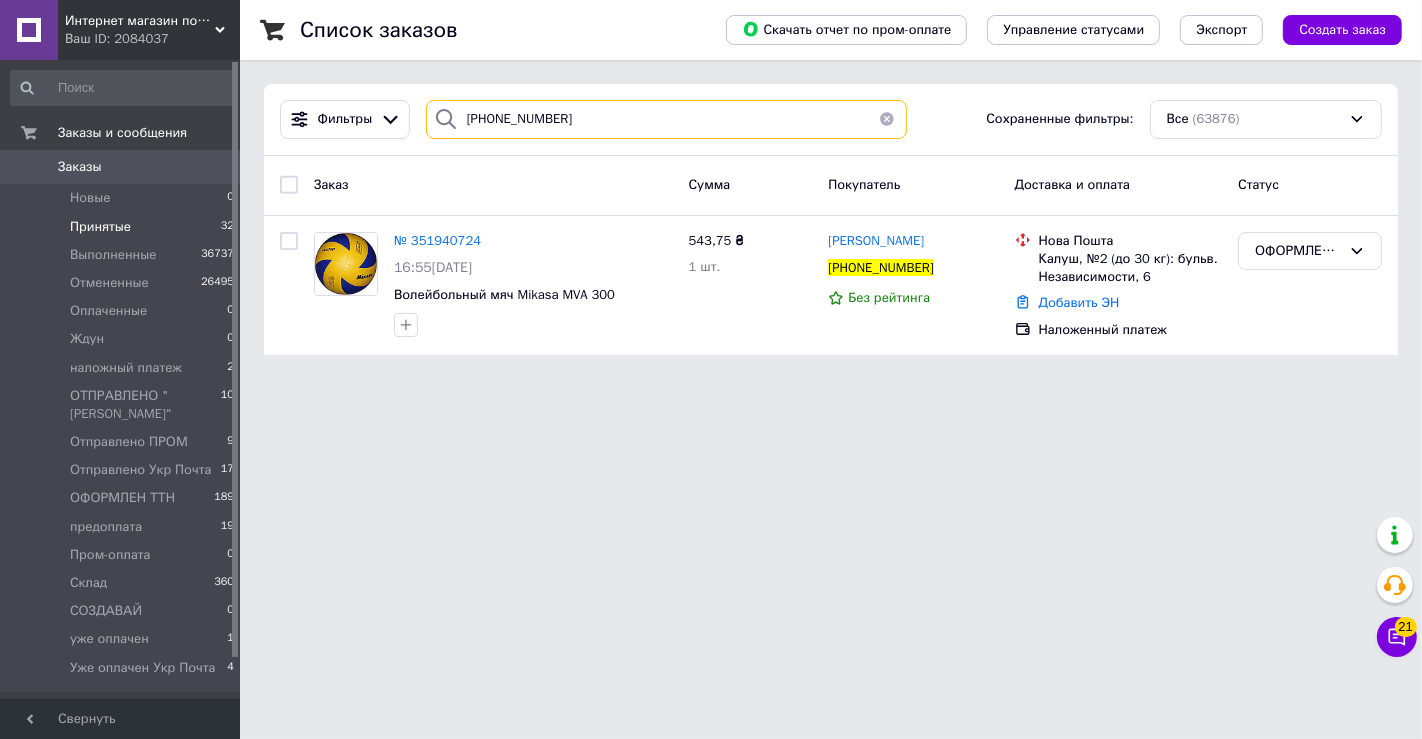 drag, startPoint x: 626, startPoint y: 110, endPoint x: 165, endPoint y: 106, distance: 461.01736 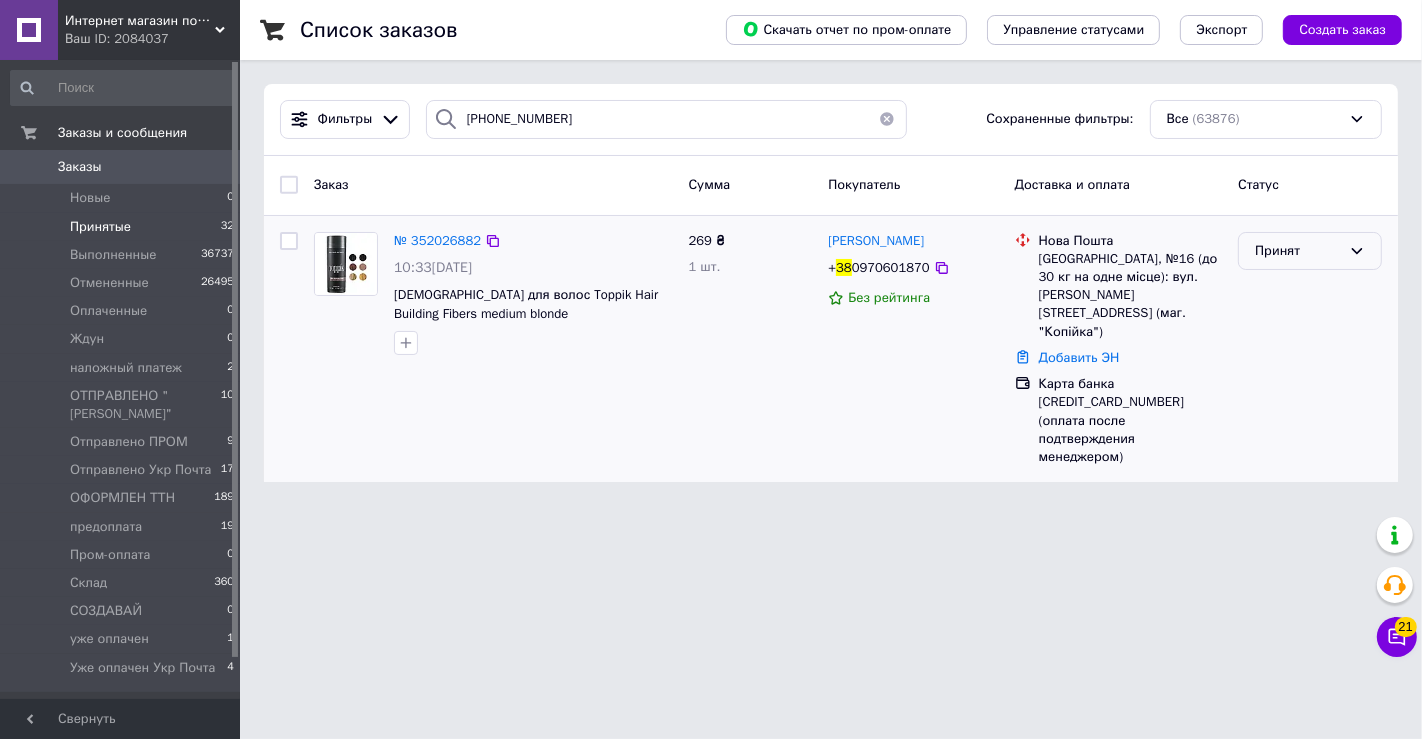 click on "Принят" at bounding box center (1298, 251) 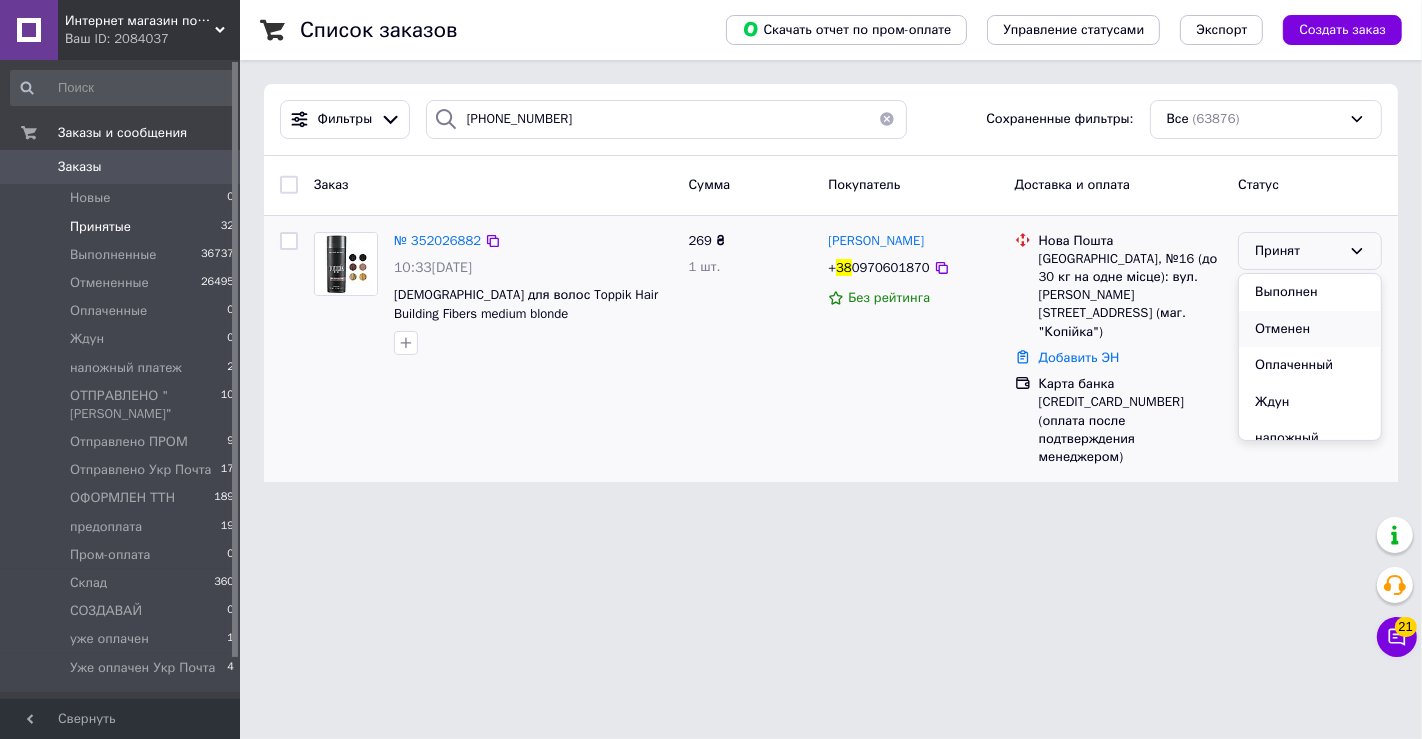 click on "Отменен" at bounding box center [1310, 329] 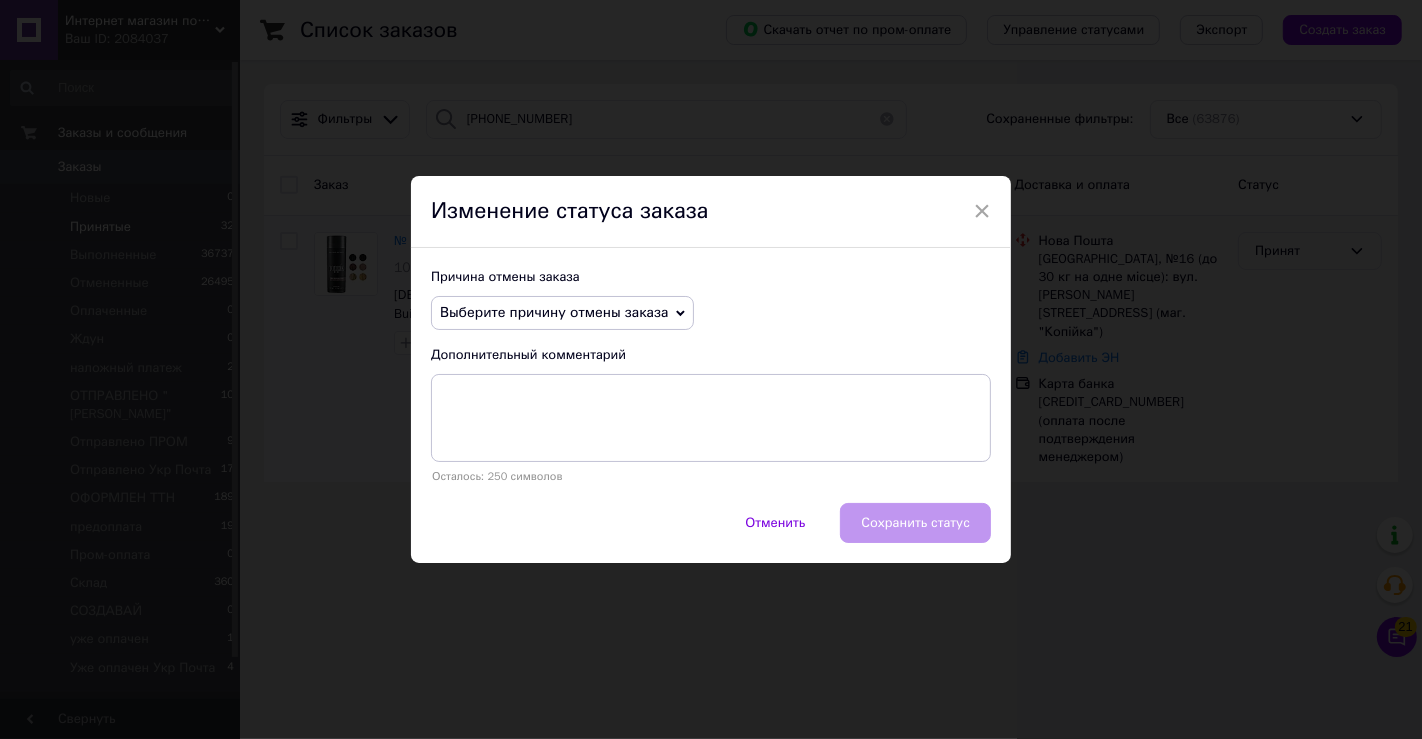 click on "Выберите причину отмены заказа" at bounding box center (554, 312) 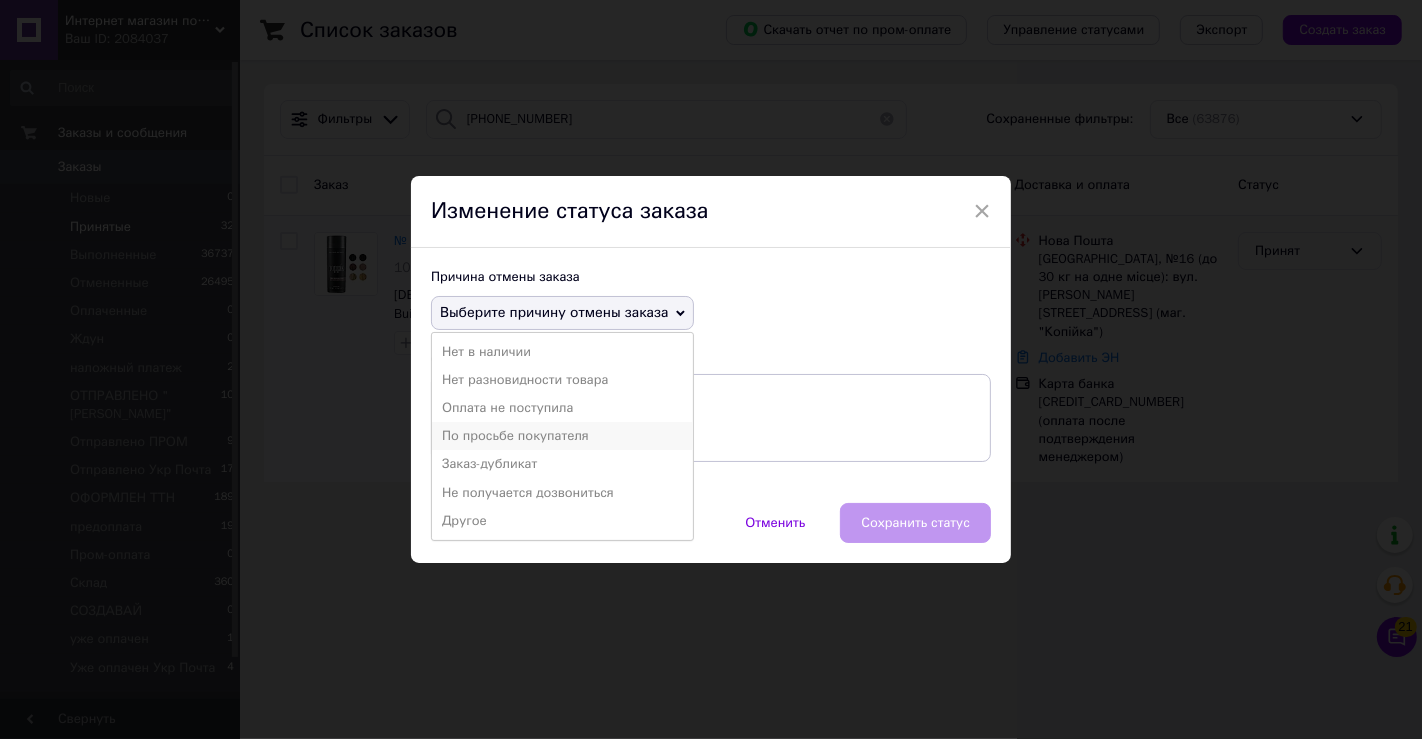 click on "По просьбе покупателя" at bounding box center [562, 436] 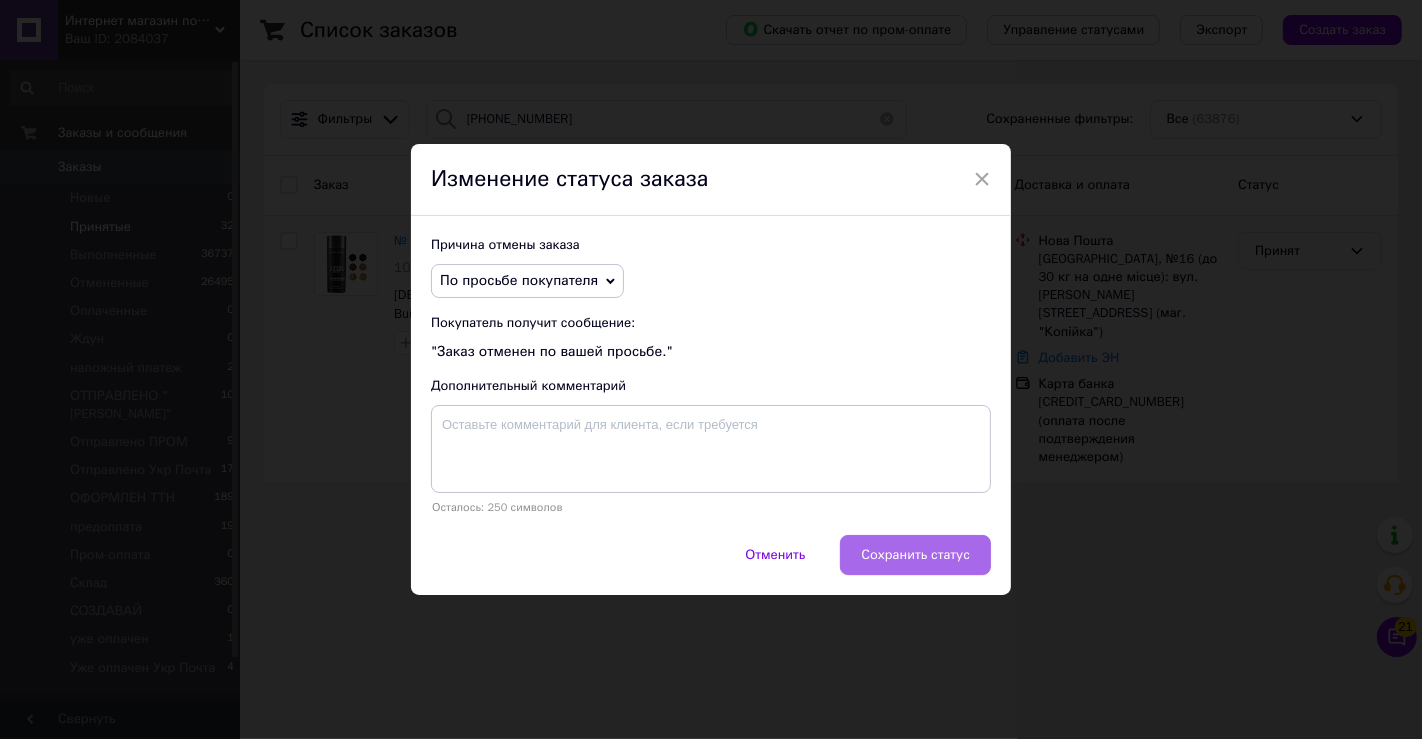 click on "Сохранить статус" at bounding box center [915, 555] 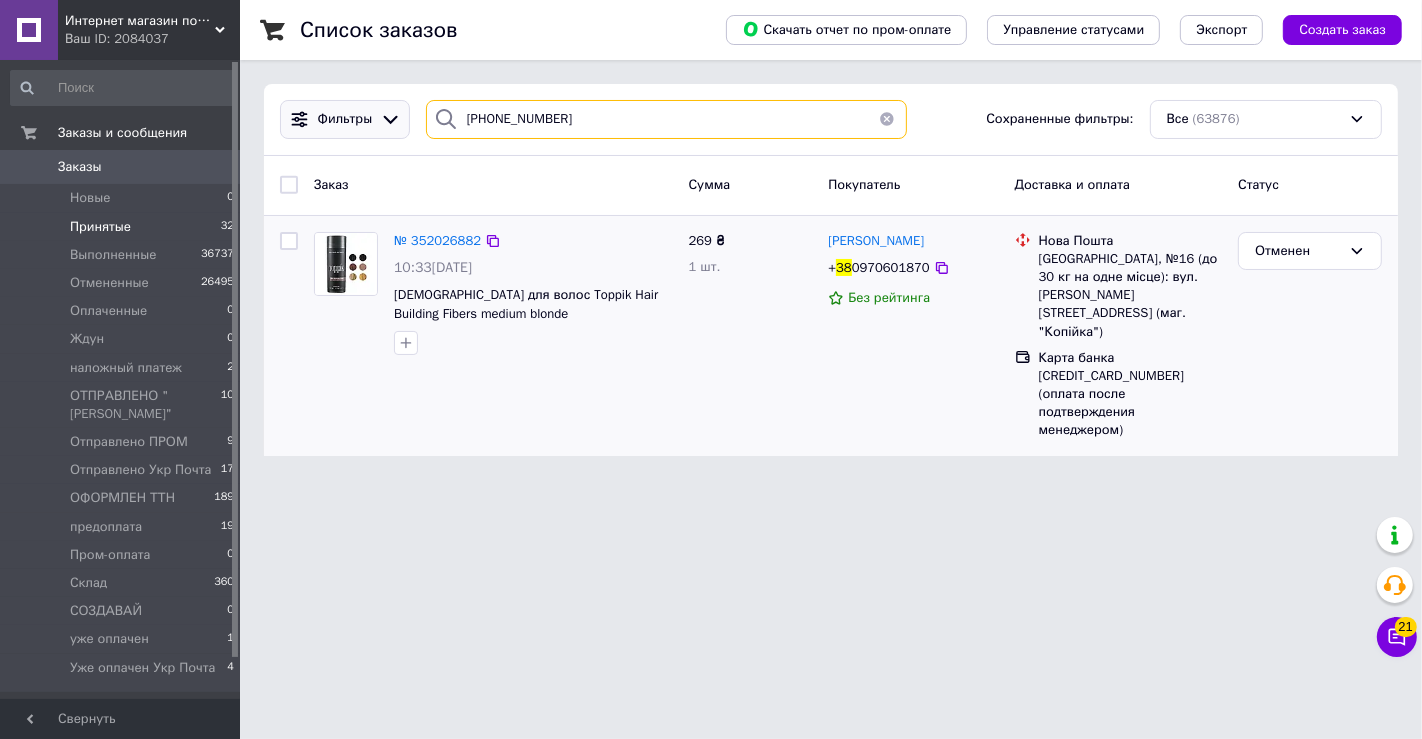drag, startPoint x: 547, startPoint y: 114, endPoint x: 319, endPoint y: 105, distance: 228.17757 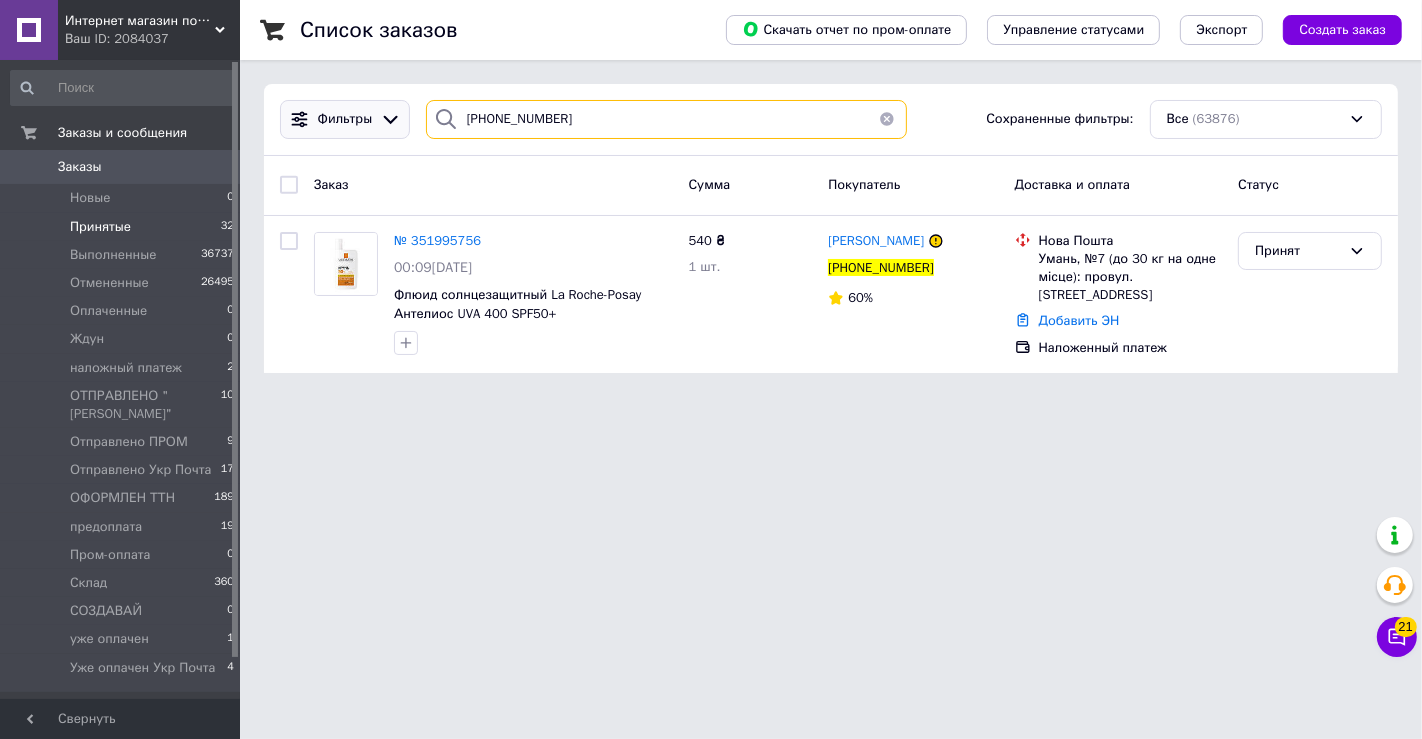 paste on "[PHONE_NUMBER]" 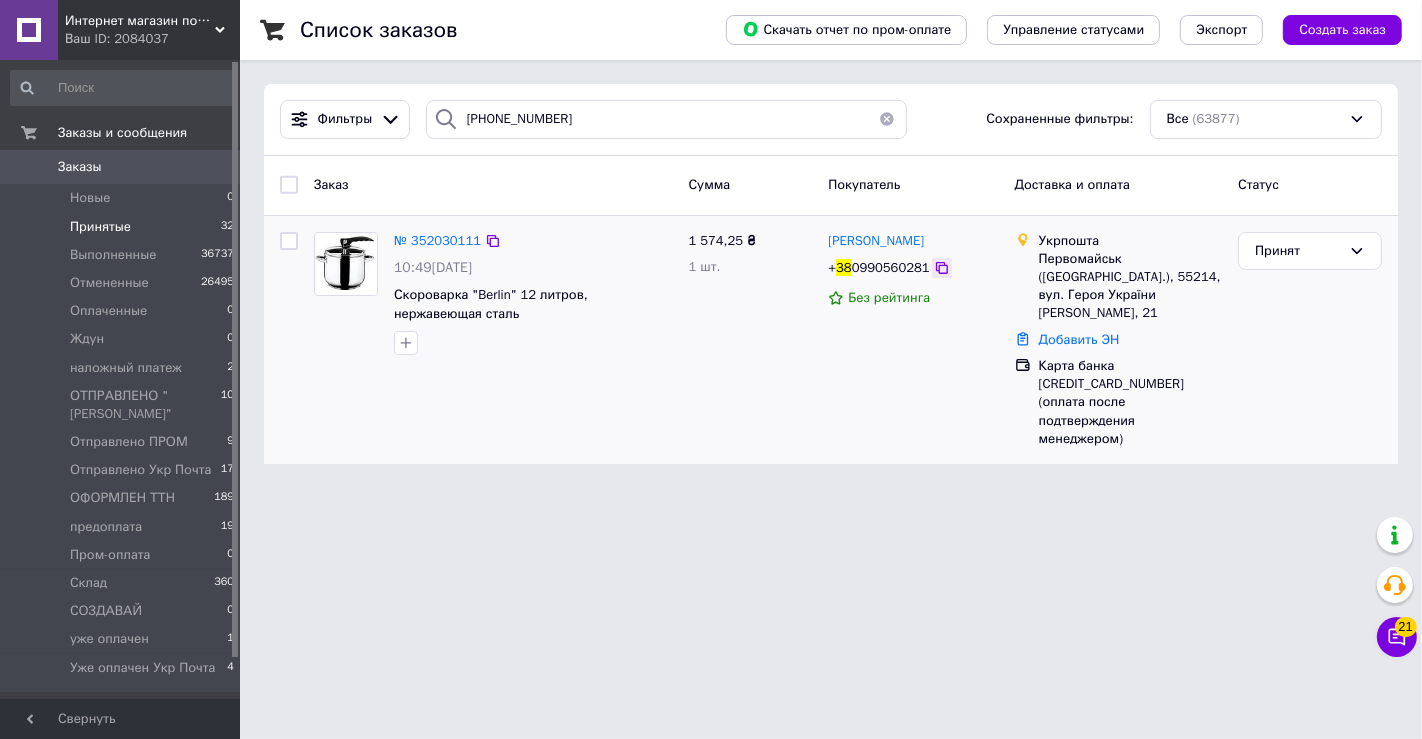 click at bounding box center (942, 268) 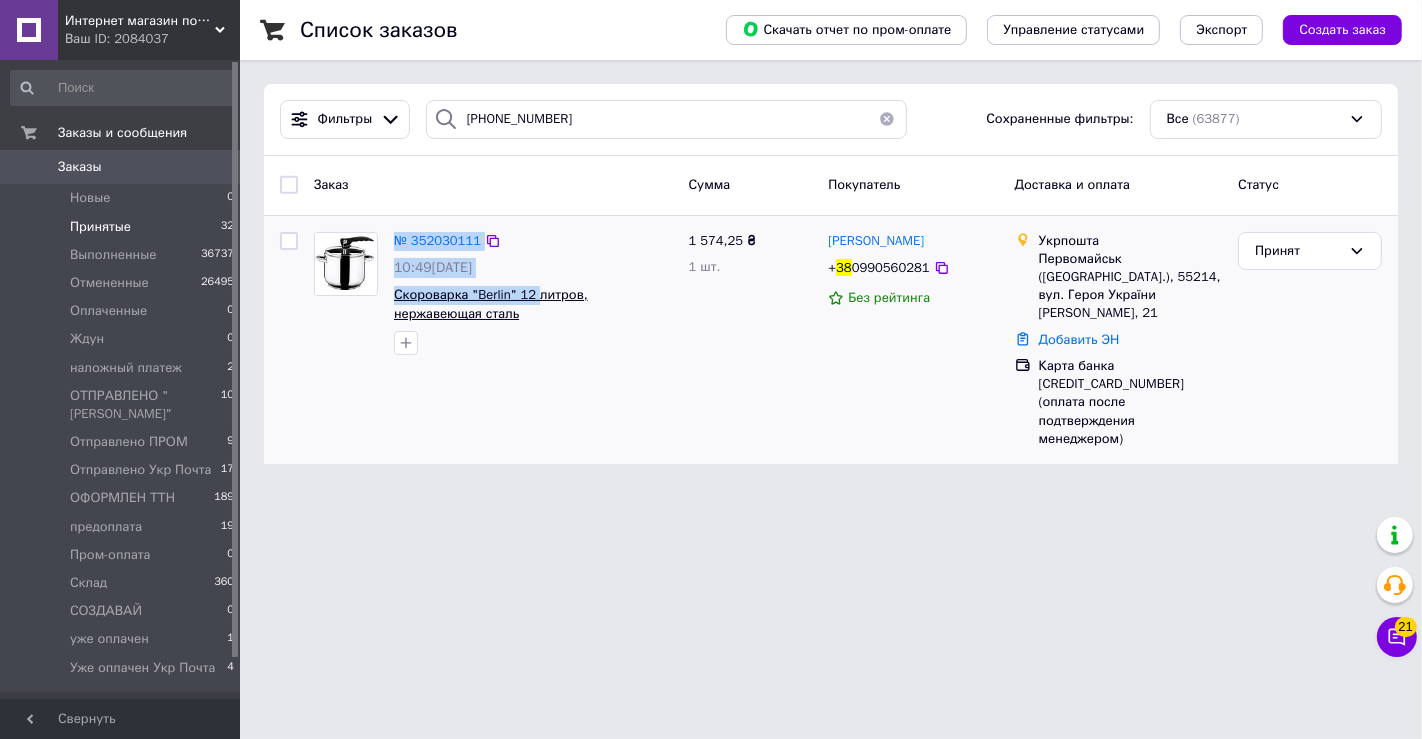 drag, startPoint x: 384, startPoint y: 294, endPoint x: 522, endPoint y: 283, distance: 138.43771 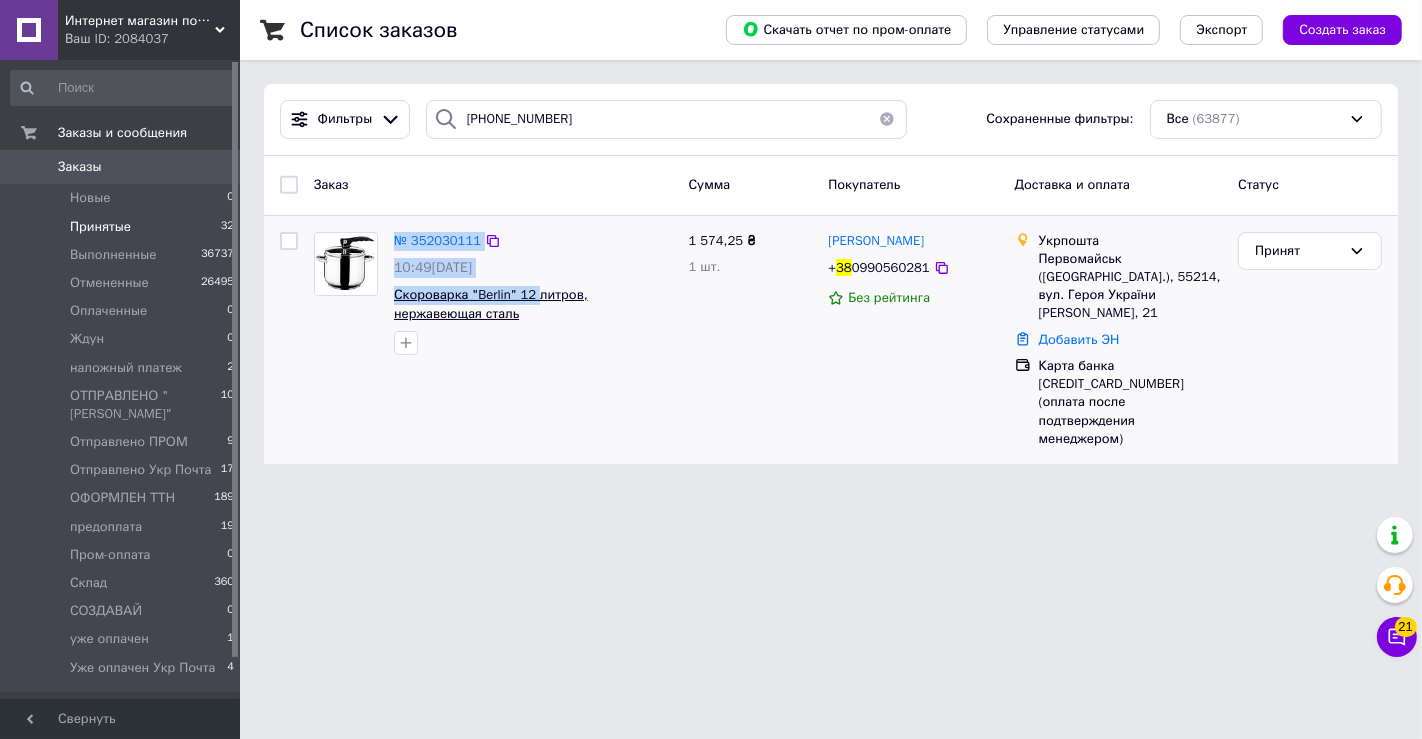 click on "№ 352030111 10:49[DATE] Скороварка "[GEOGRAPHIC_DATA]"  12 литров, нержавеющая сталь" at bounding box center (493, 294) 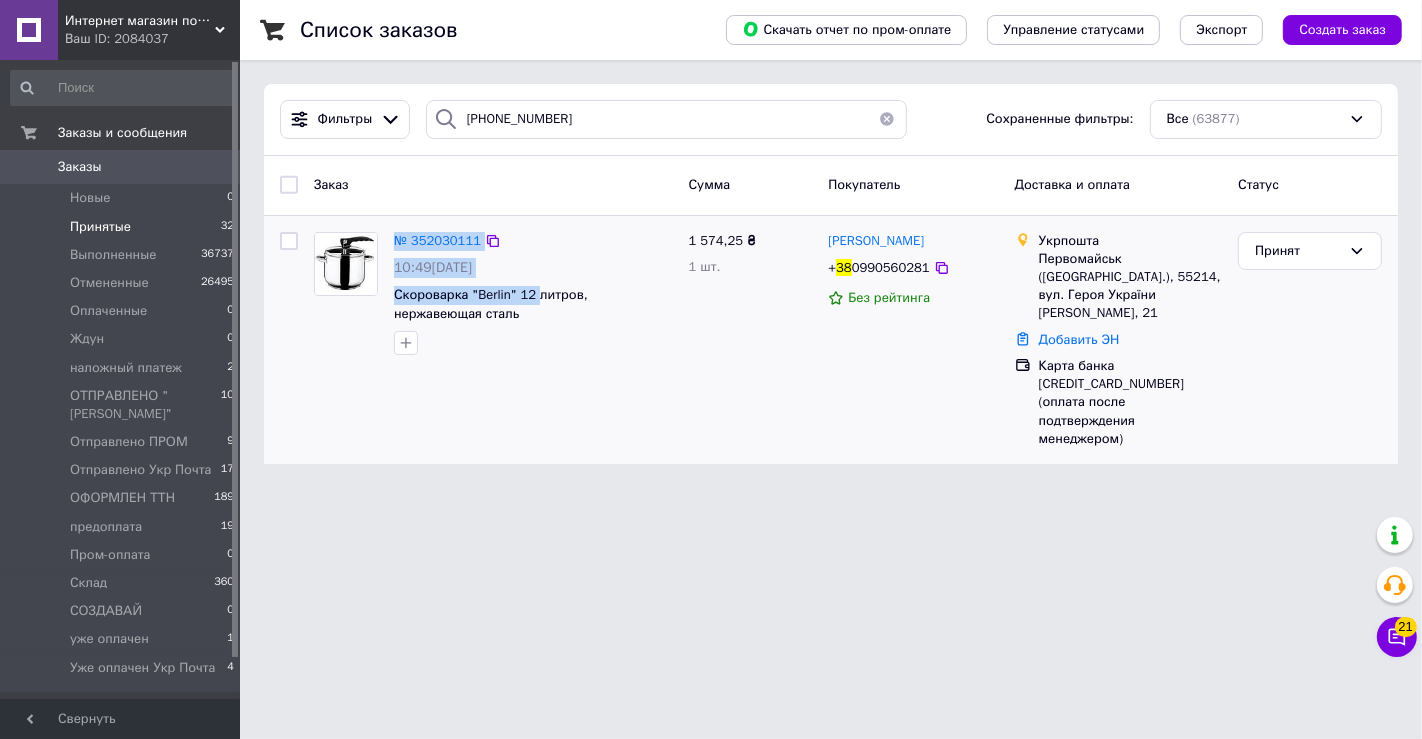 copy on "№ 352030111 10:49[DATE] Скороварка "[GEOGRAPHIC_DATA]"  12" 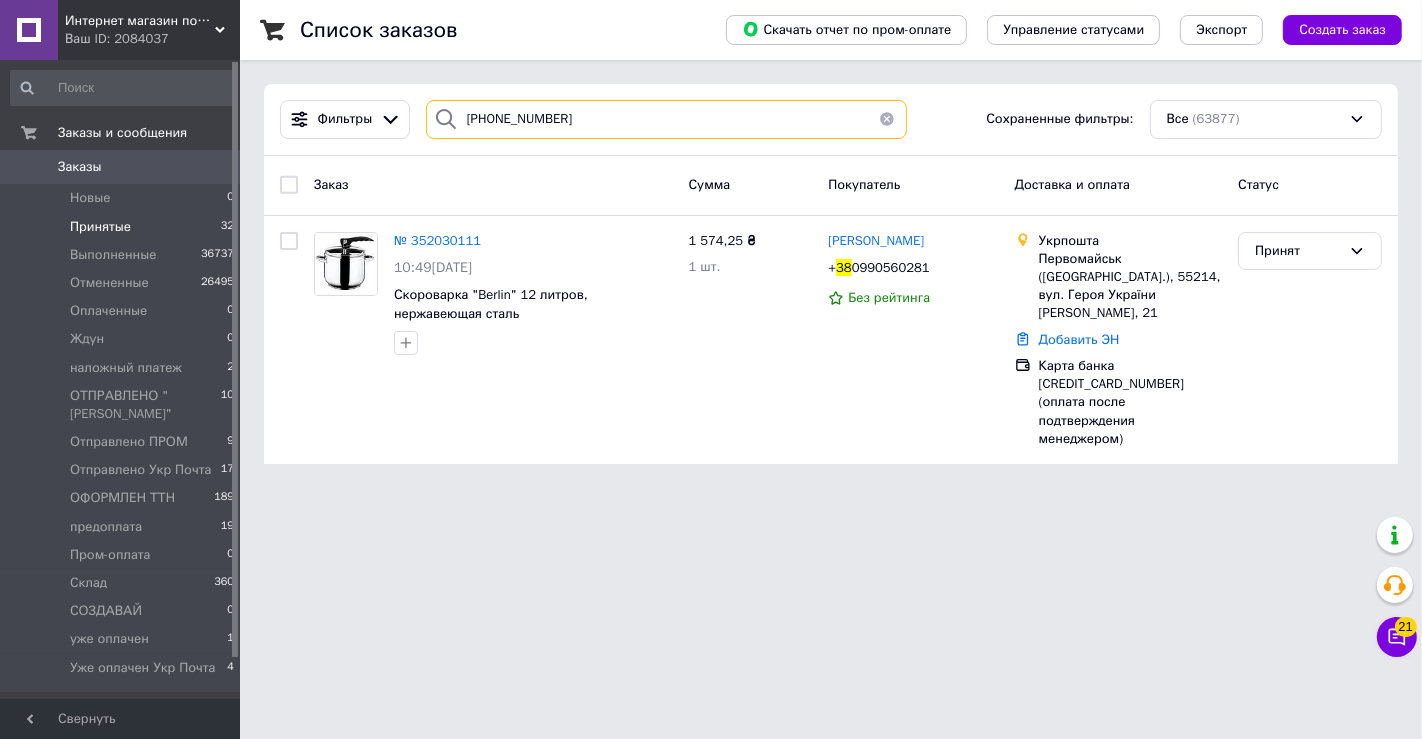 drag, startPoint x: 503, startPoint y: 102, endPoint x: 294, endPoint y: 70, distance: 211.43556 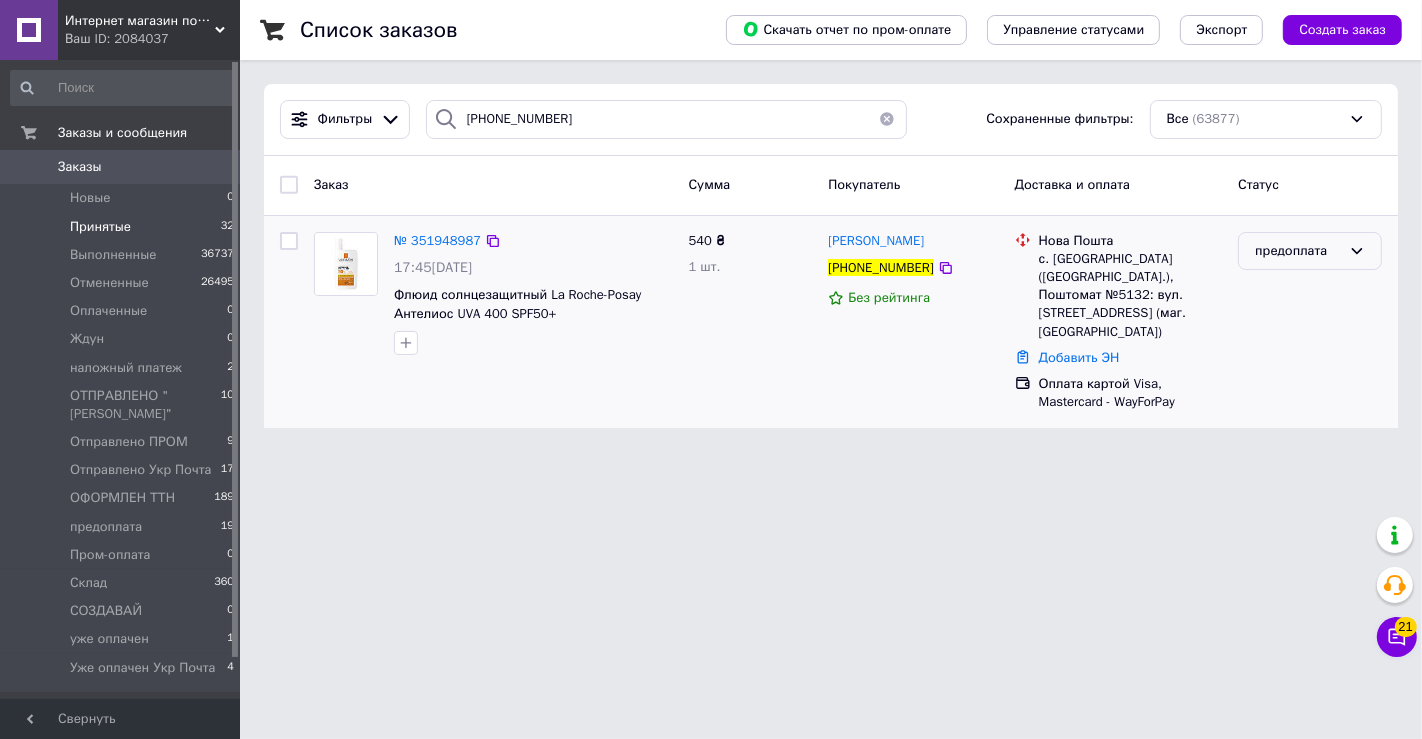 click on "предоплата" at bounding box center [1298, 251] 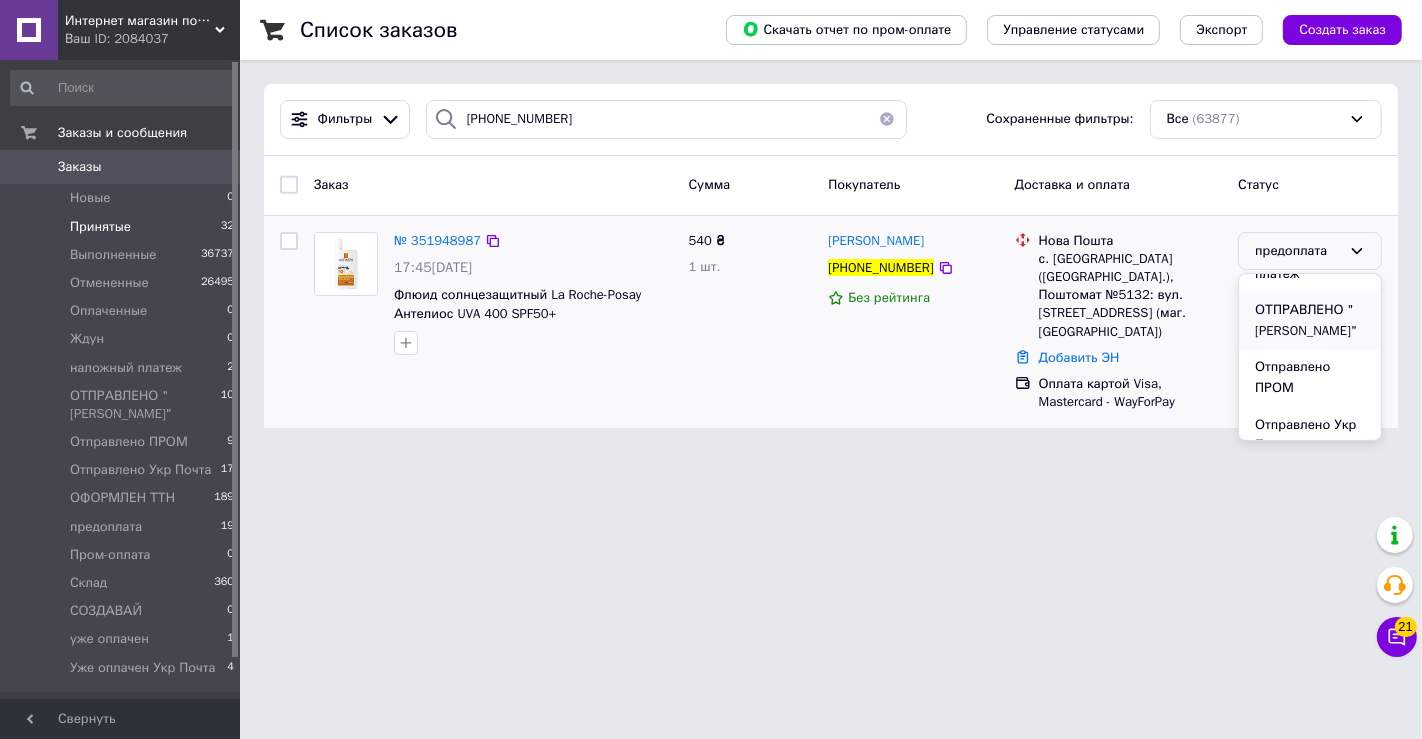 scroll, scrollTop: 333, scrollLeft: 0, axis: vertical 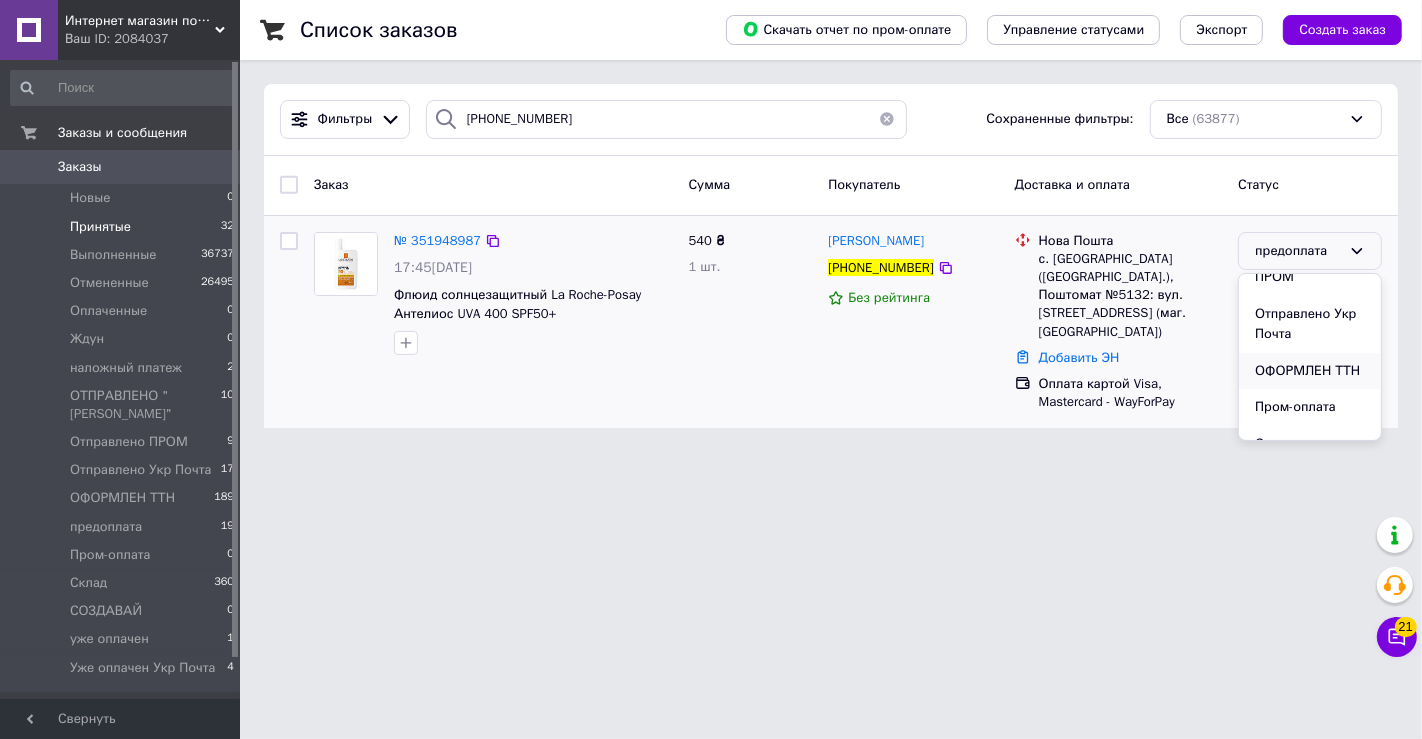 click on "ОФОРМЛЕН ТТН" at bounding box center [1310, 371] 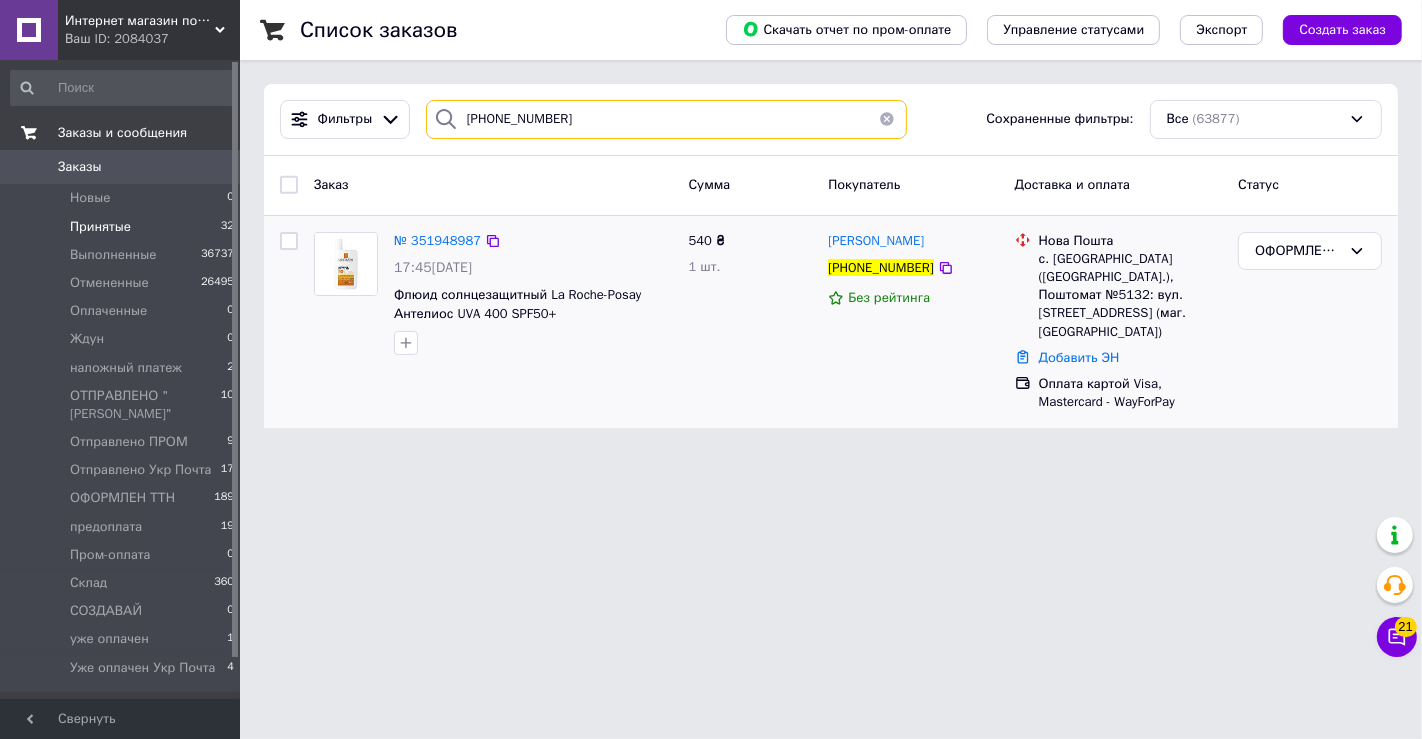 drag, startPoint x: 655, startPoint y: 125, endPoint x: 202, endPoint y: 138, distance: 453.1865 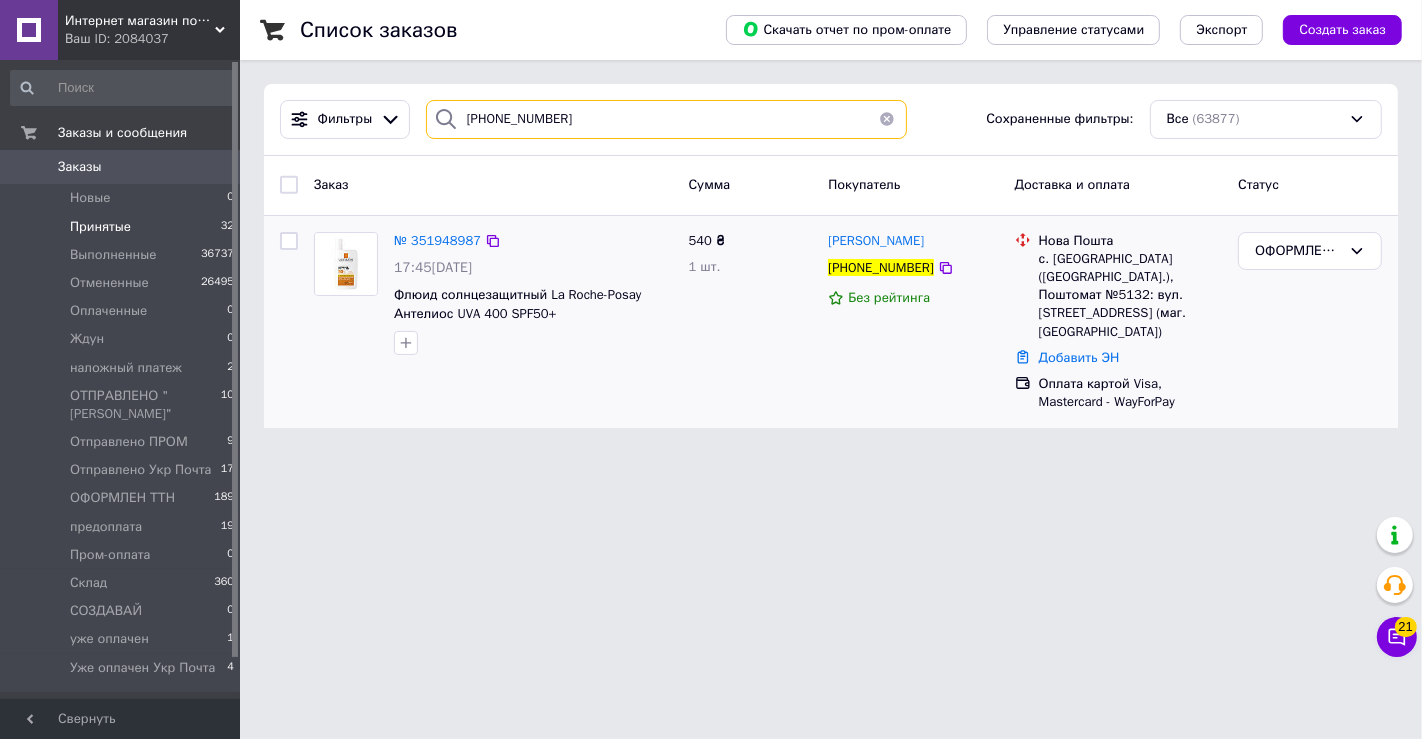 paste on "990560281" 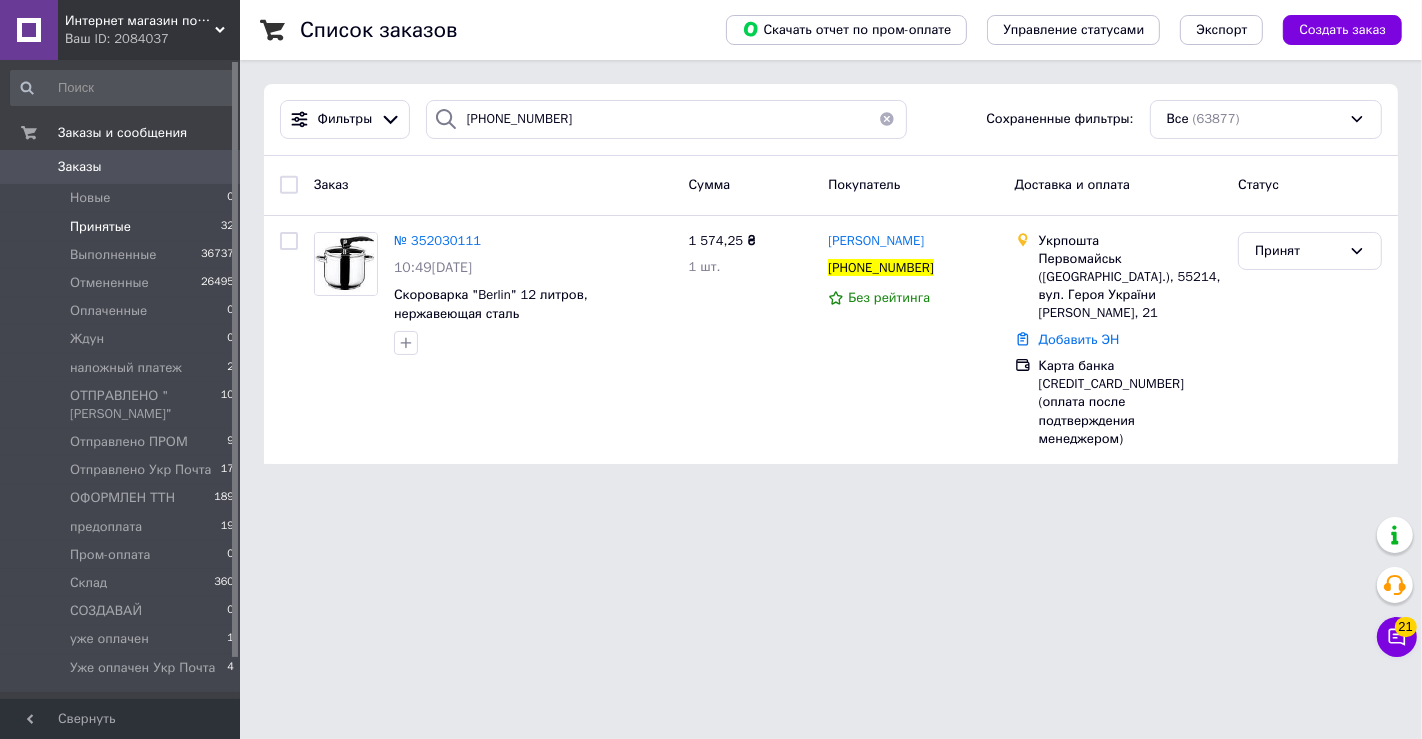 click on "Принят" at bounding box center (1298, 251) 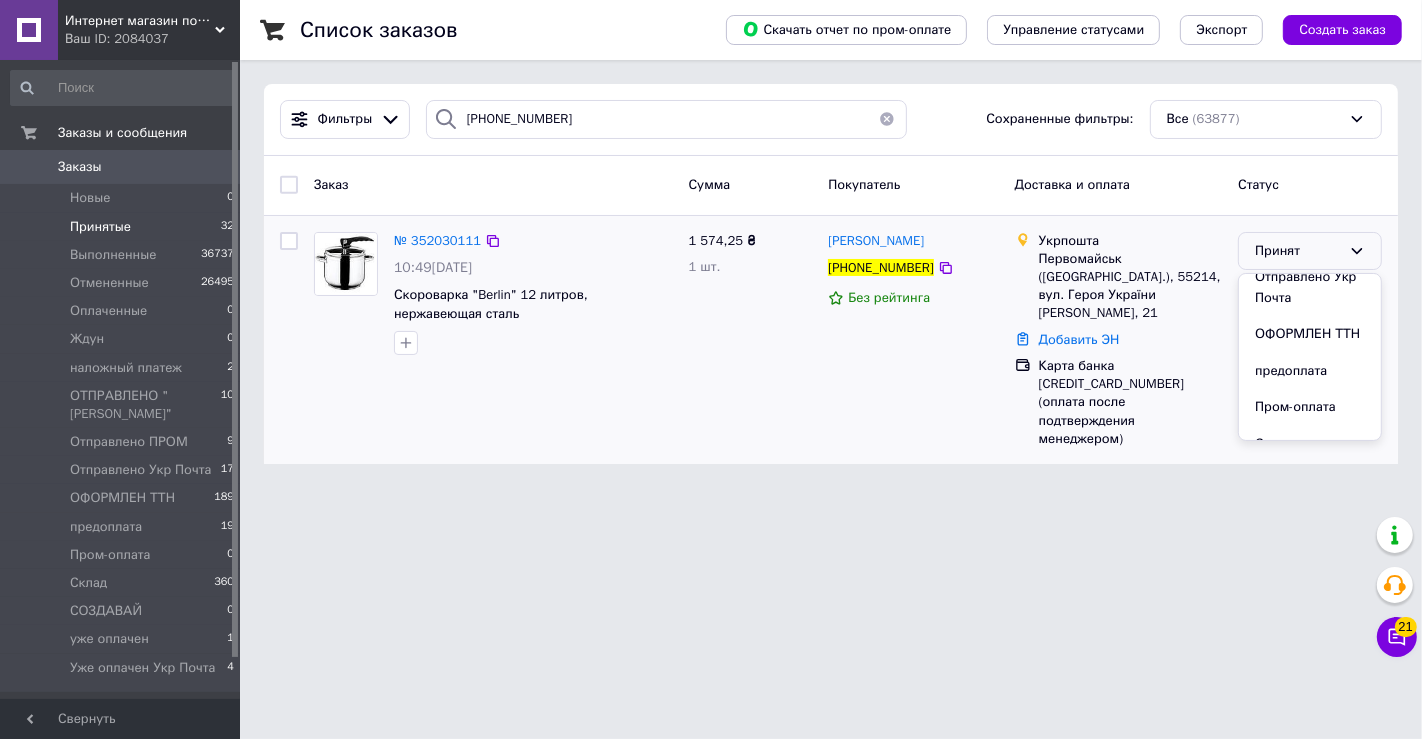 scroll, scrollTop: 444, scrollLeft: 0, axis: vertical 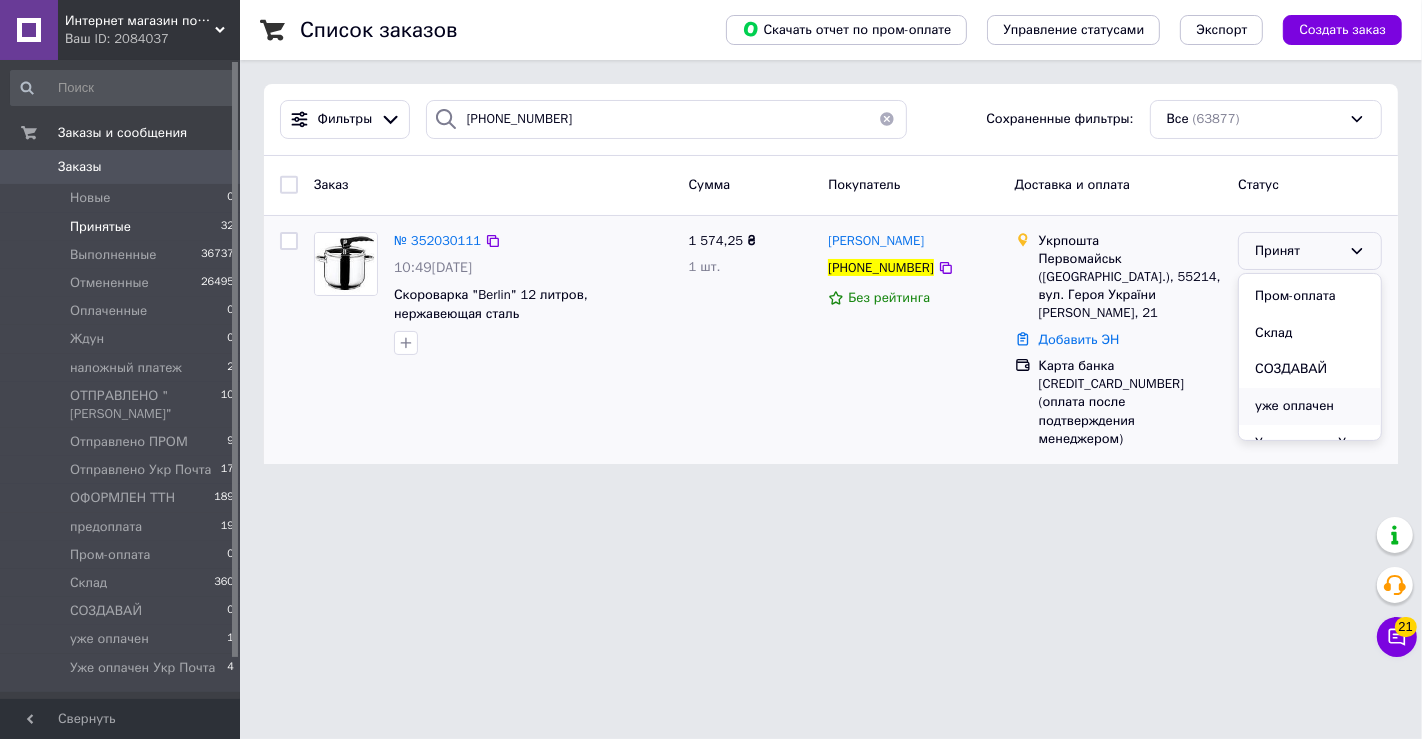 click on "уже оплачен" at bounding box center (1310, 406) 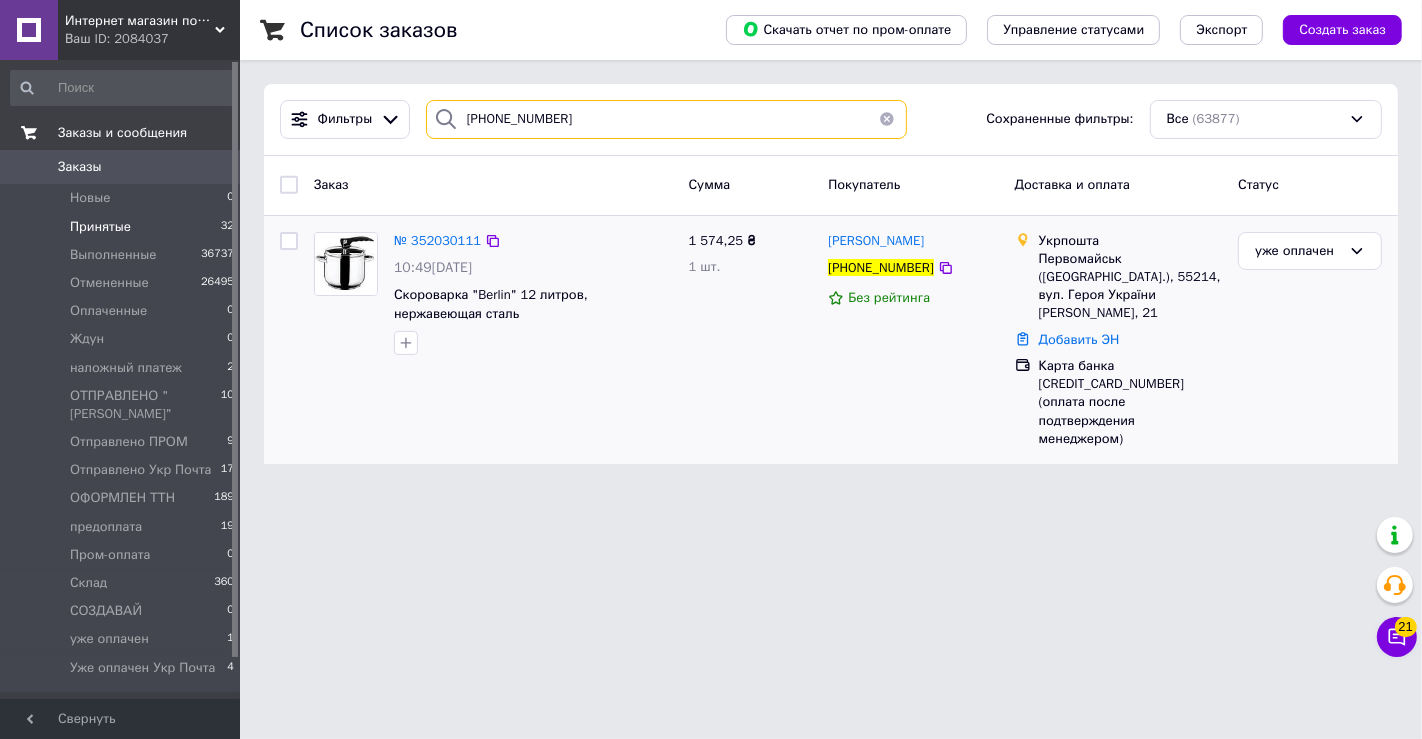 drag, startPoint x: 151, startPoint y: 141, endPoint x: 121, endPoint y: 134, distance: 30.805843 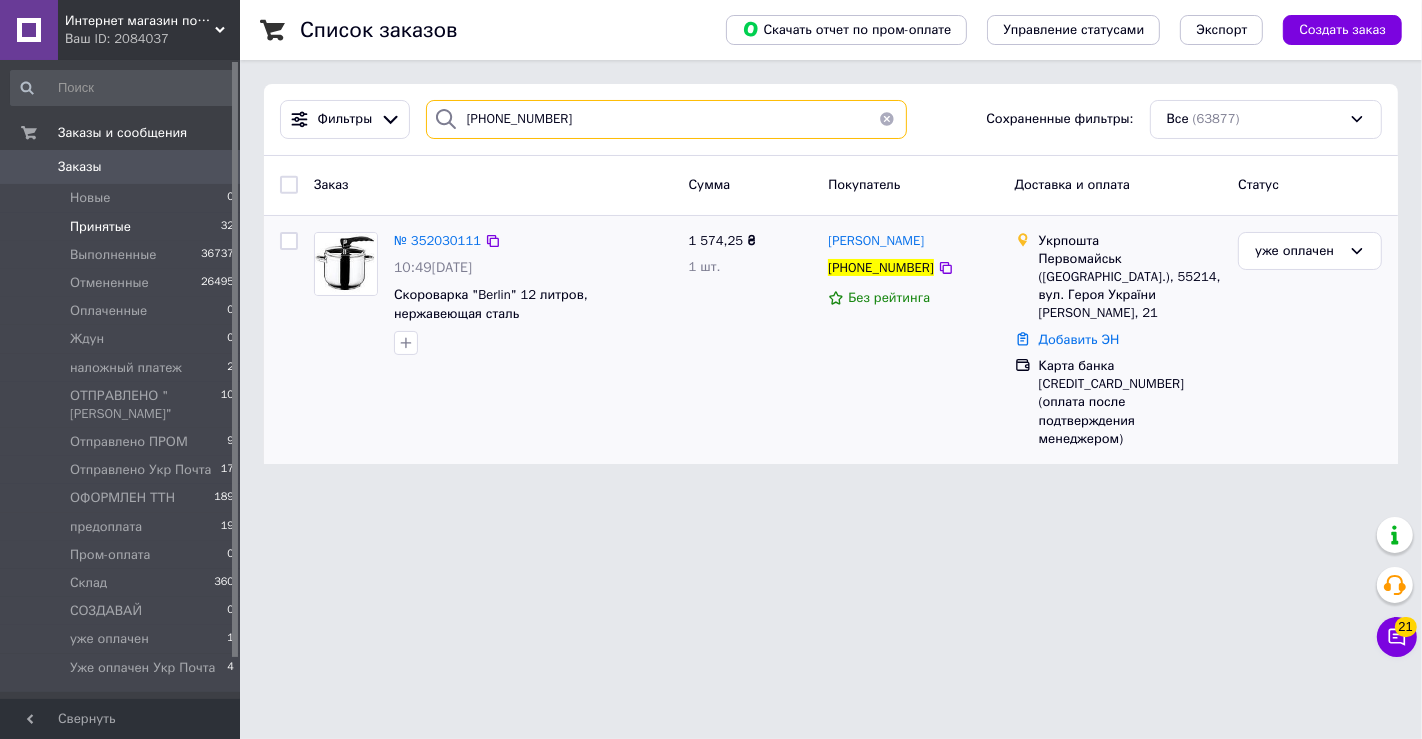 paste on "79386159" 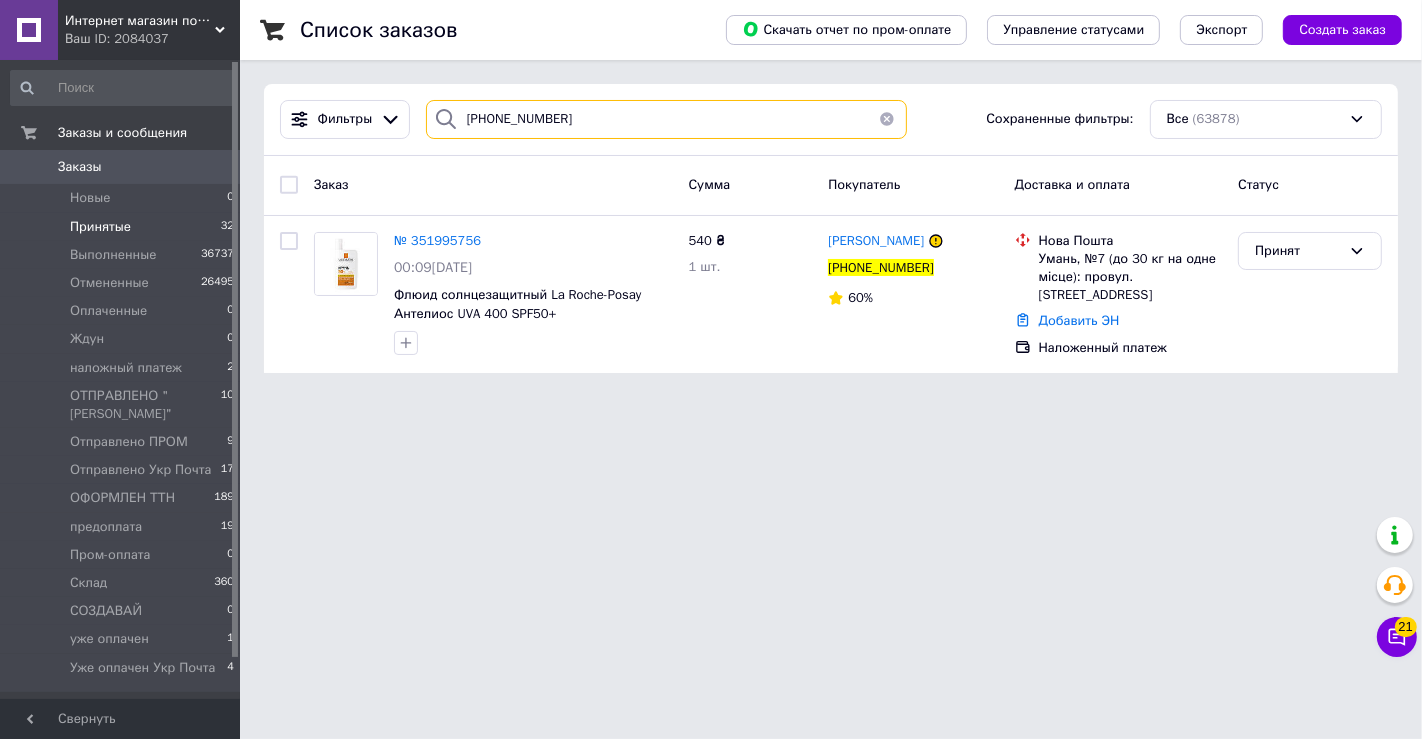 drag, startPoint x: 283, startPoint y: 66, endPoint x: 0, endPoint y: 25, distance: 285.95453 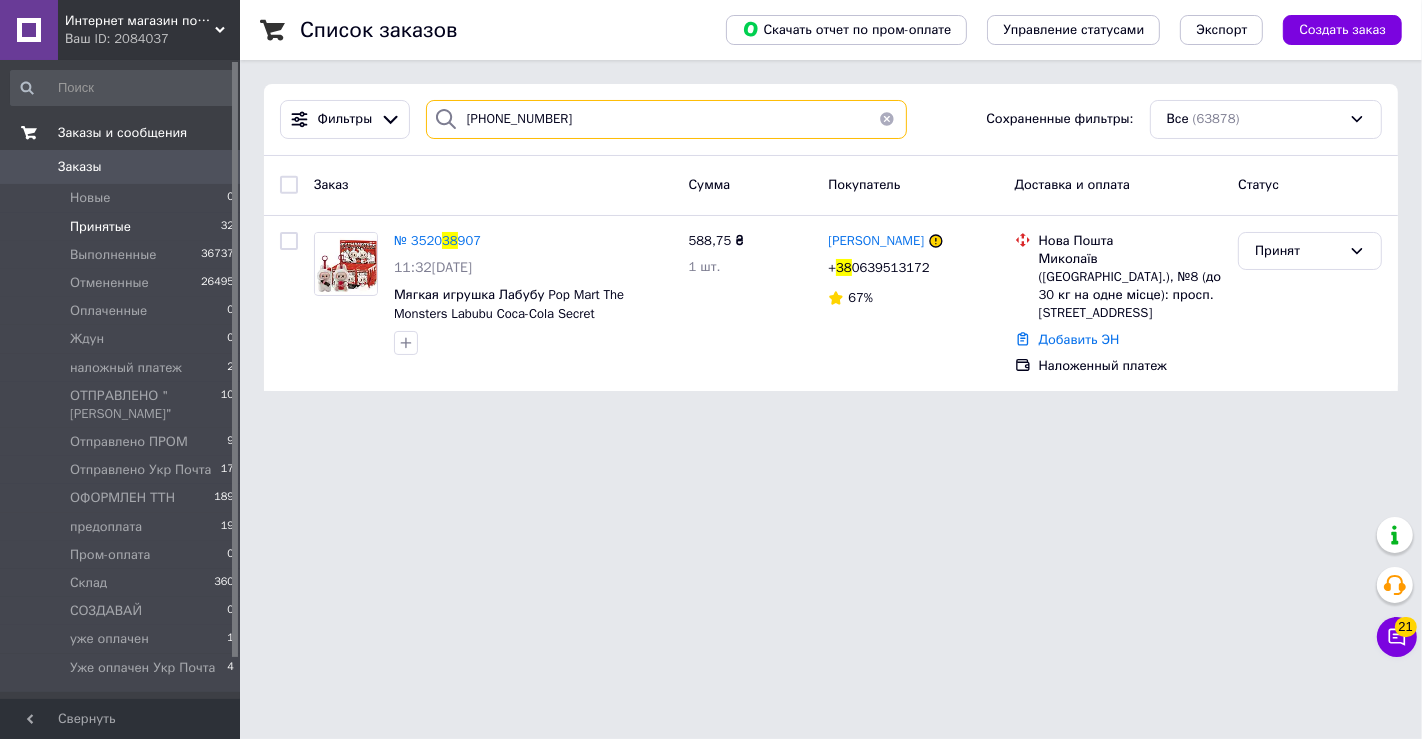 drag, startPoint x: 708, startPoint y: 124, endPoint x: 117, endPoint y: 124, distance: 591 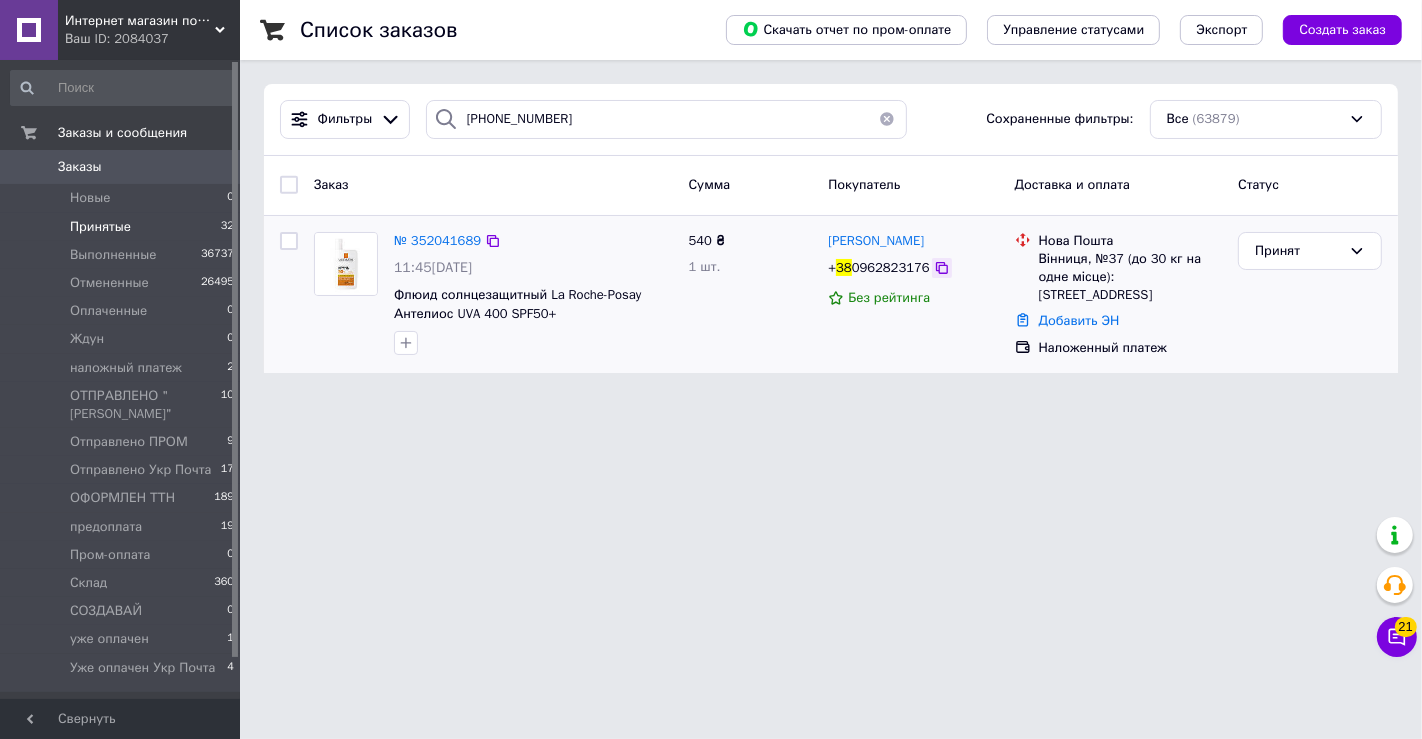 click at bounding box center [942, 268] 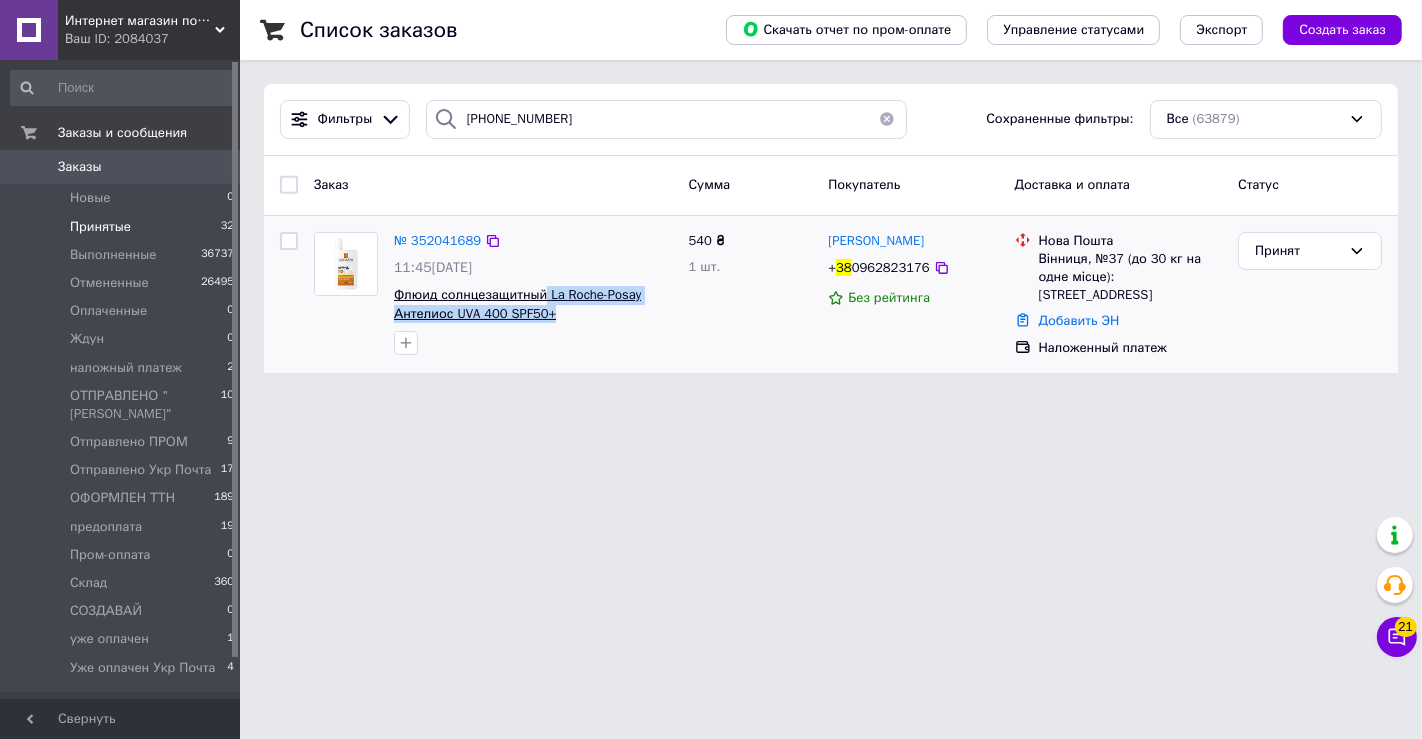 drag, startPoint x: 572, startPoint y: 319, endPoint x: 540, endPoint y: 295, distance: 40 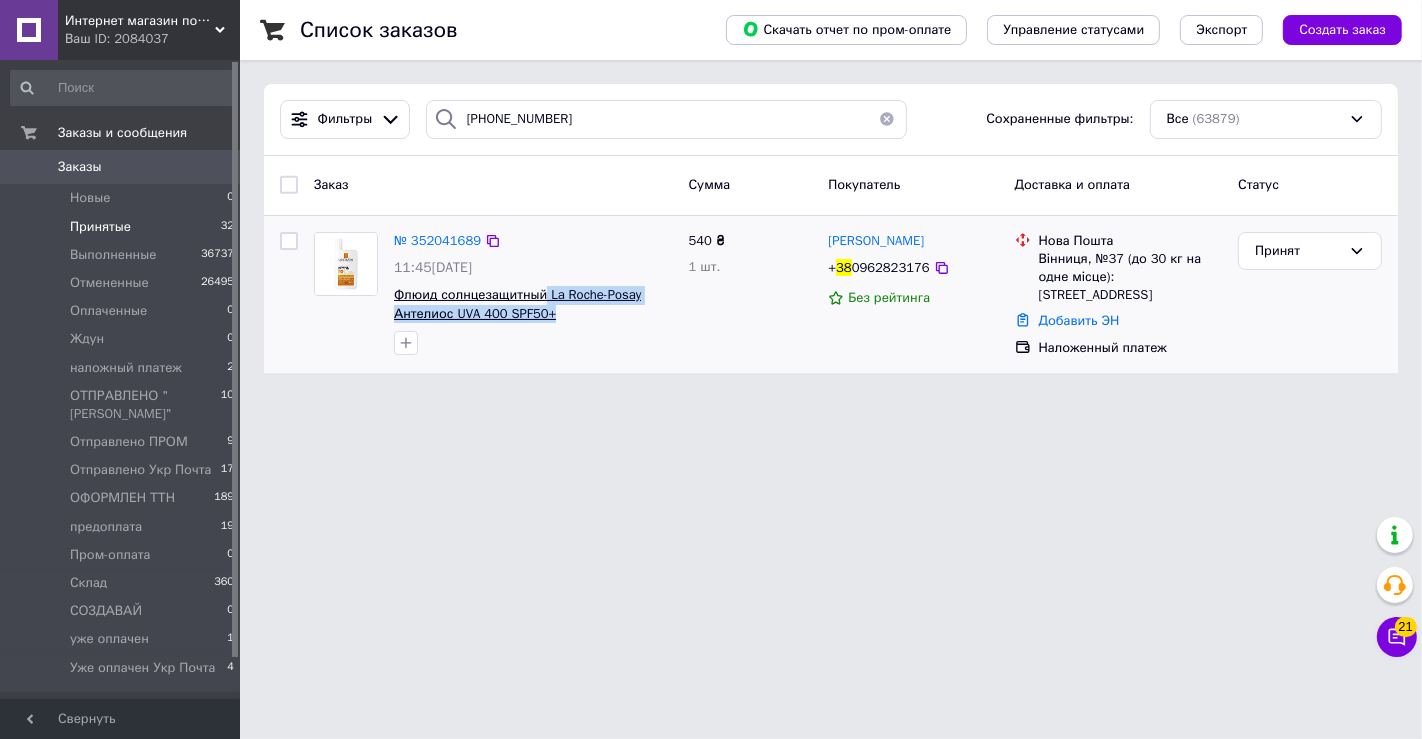 click on "Флюид солнцезащитный La Roche-Posay Антелиос UVA 400 SPF50+" at bounding box center [533, 304] 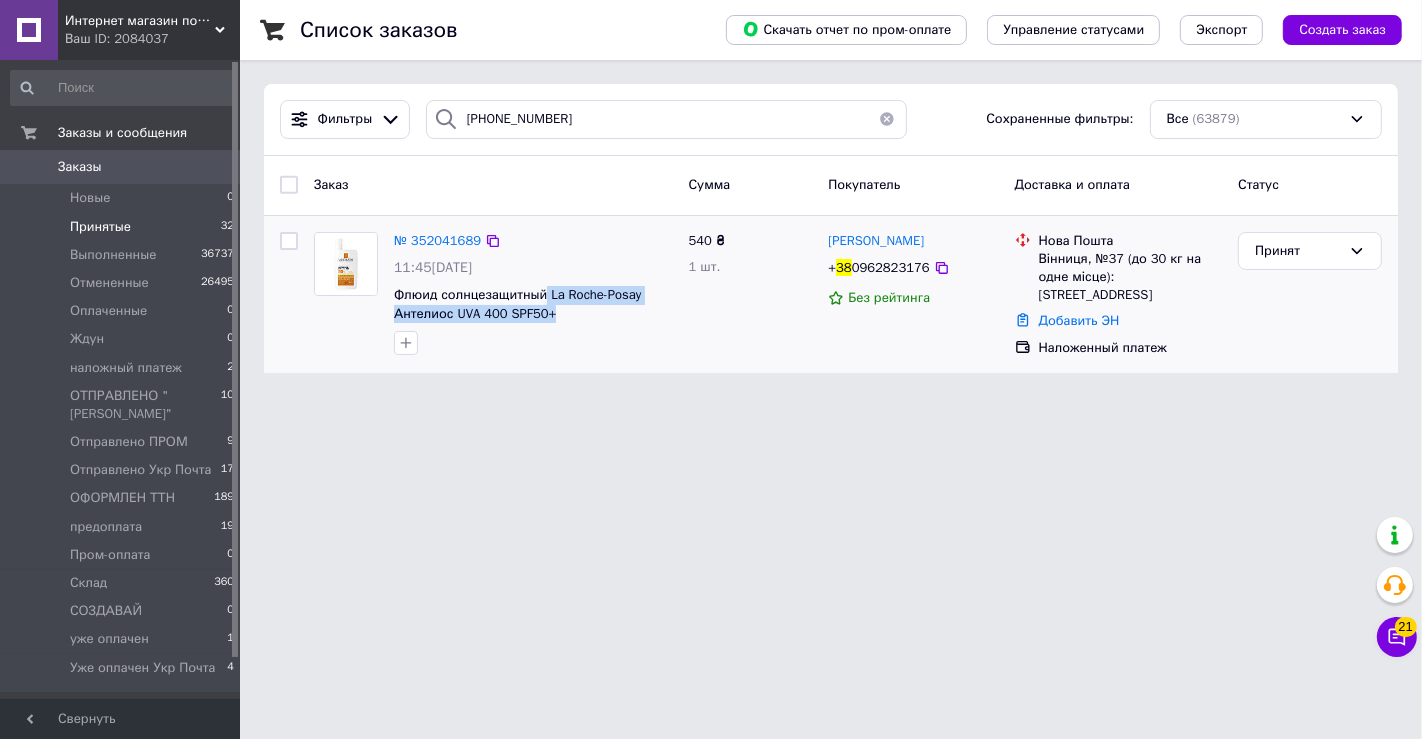 copy on "La Roche-Posay Антелиос UVA 400 SPF50+" 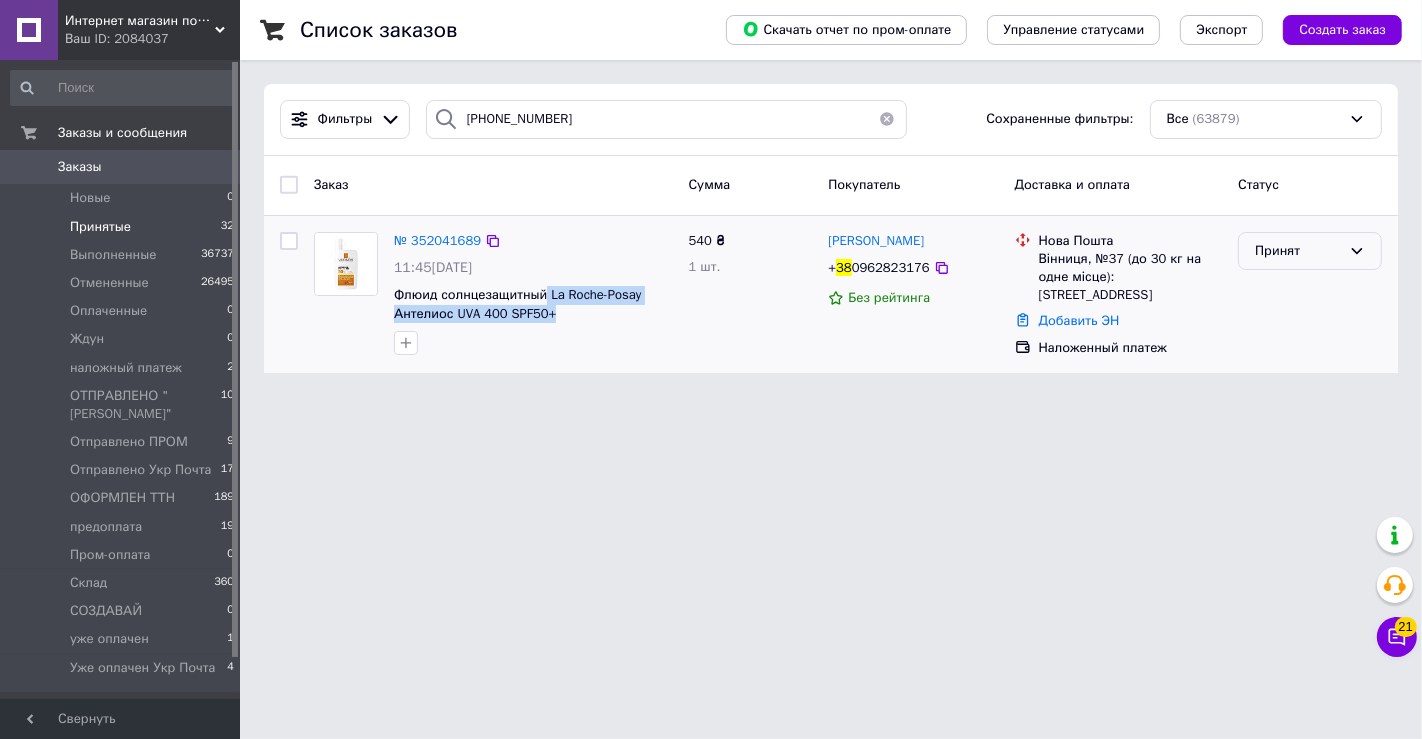 click on "Принят" at bounding box center (1298, 251) 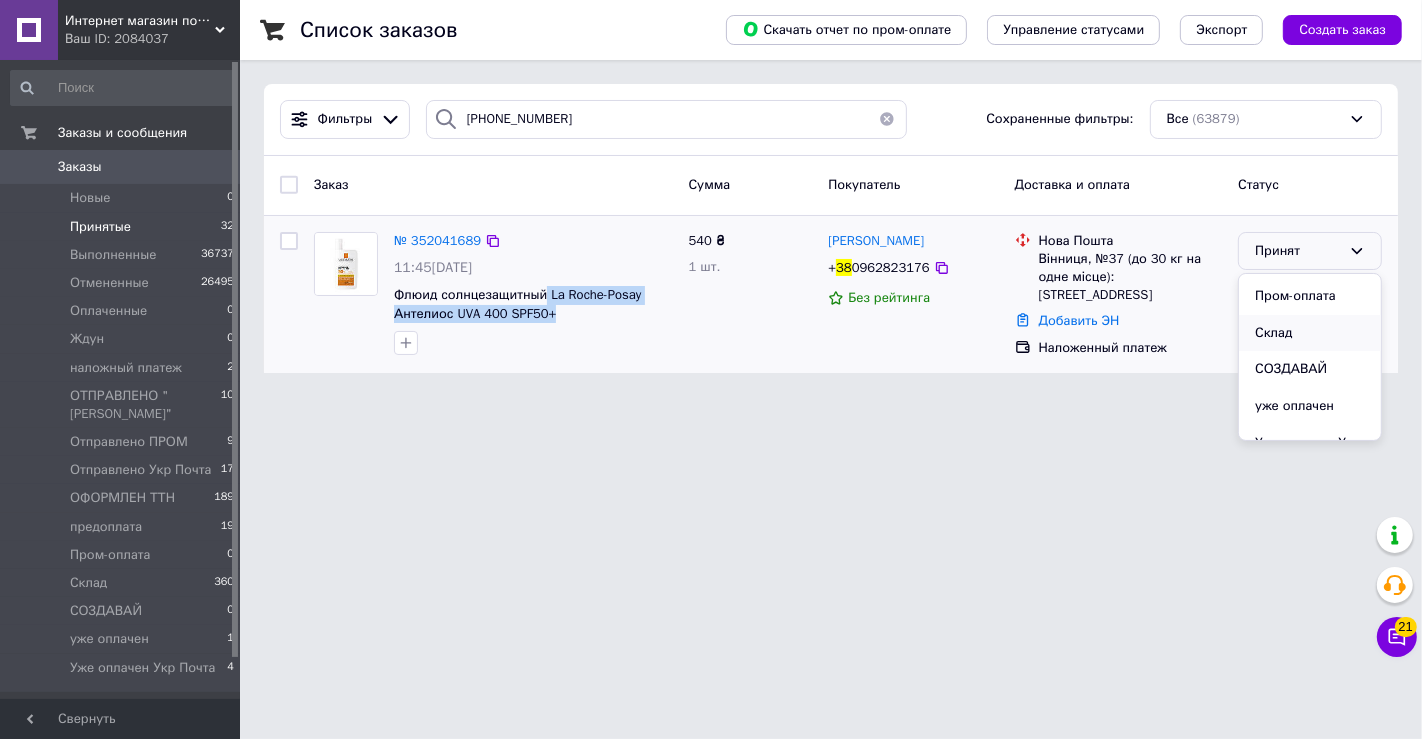 scroll, scrollTop: 333, scrollLeft: 0, axis: vertical 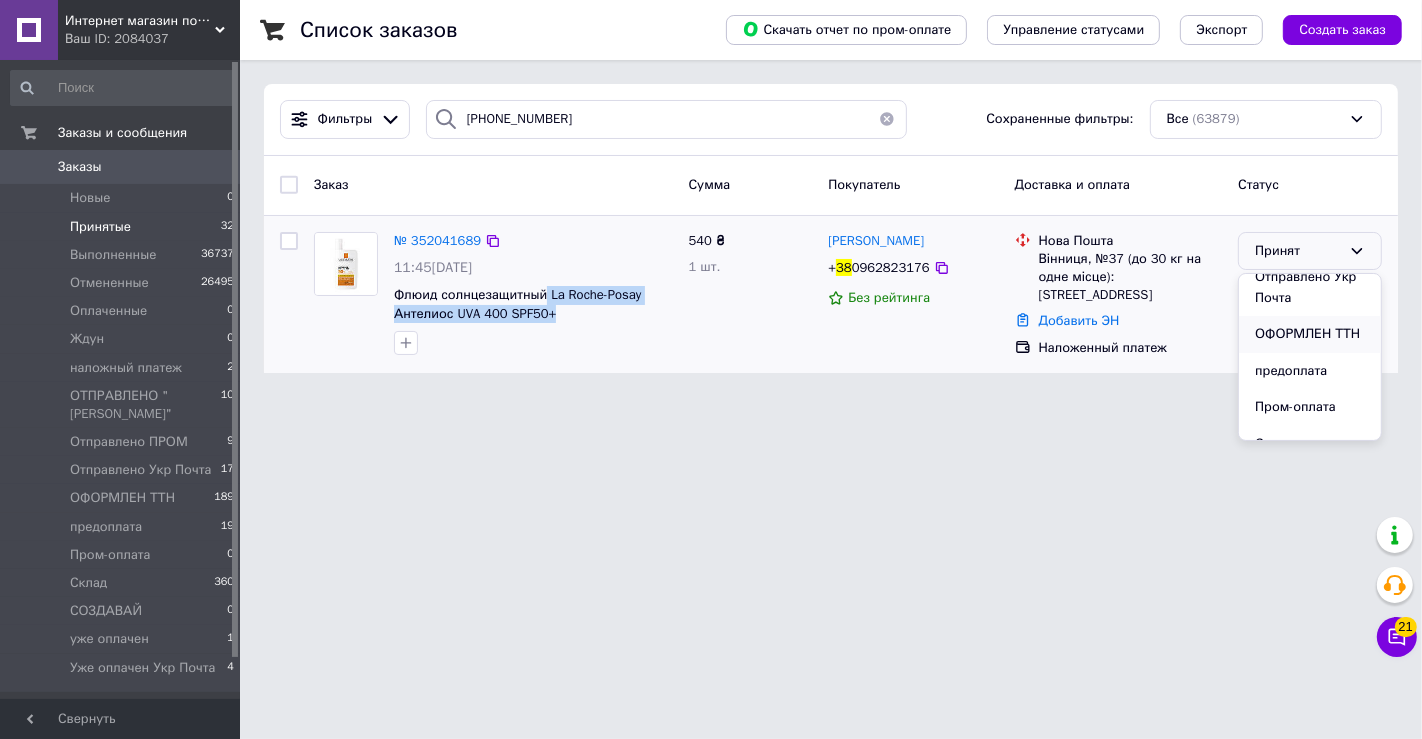 click on "ОФОРМЛЕН ТТН" at bounding box center [1310, 334] 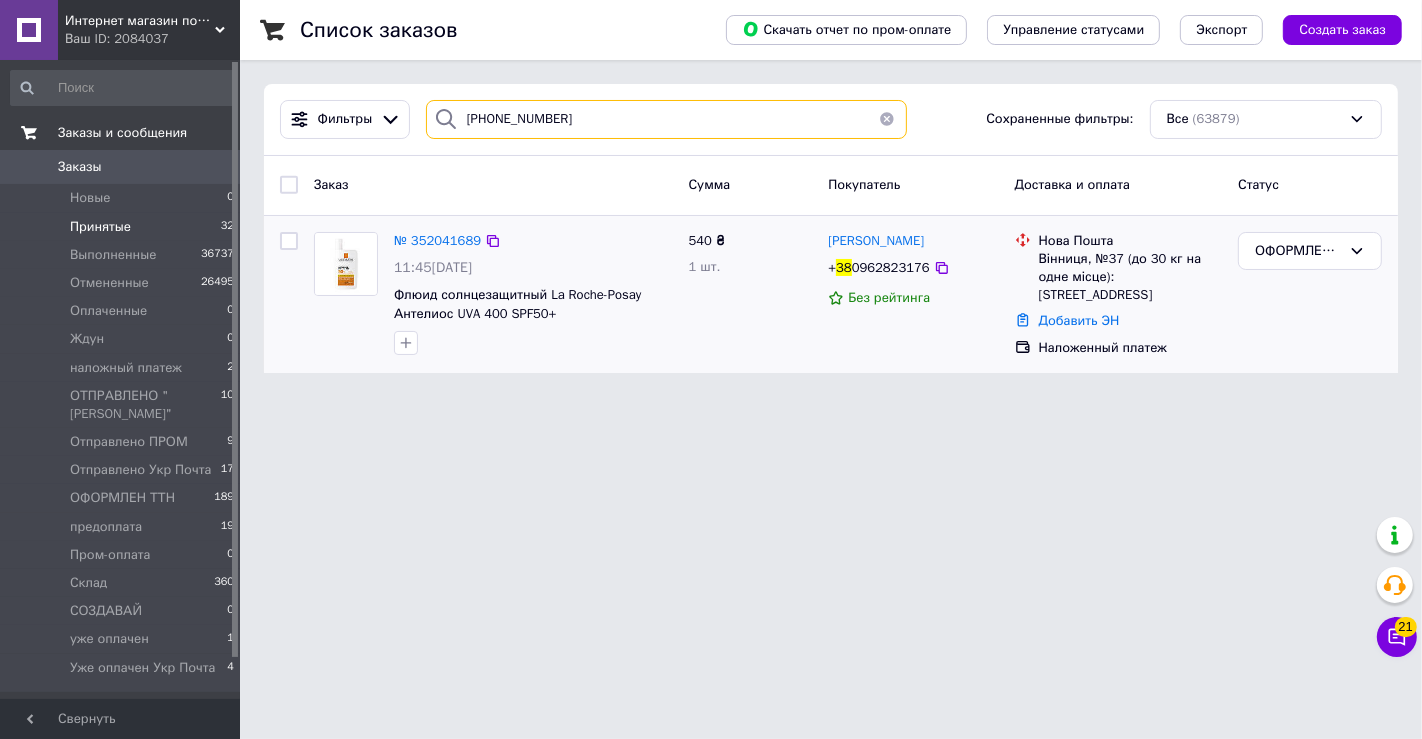 drag, startPoint x: 707, startPoint y: 107, endPoint x: 142, endPoint y: 126, distance: 565.3194 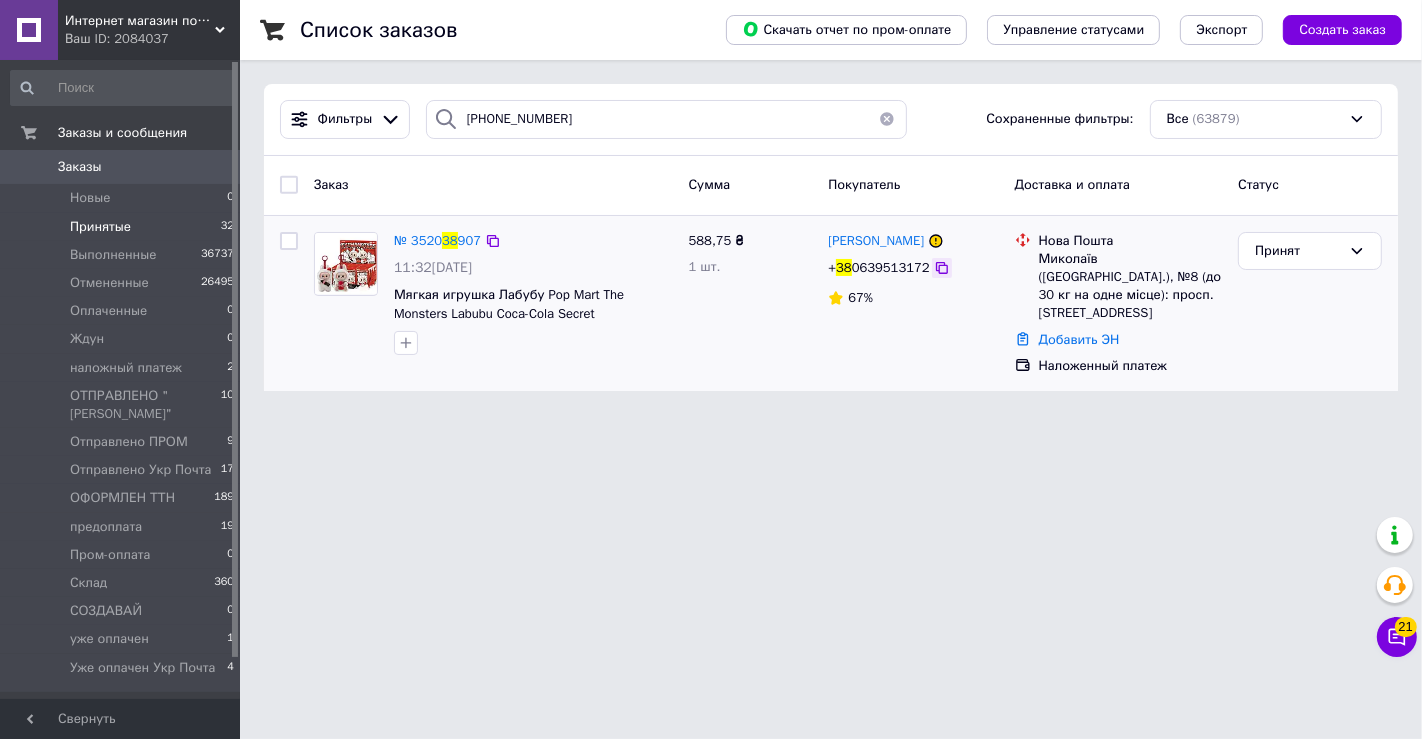 click 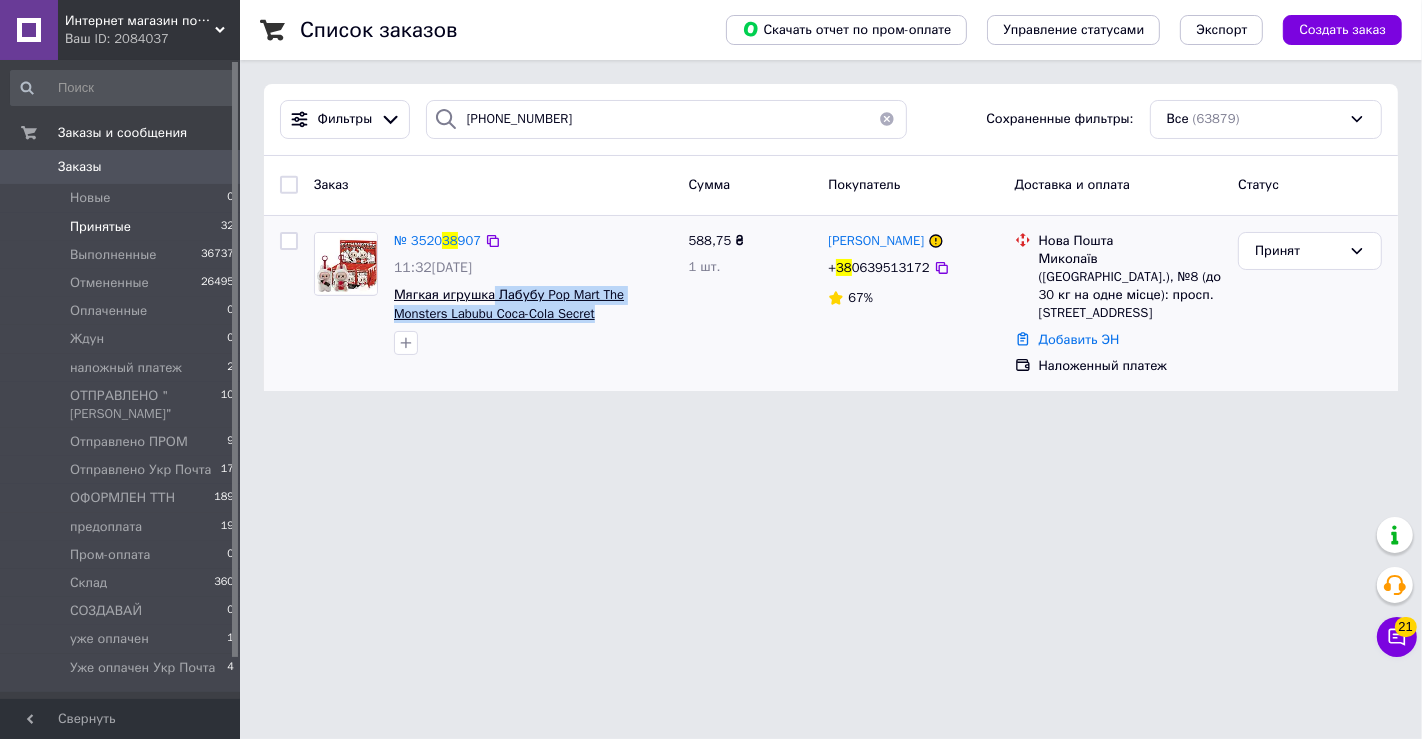 drag, startPoint x: 619, startPoint y: 312, endPoint x: 490, endPoint y: 289, distance: 131.03435 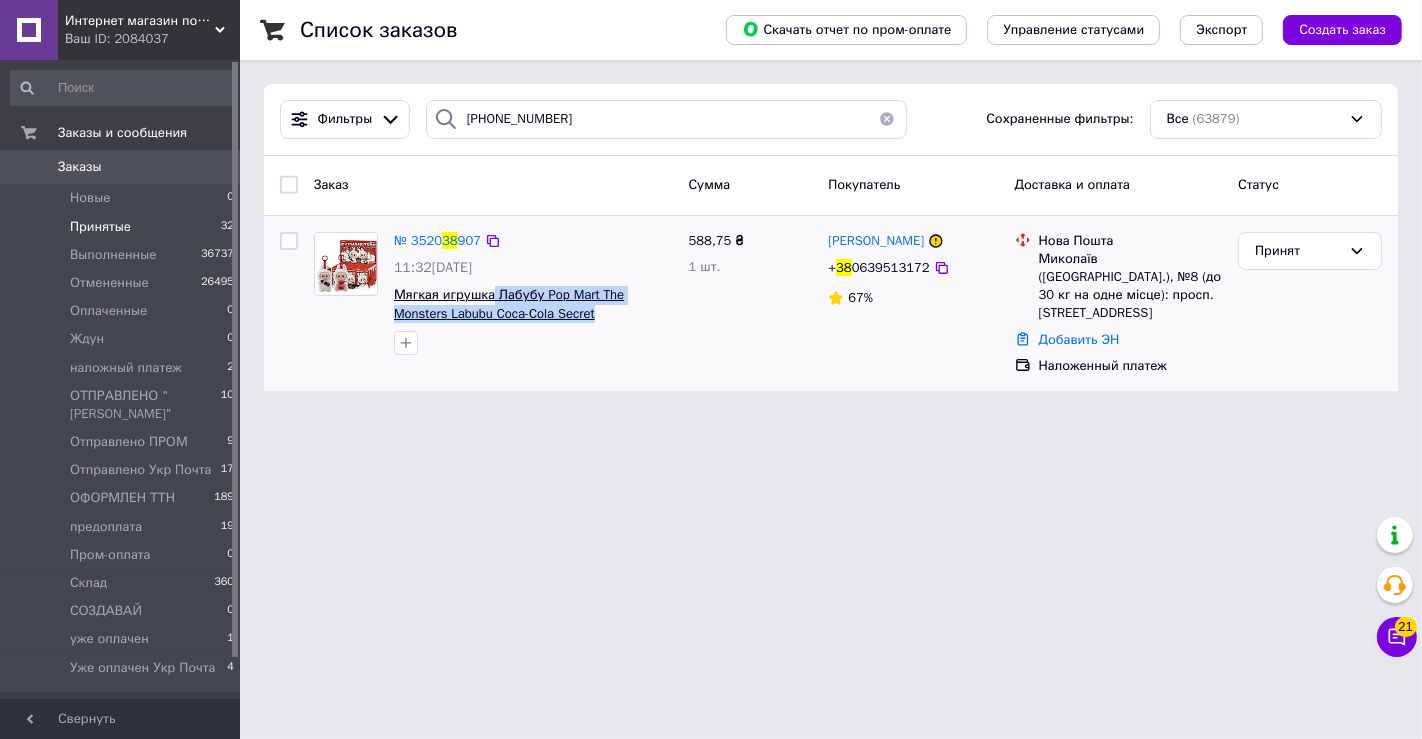 click on "Мягкая игрушка Лабубу Pop Mart The Monsters Labubu Coca-Cola Secret лимитированная коллекция(1шт)" at bounding box center (533, 304) 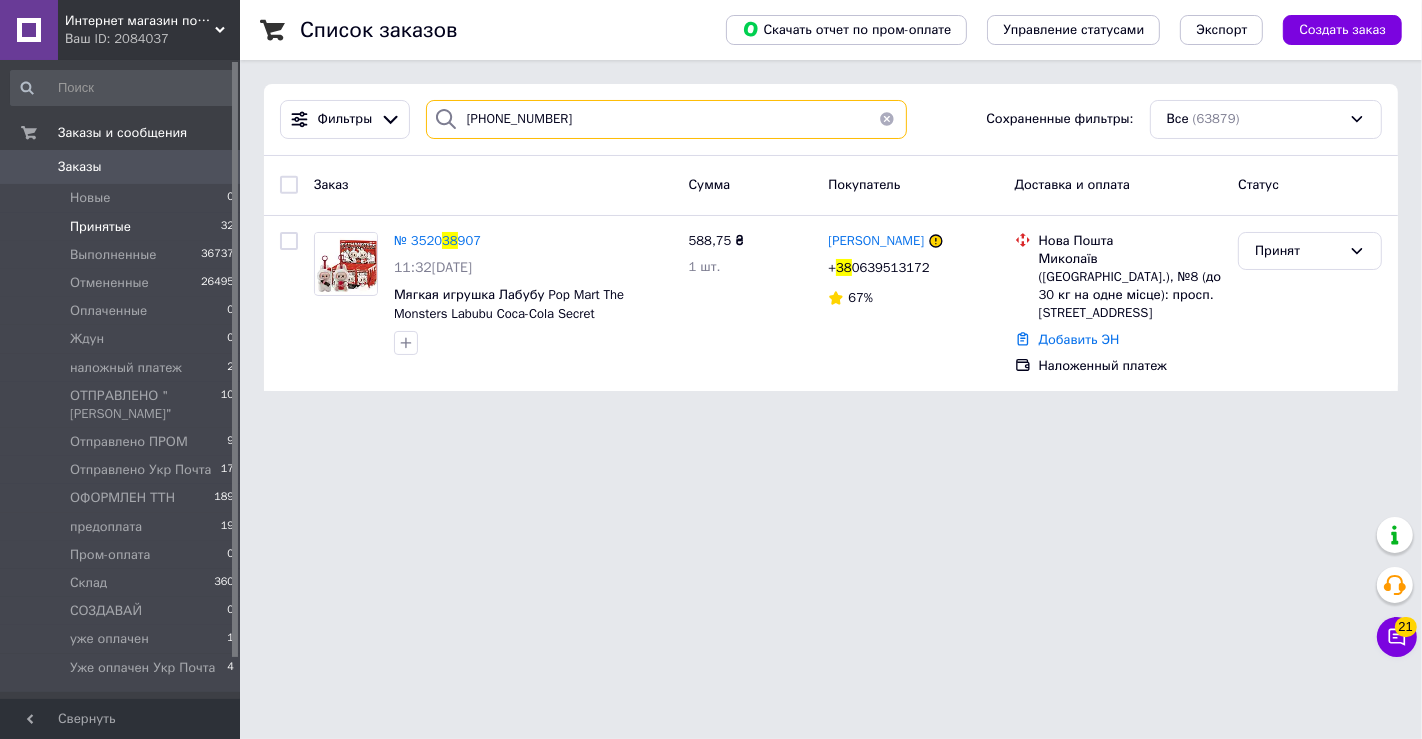 drag, startPoint x: 615, startPoint y: 122, endPoint x: 17, endPoint y: 115, distance: 598.04095 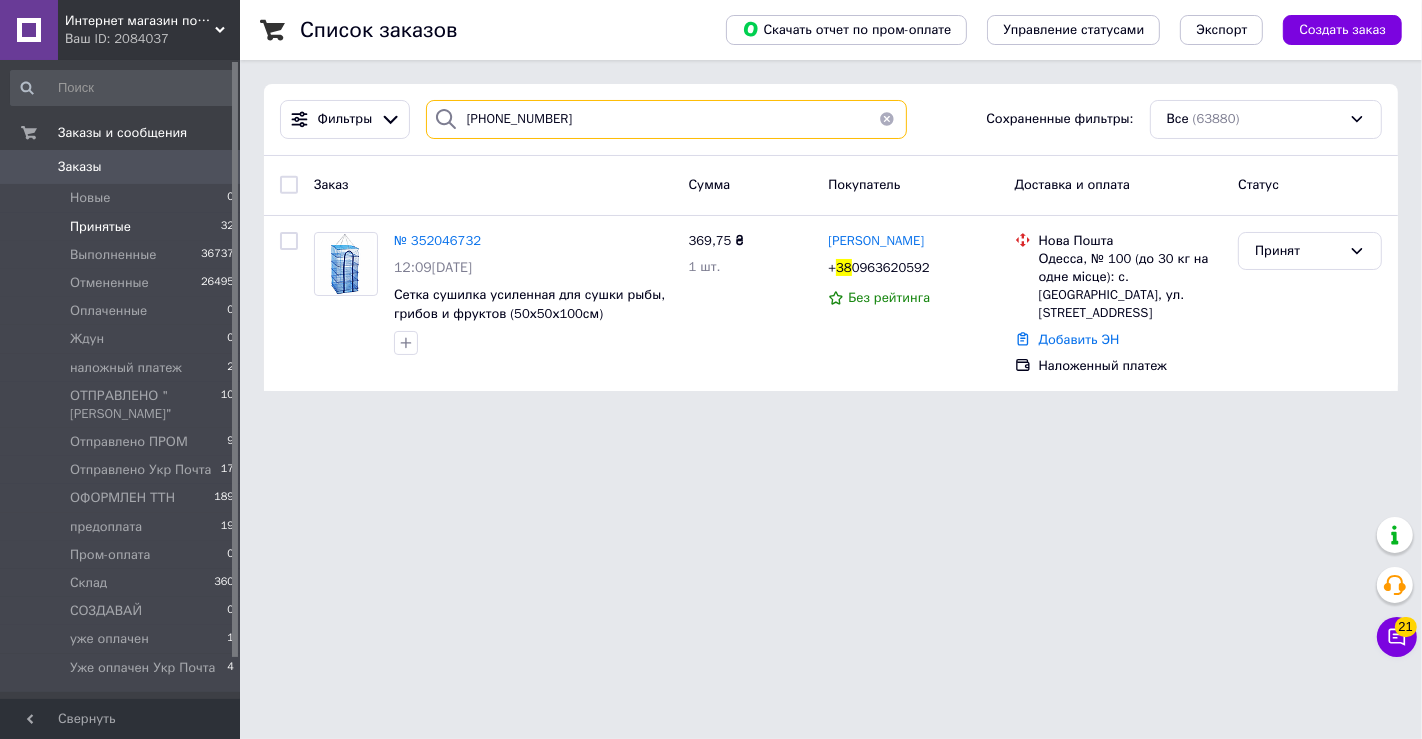 type on "[PHONE_NUMBER]" 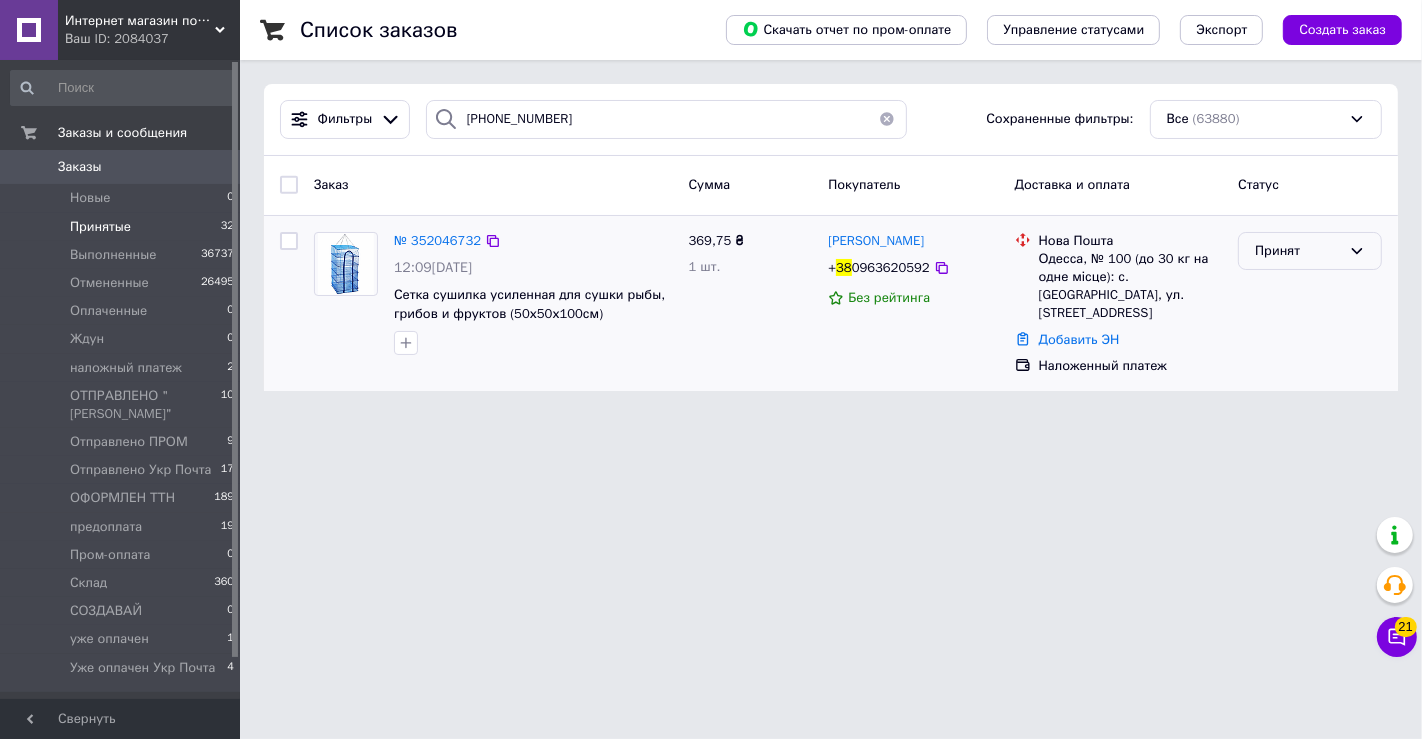 click on "Принят" at bounding box center [1298, 251] 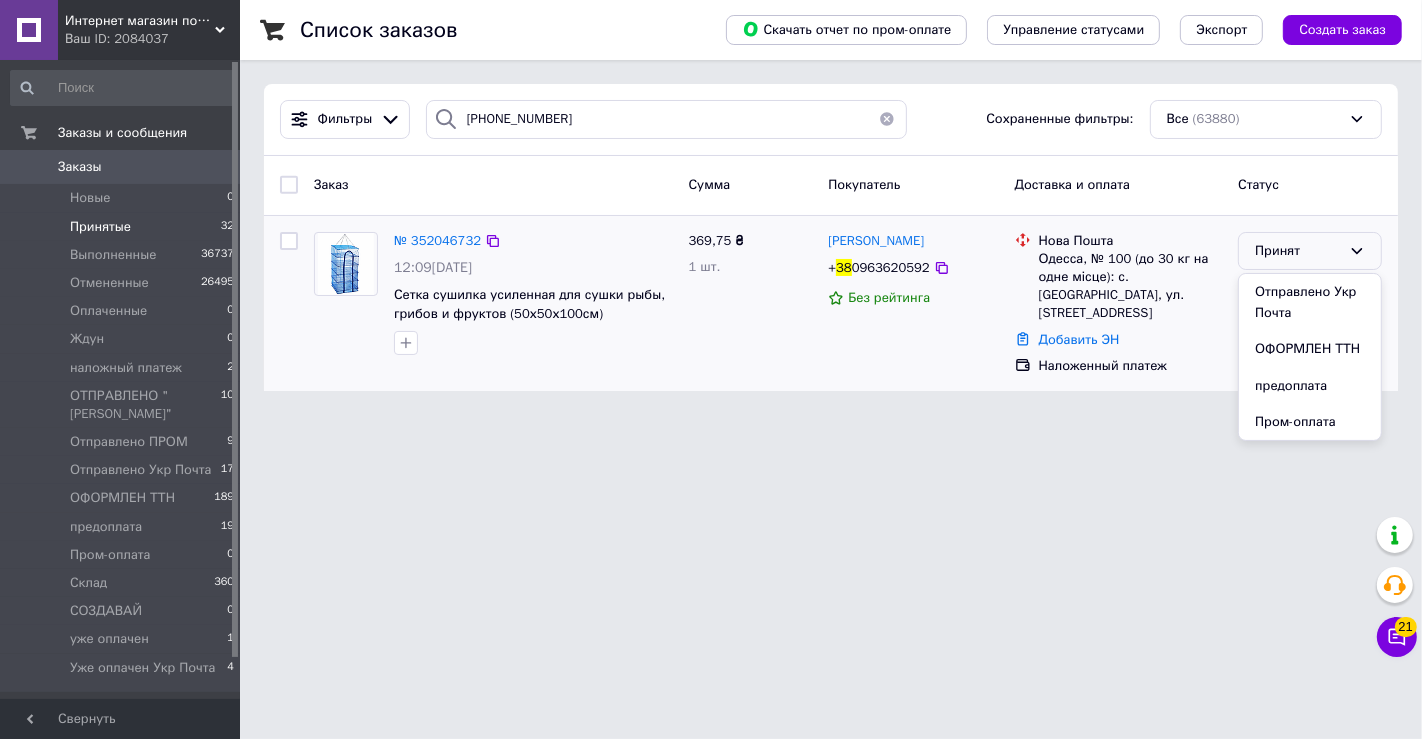 scroll, scrollTop: 333, scrollLeft: 0, axis: vertical 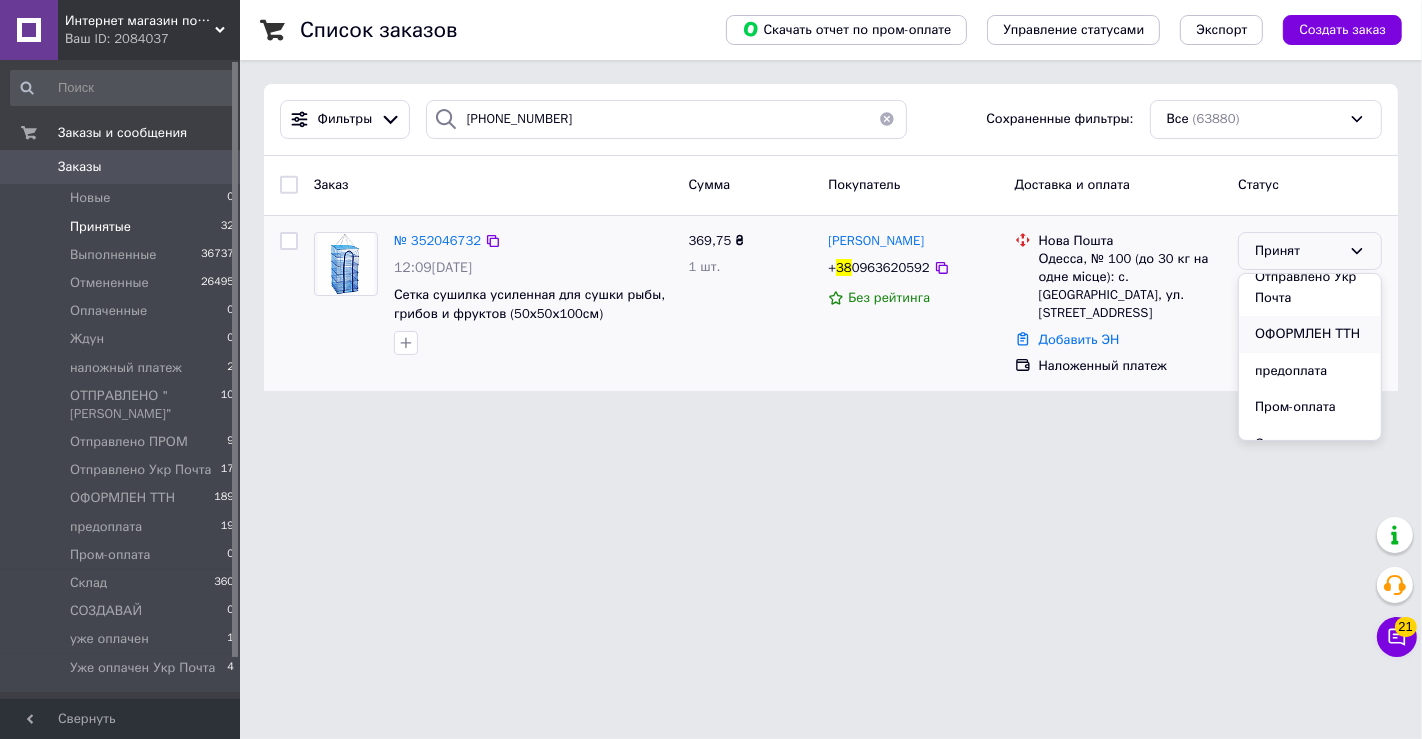 click on "ОФОРМЛЕН ТТН" at bounding box center [1310, 334] 